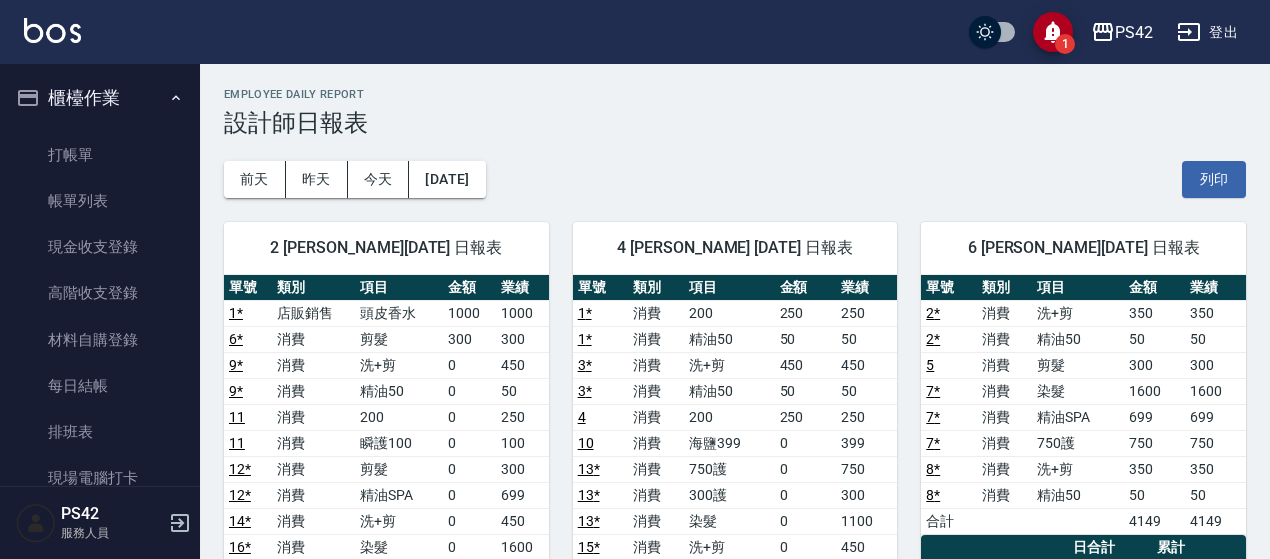 scroll, scrollTop: 0, scrollLeft: 0, axis: both 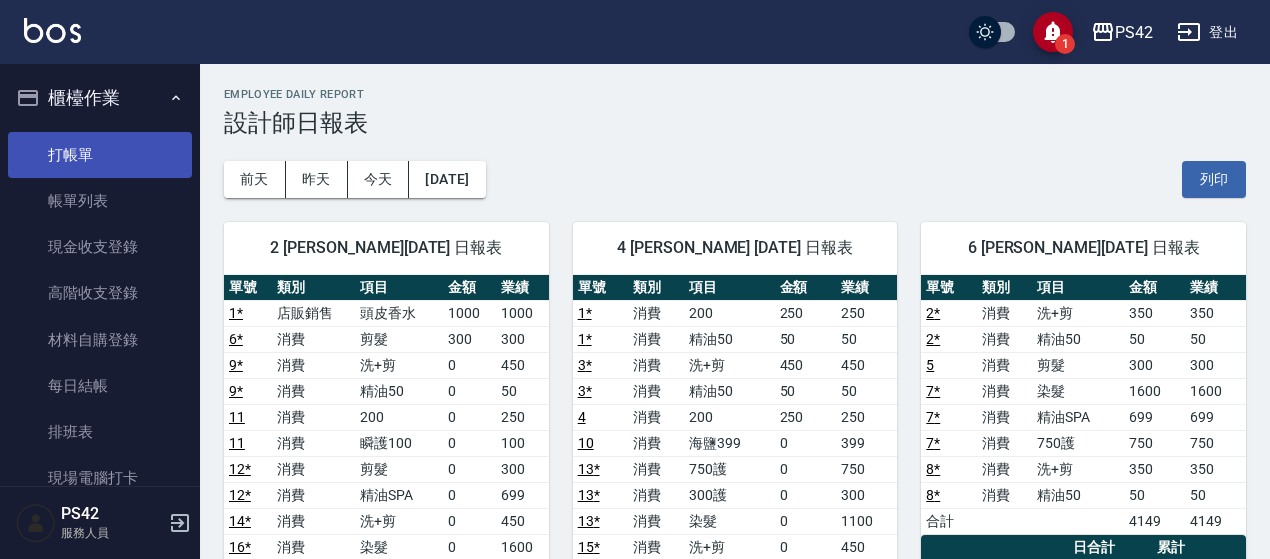 click on "打帳單" at bounding box center (100, 155) 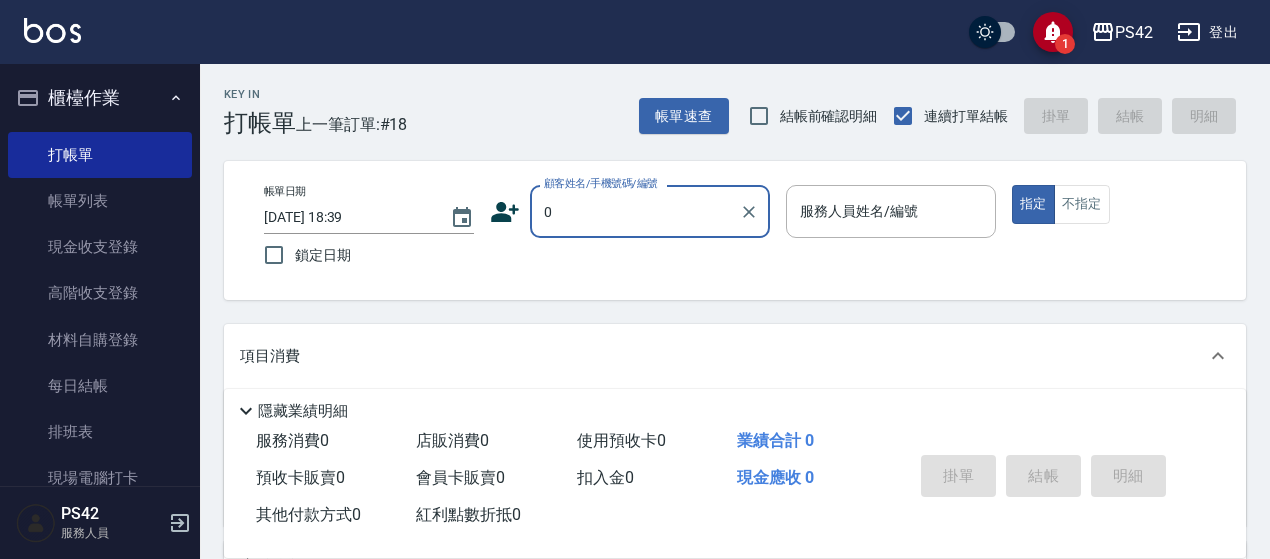 type on "[PERSON_NAME]/0920066362/null" 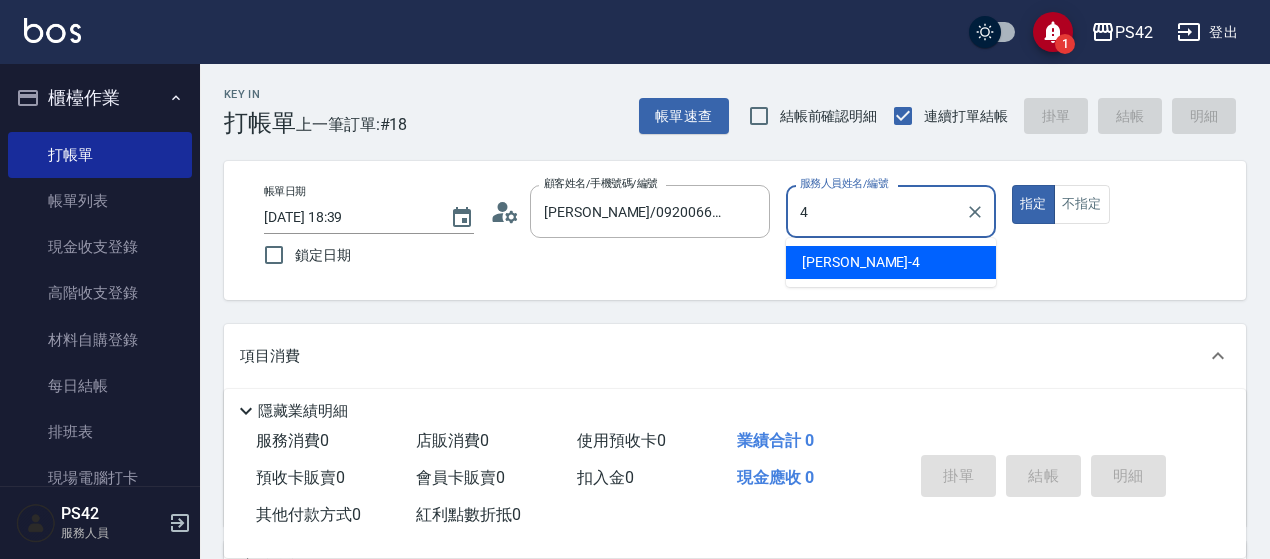 type on "[PERSON_NAME]-4" 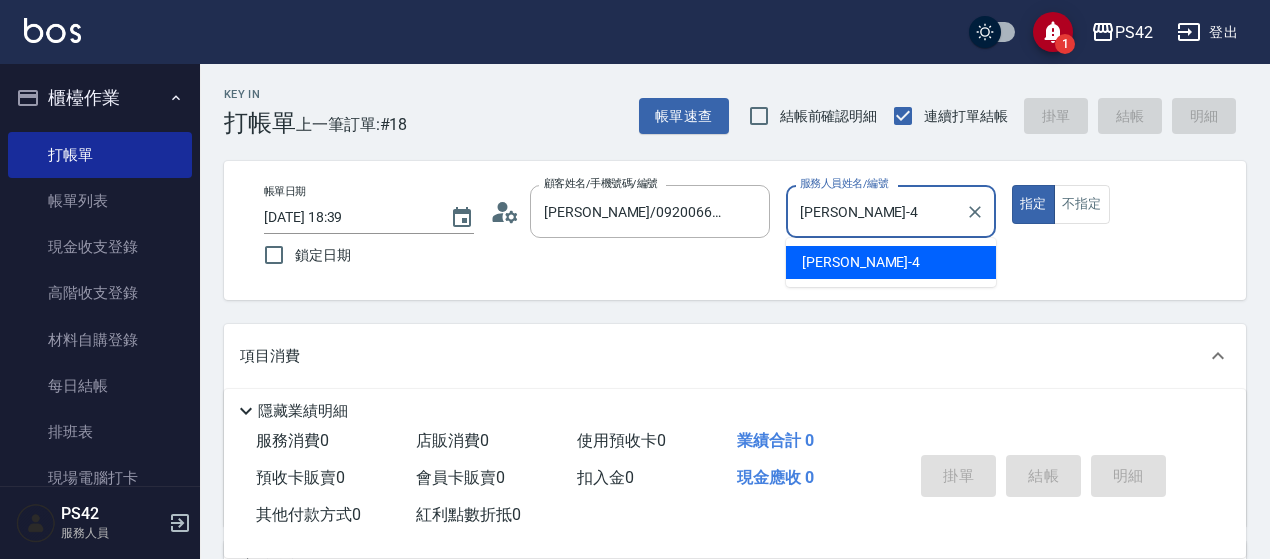type on "true" 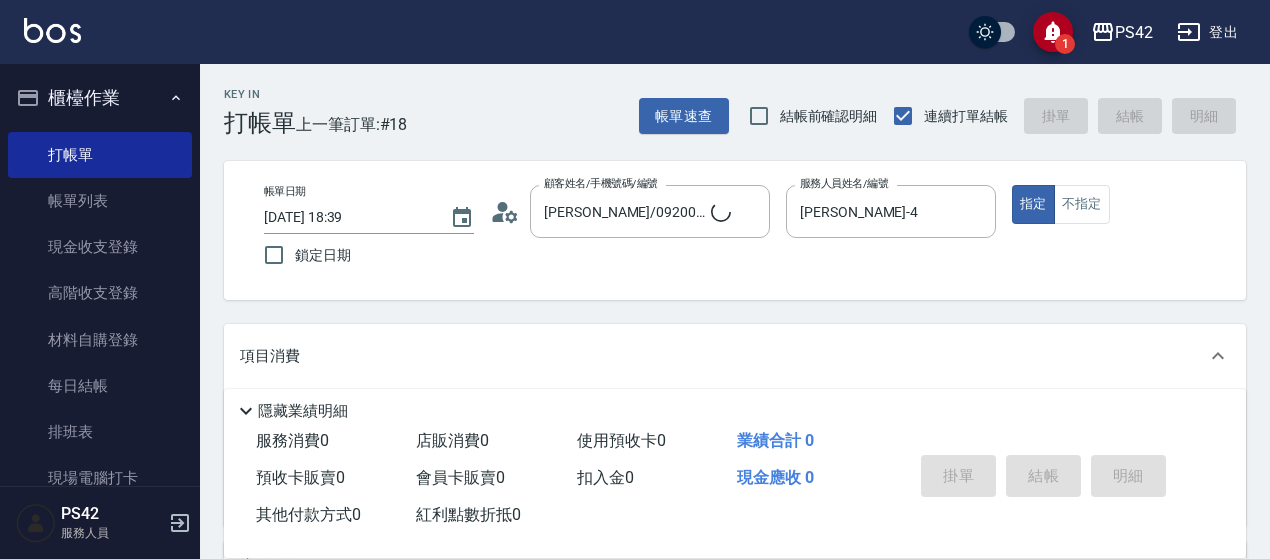type on "無名字/0/null" 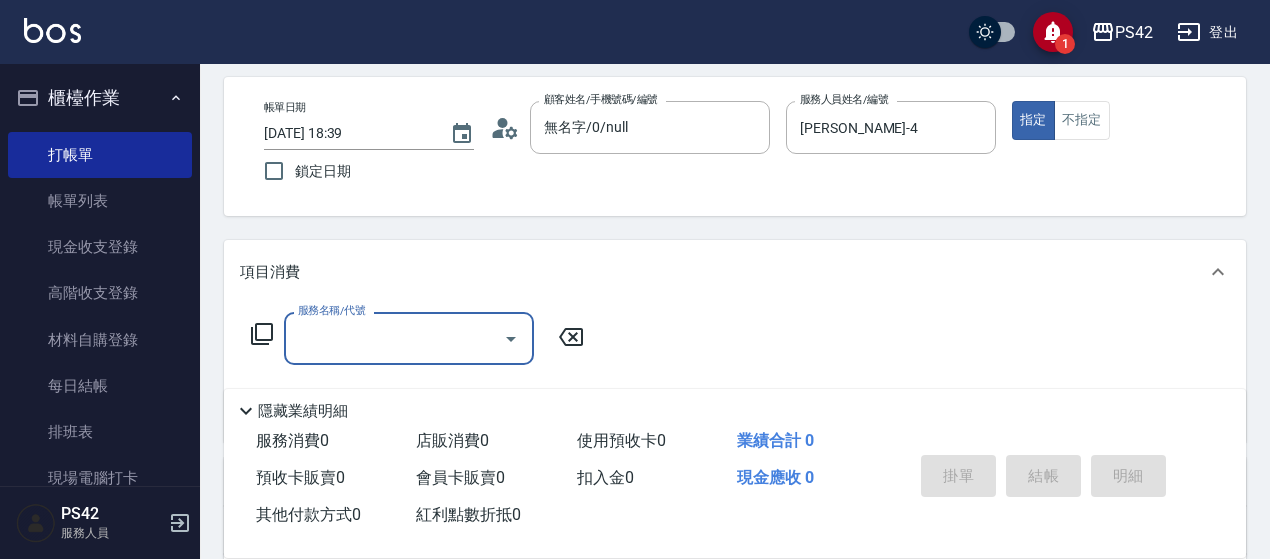 scroll, scrollTop: 300, scrollLeft: 0, axis: vertical 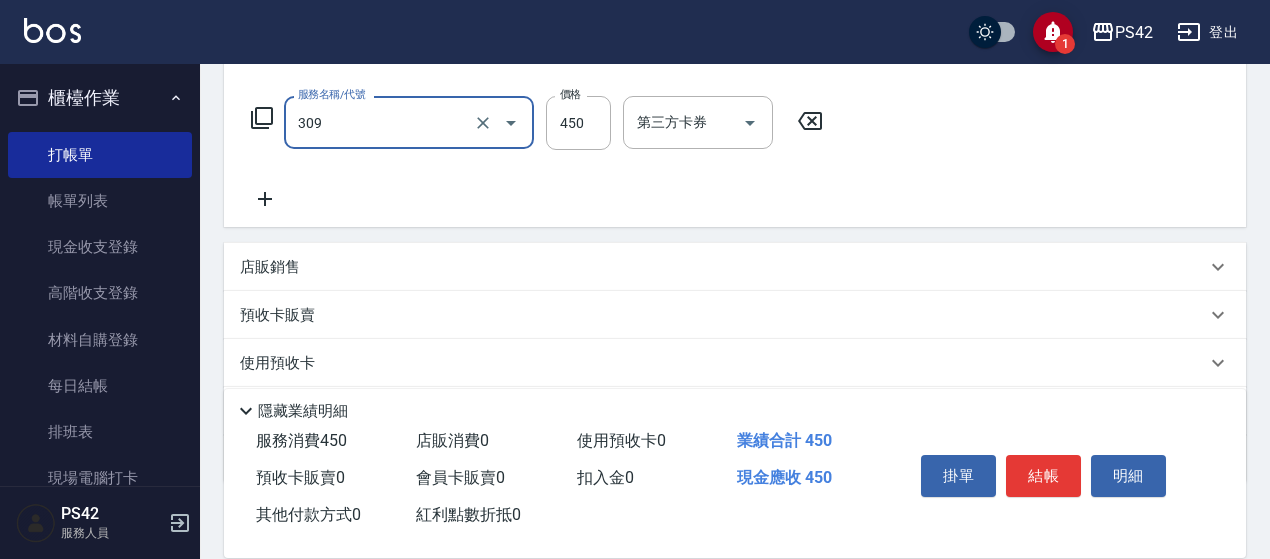 type on "洗+剪(309)" 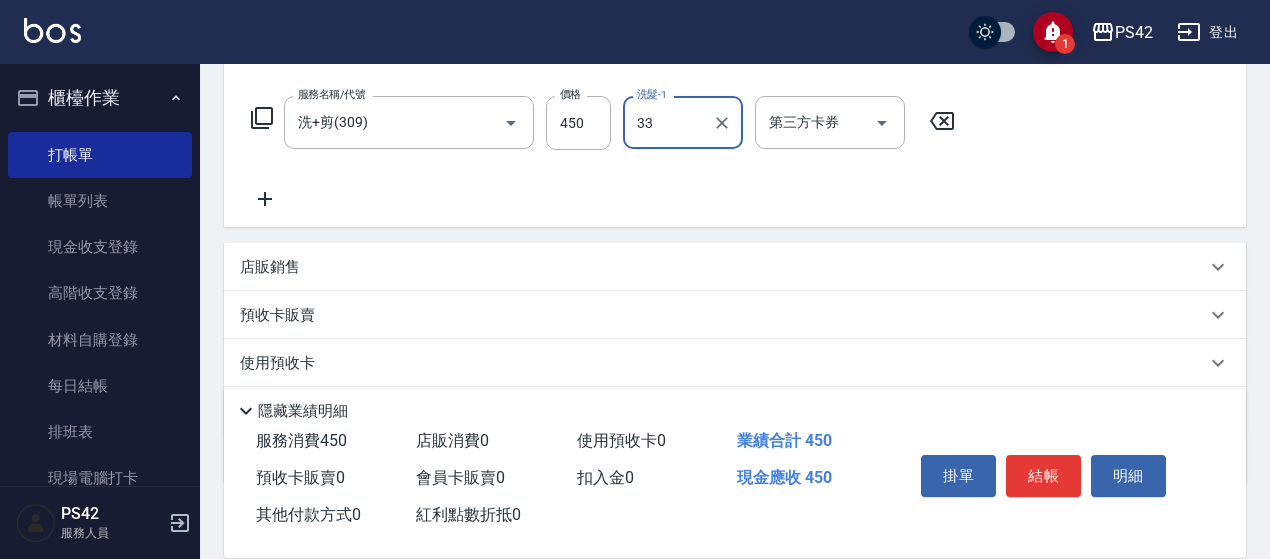 type on "[PERSON_NAME]-33" 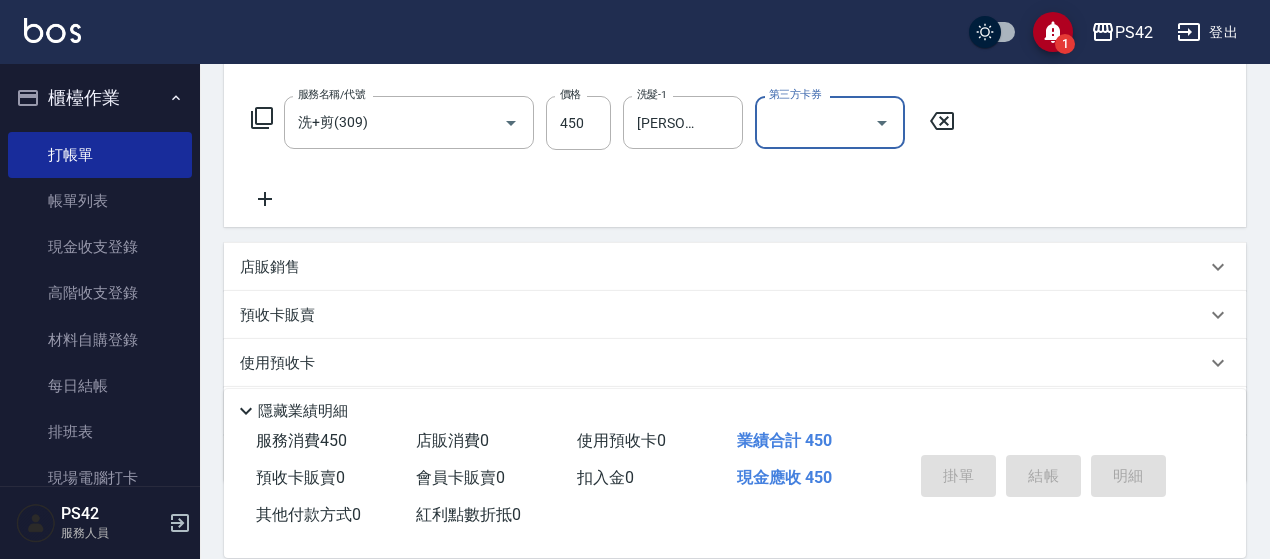 type on "[DATE] 18:40" 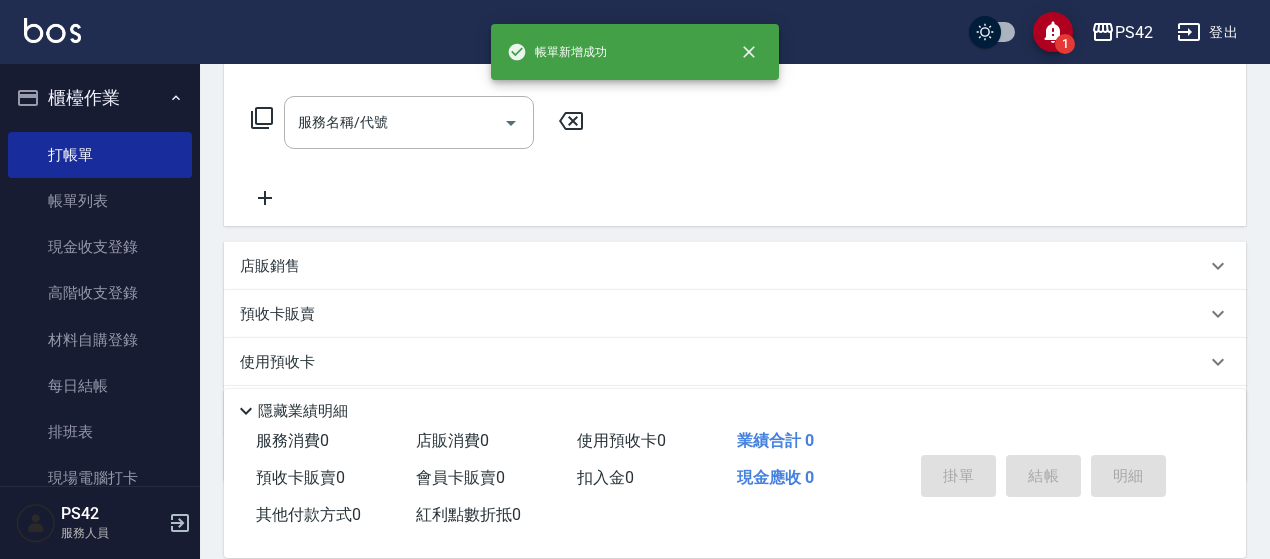 scroll, scrollTop: 0, scrollLeft: 0, axis: both 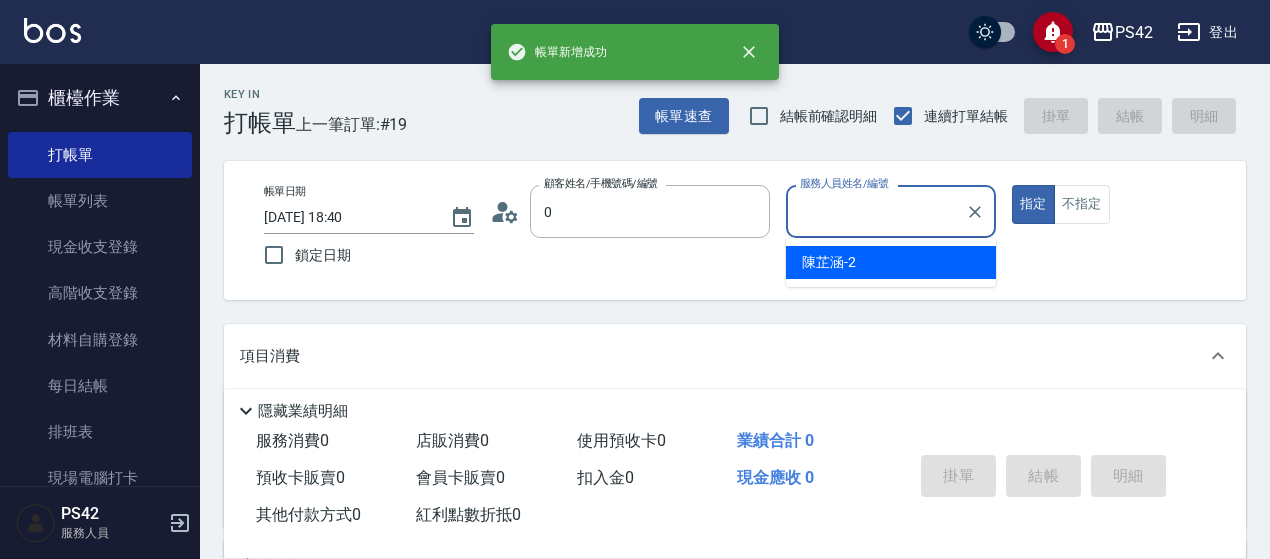 type on "[PERSON_NAME]/0920066362/null" 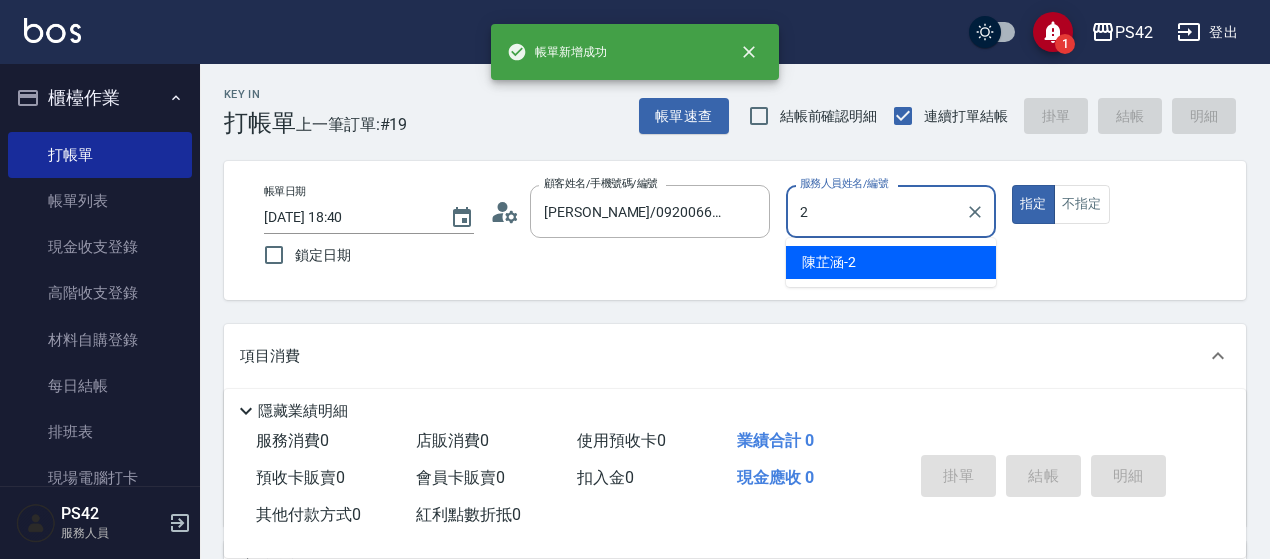 type on "[PERSON_NAME]-2" 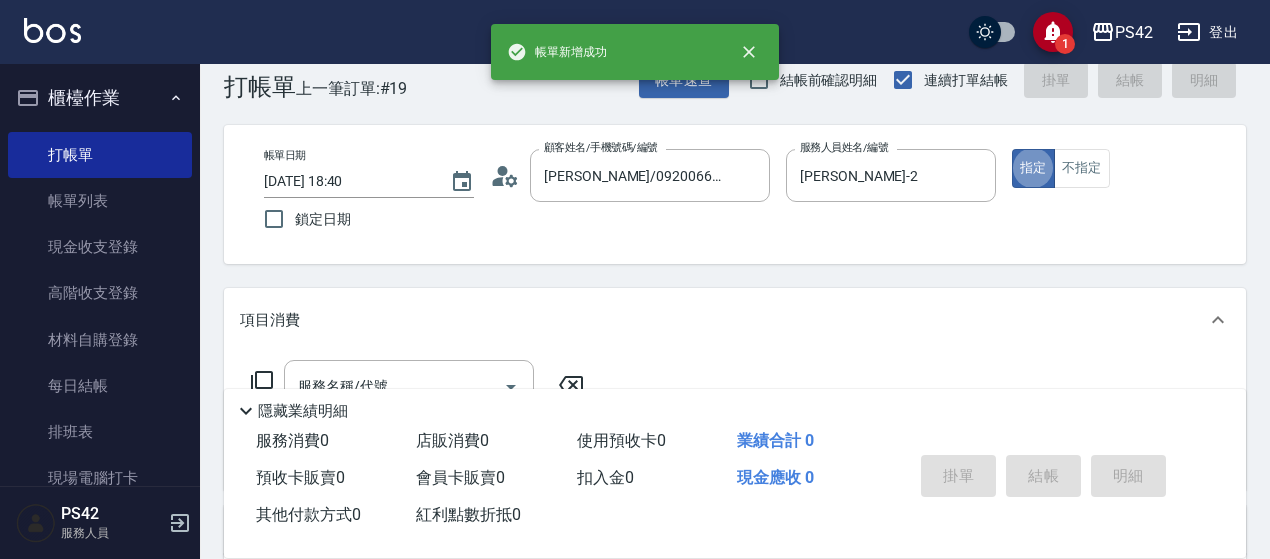 scroll, scrollTop: 40, scrollLeft: 0, axis: vertical 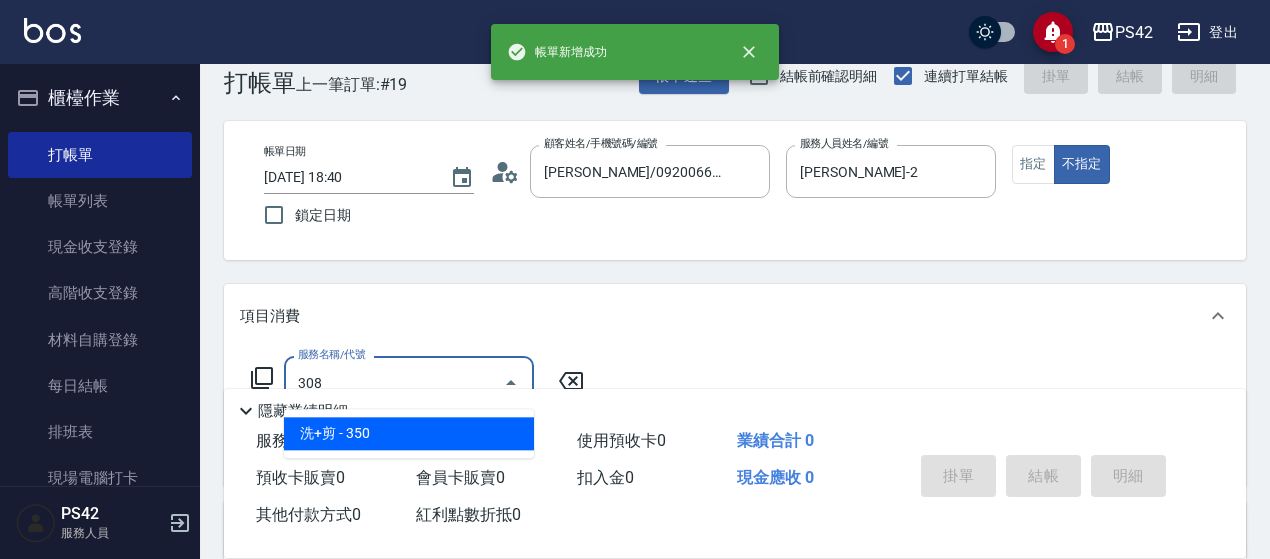 type on "洗+剪(308)" 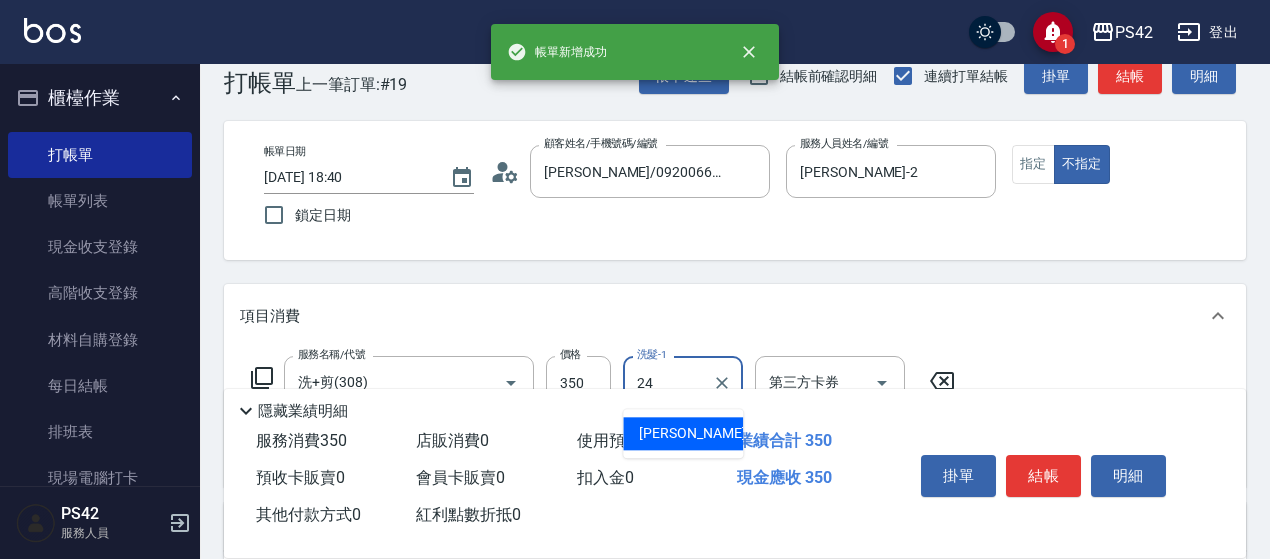 type on "[PERSON_NAME]-24" 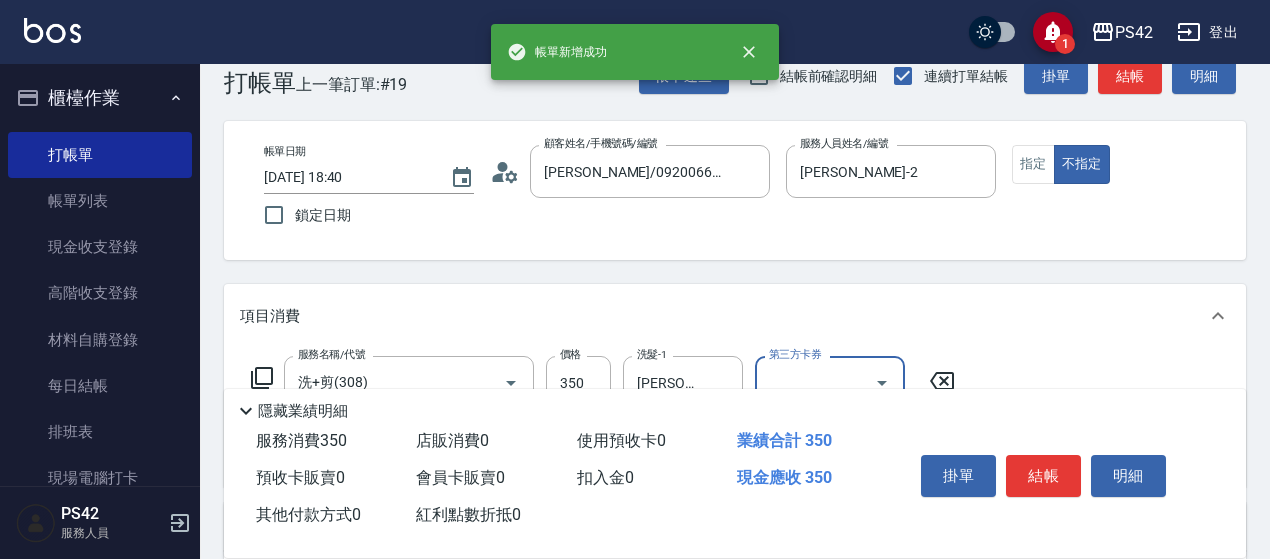 scroll, scrollTop: 140, scrollLeft: 0, axis: vertical 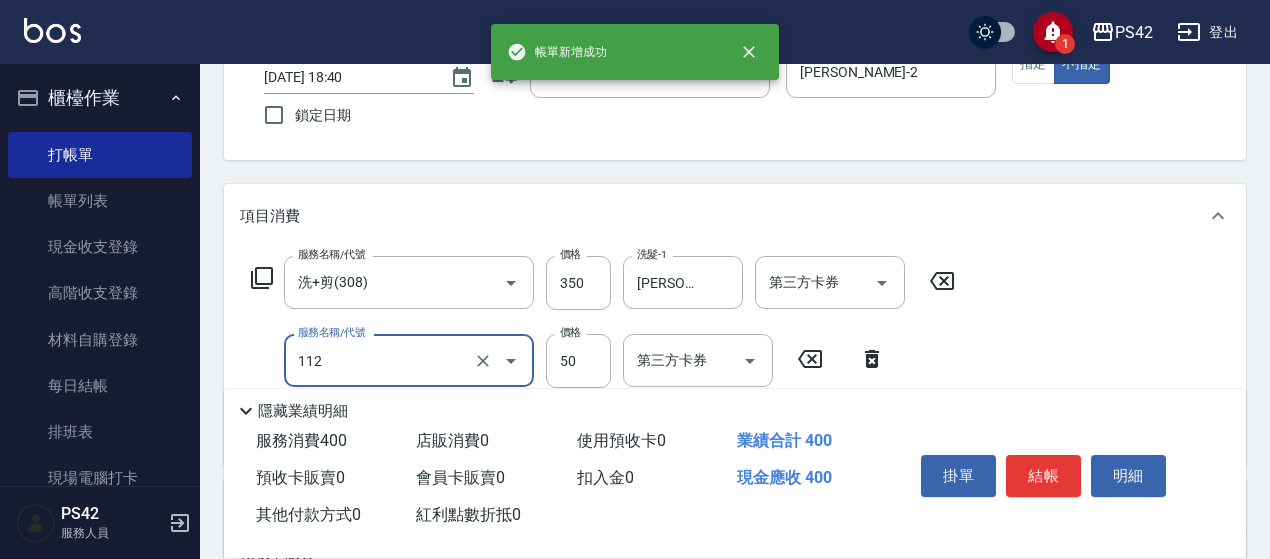 type on "精油50(112)" 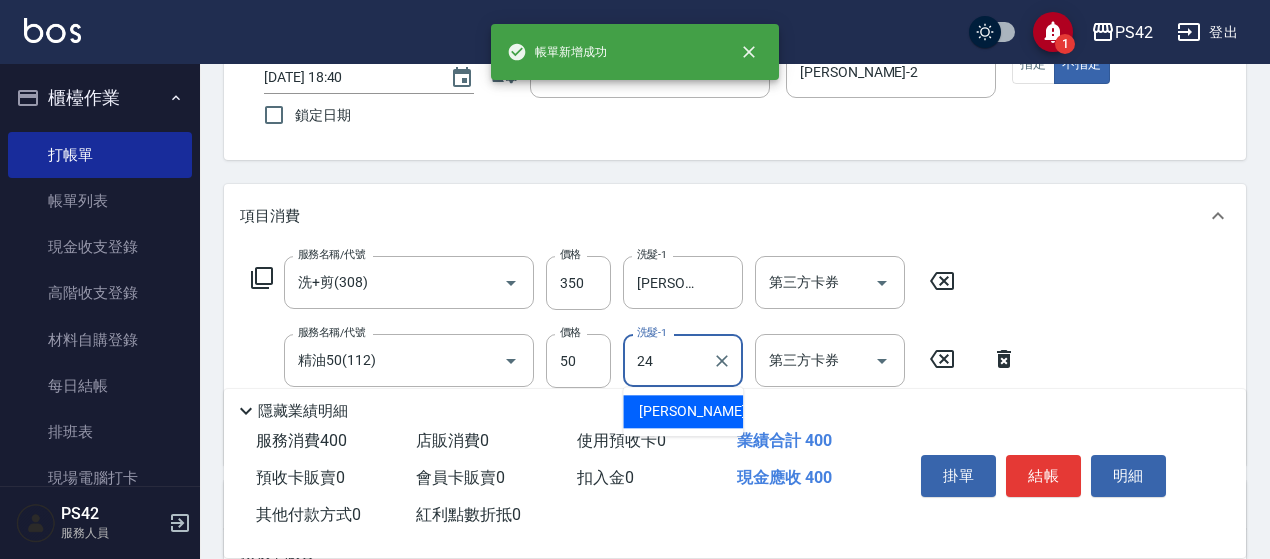 type on "[PERSON_NAME]-24" 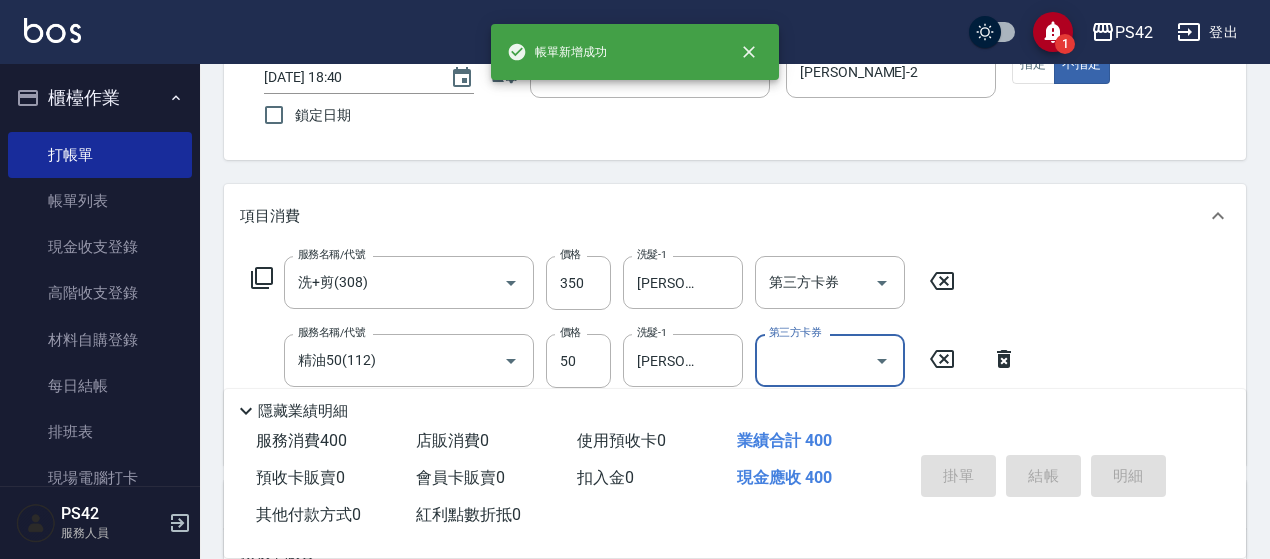 type 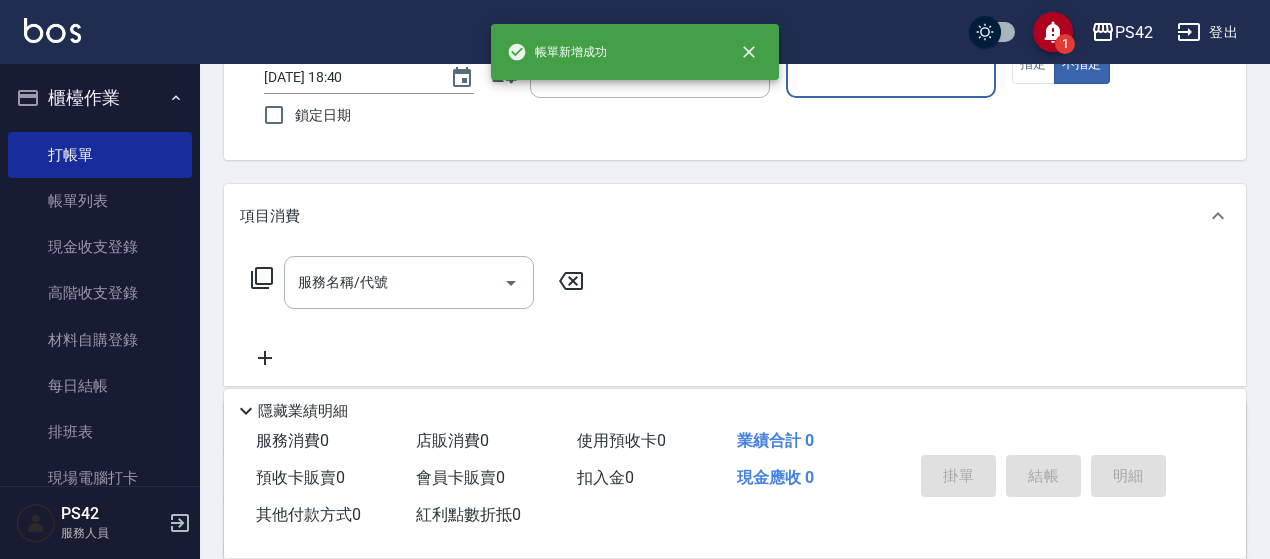 type on "[PERSON_NAME]/0920066362/null" 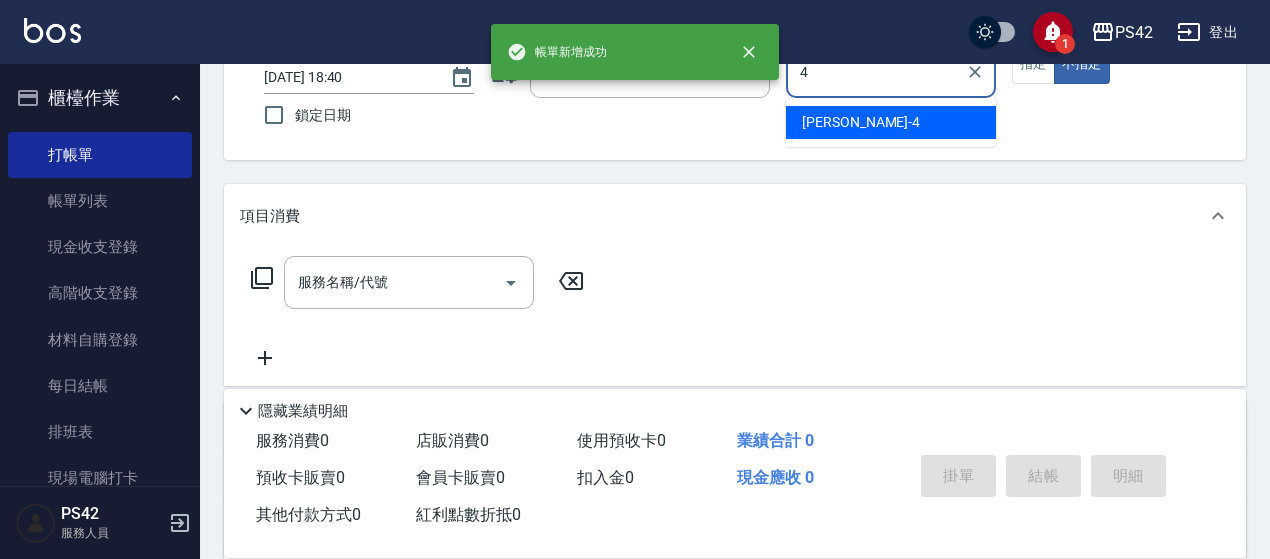 type on "4" 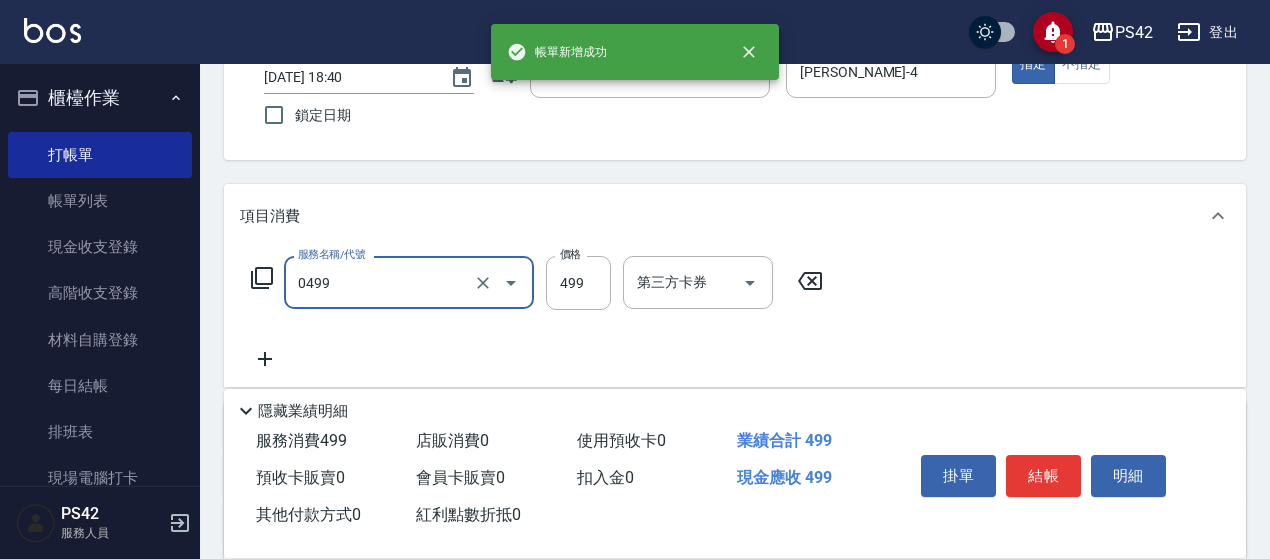 type on "[PERSON_NAME]499(0499)" 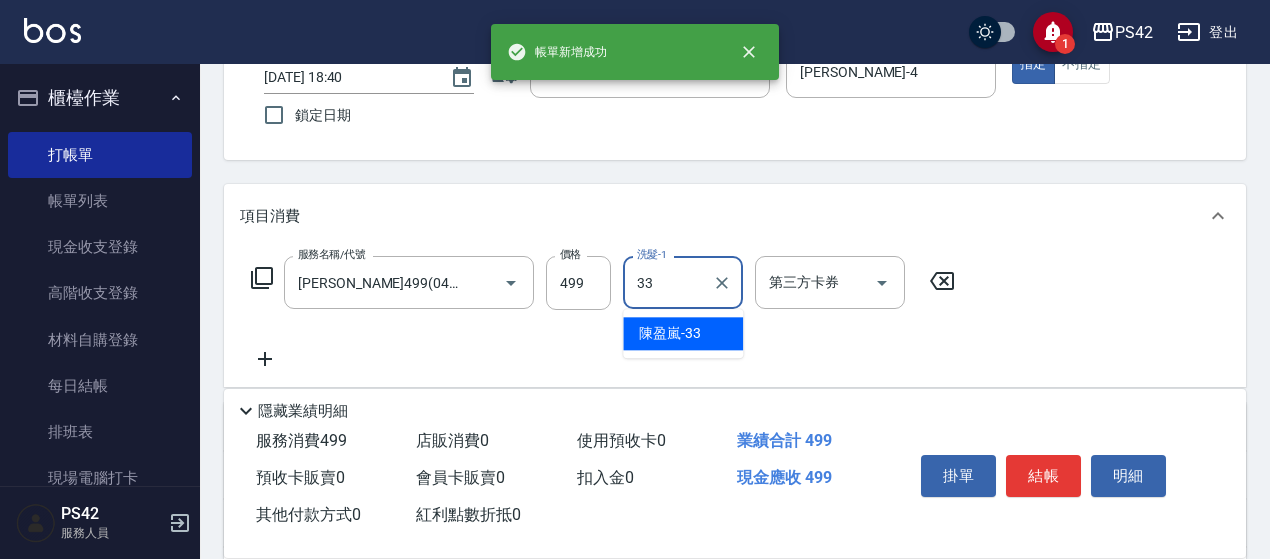 type on "[PERSON_NAME]-33" 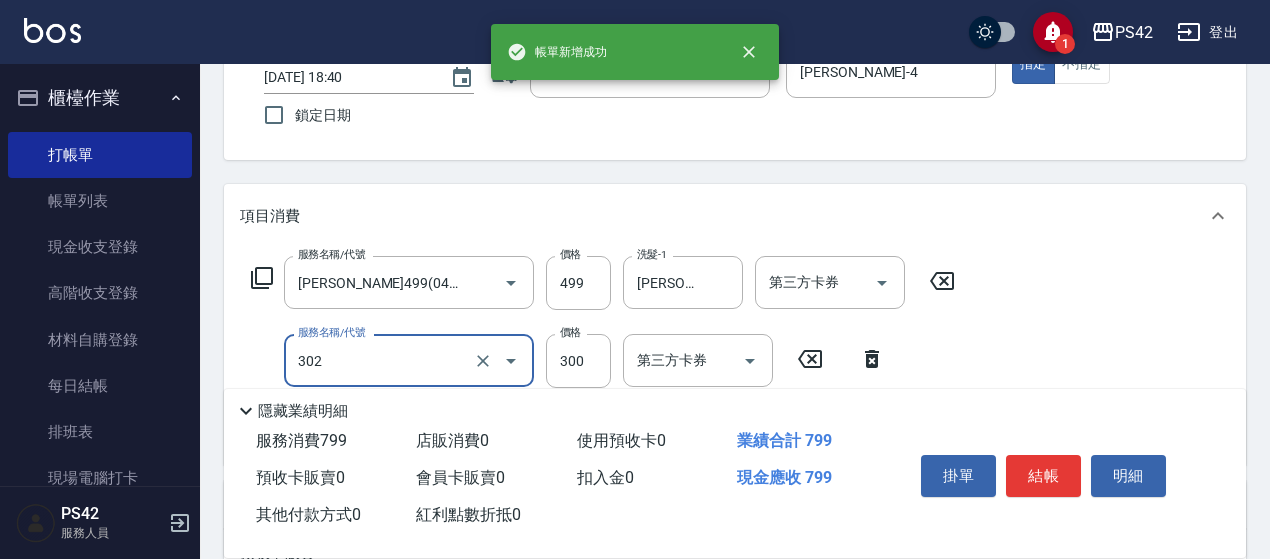 type on "剪髮(302)" 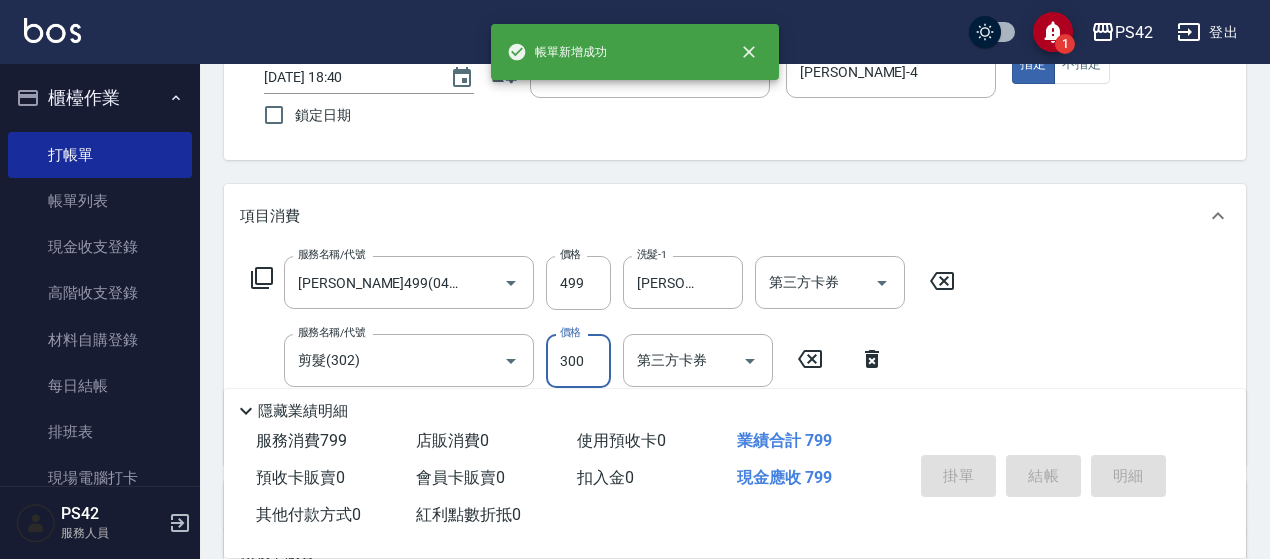 type 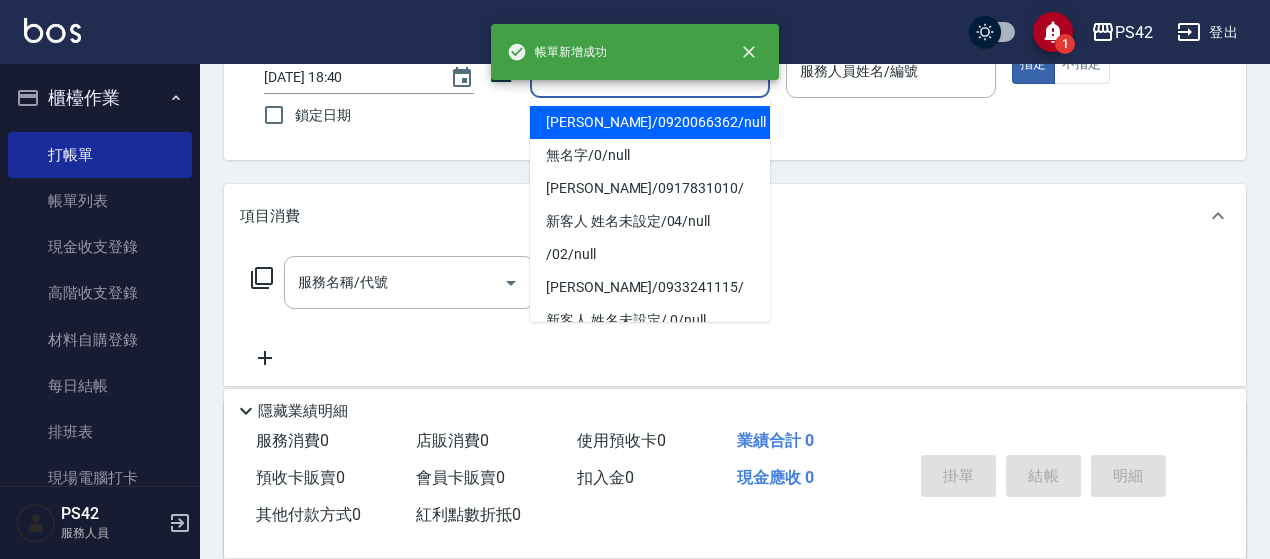 type on "[PERSON_NAME]/0920066362/null" 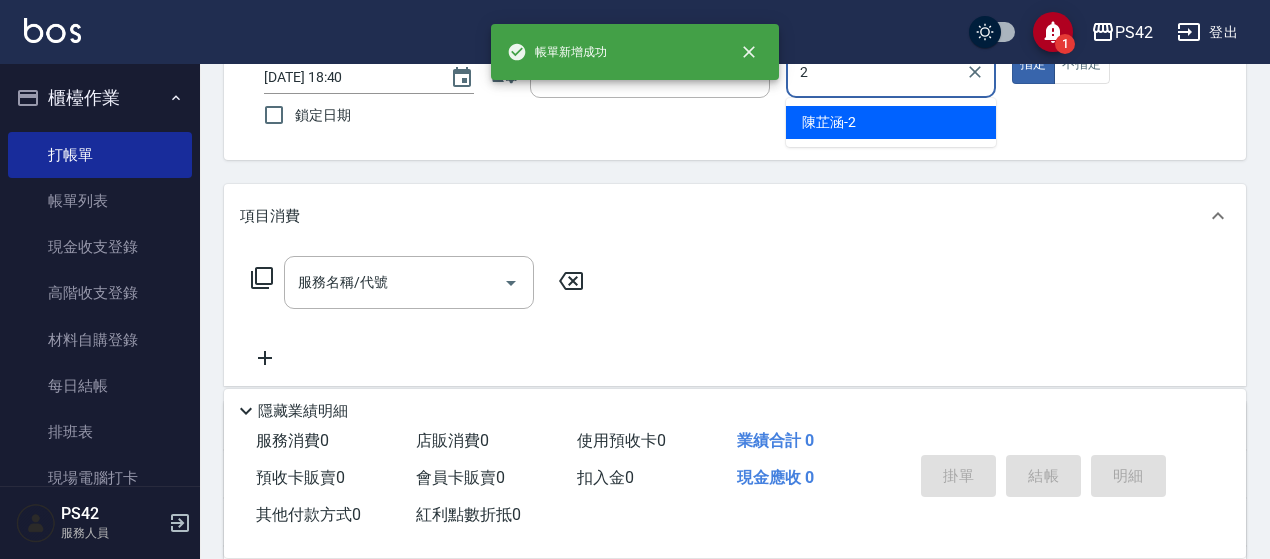 type on "[PERSON_NAME]-2" 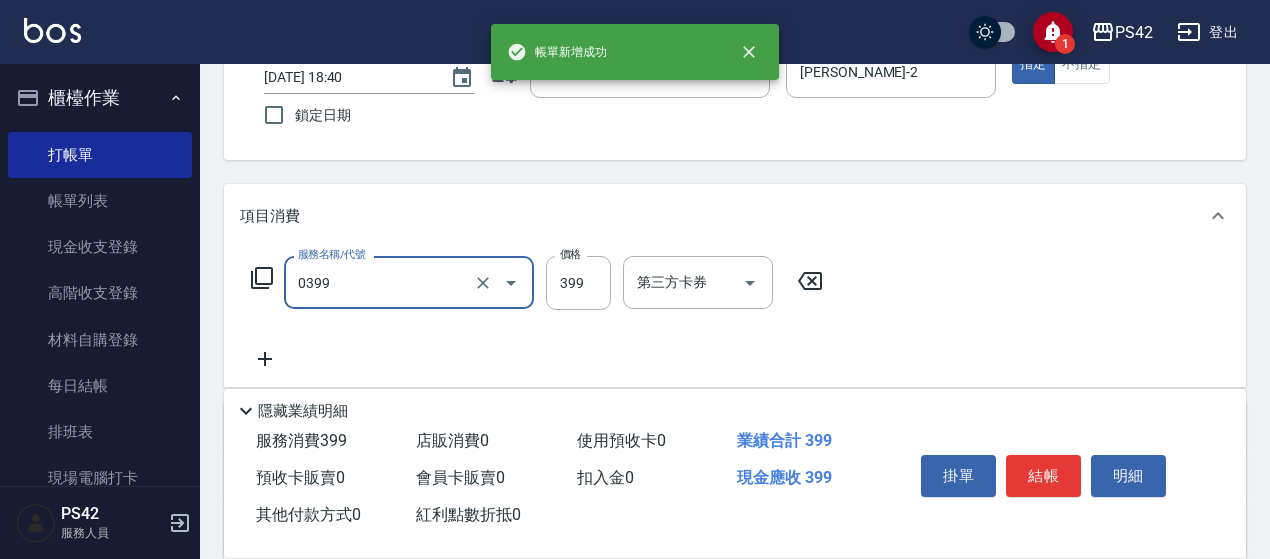 type on "海鹽399(0399)" 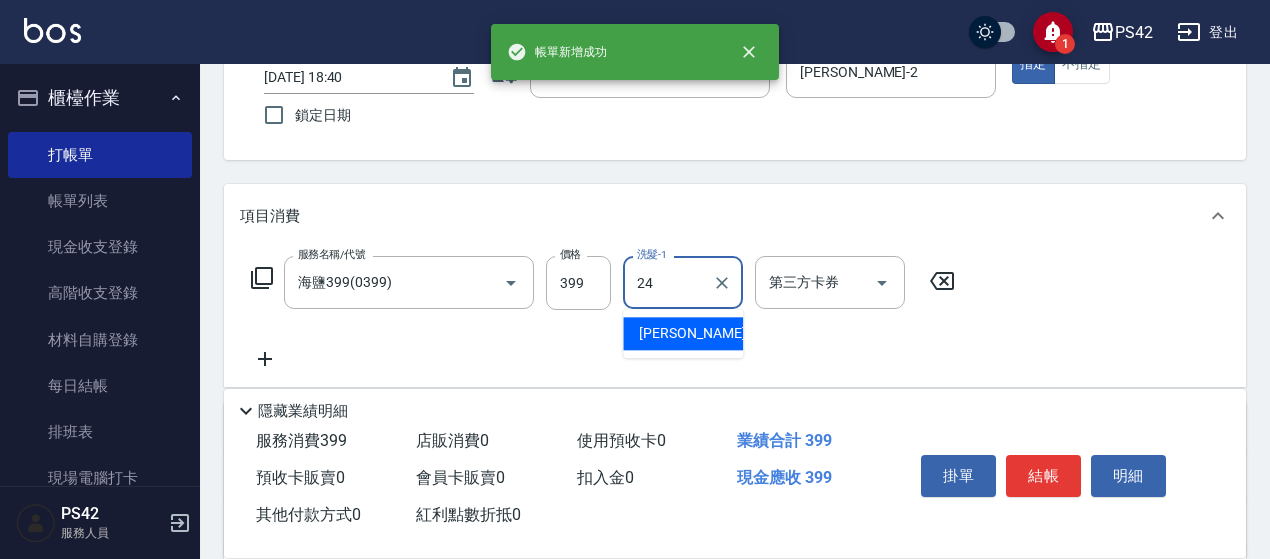 type on "[PERSON_NAME]-24" 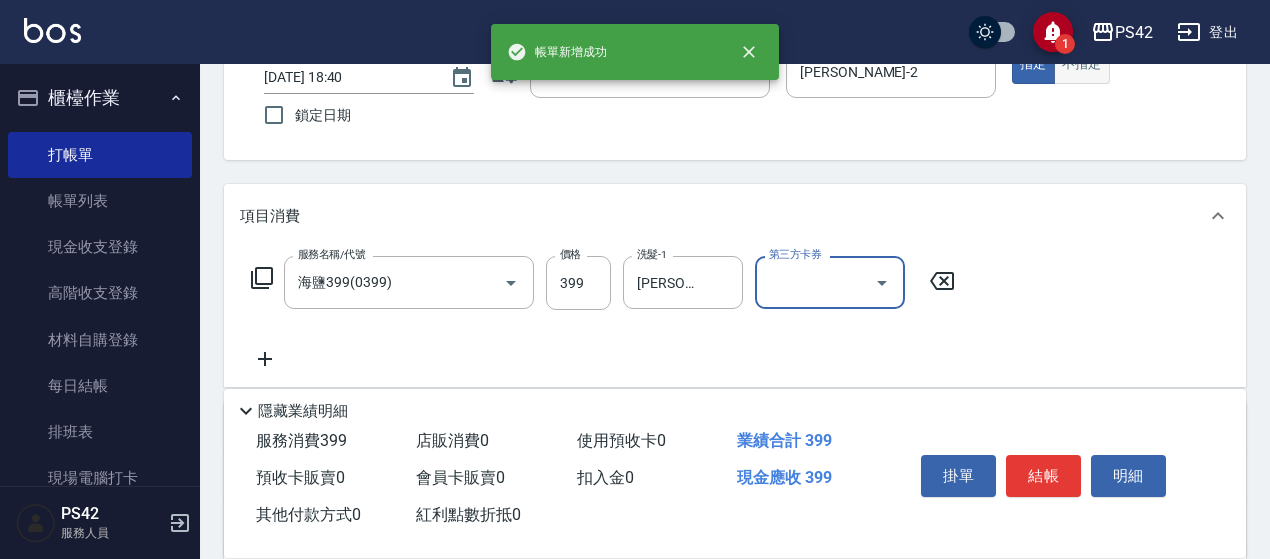 click on "不指定" at bounding box center [1082, 64] 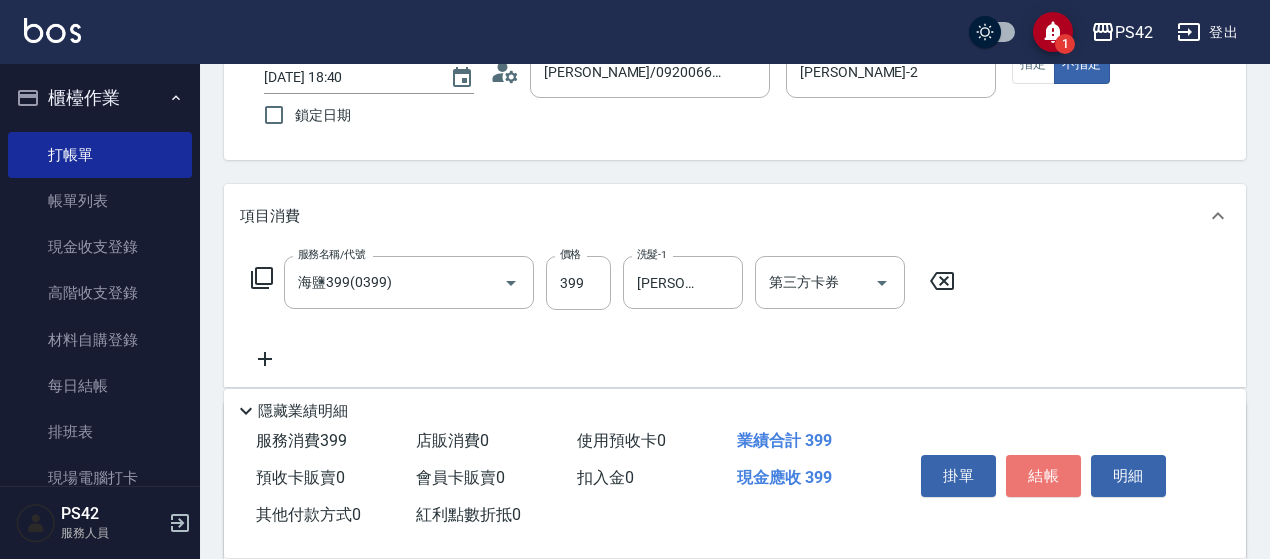 click on "結帳" at bounding box center (1043, 476) 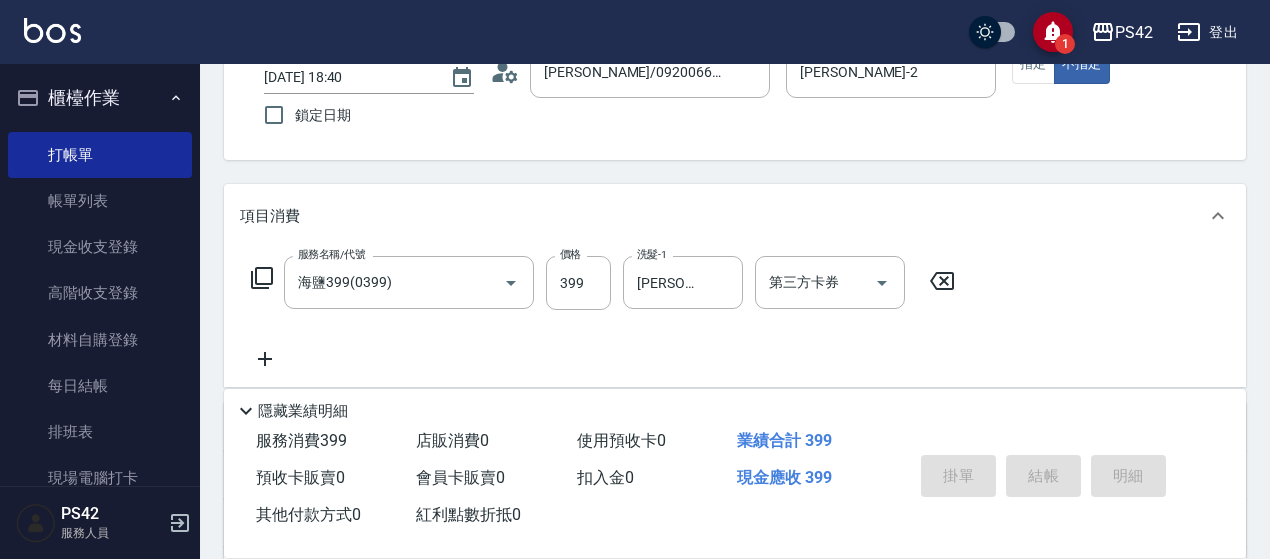 type 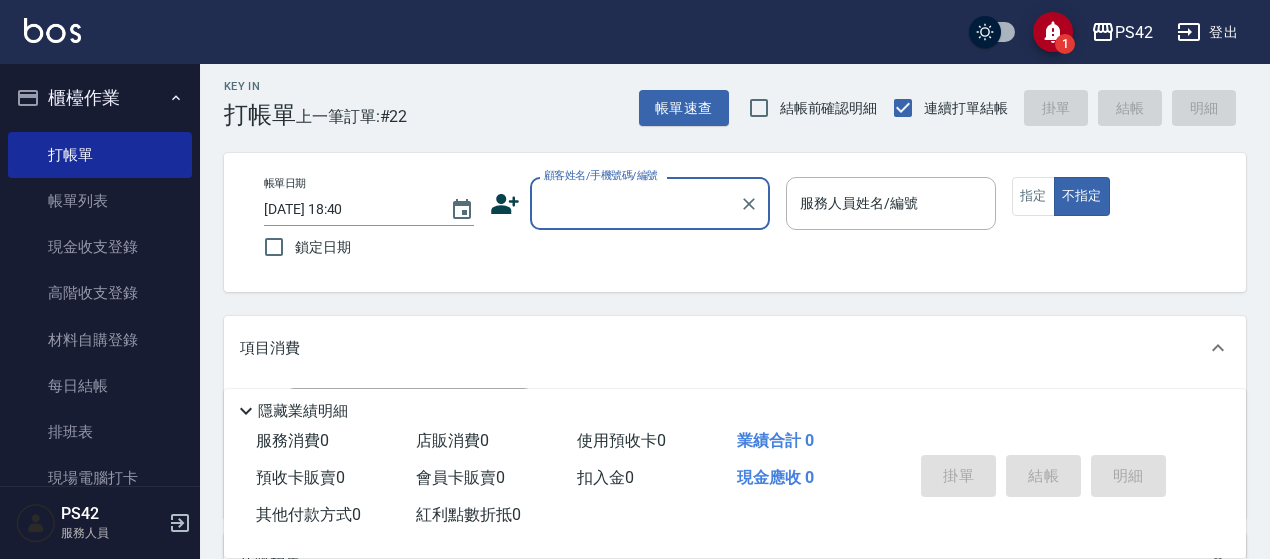scroll, scrollTop: 0, scrollLeft: 0, axis: both 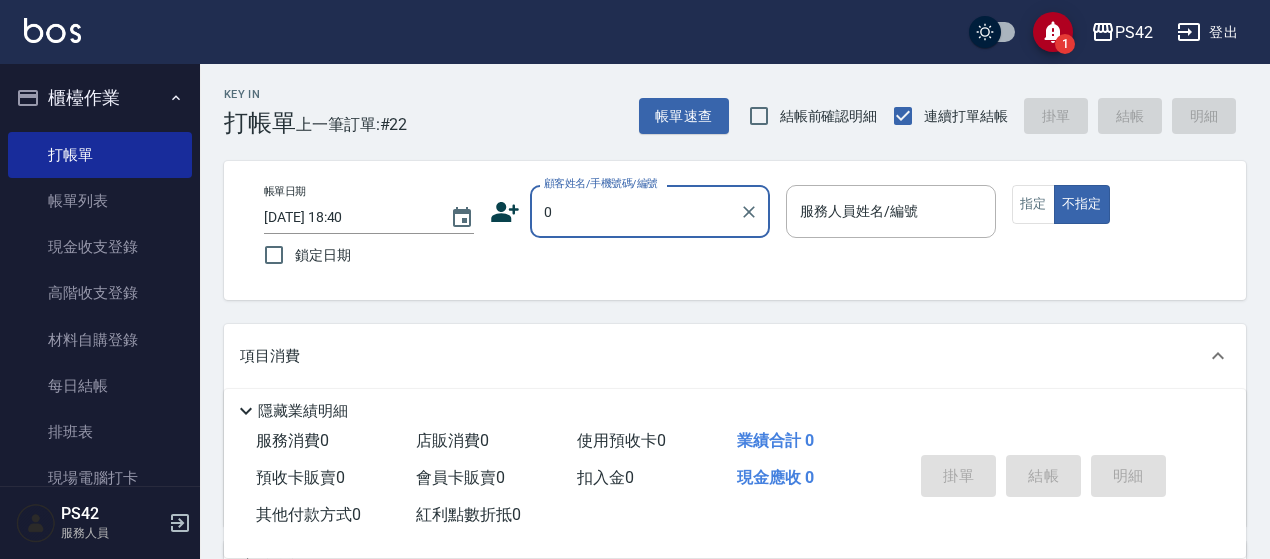 type on "[PERSON_NAME]/0920066362/null" 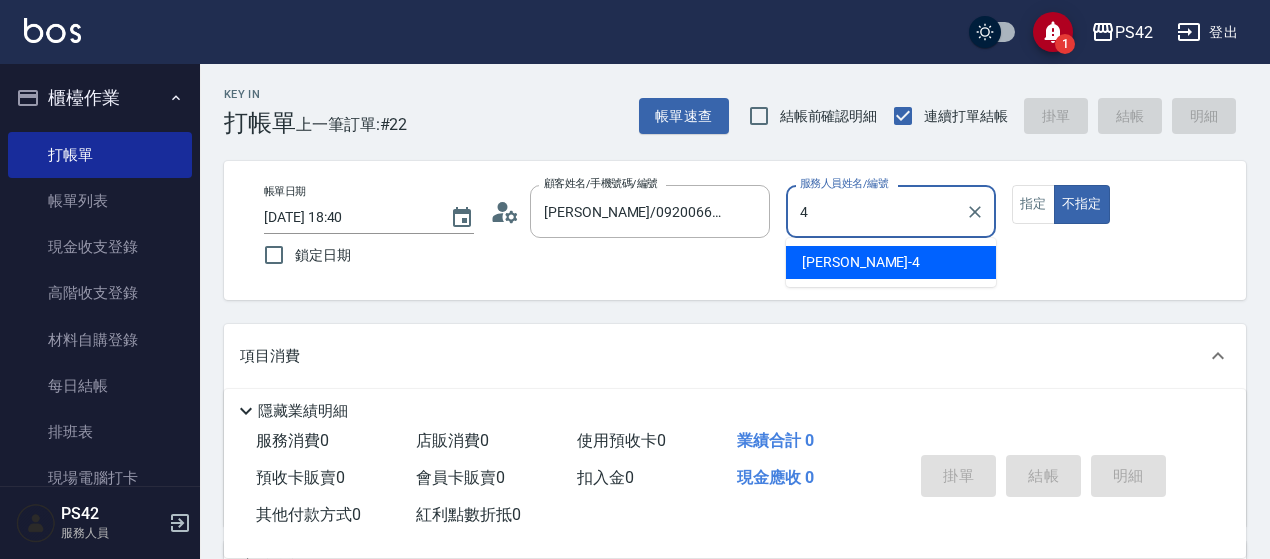 type on "[PERSON_NAME]-4" 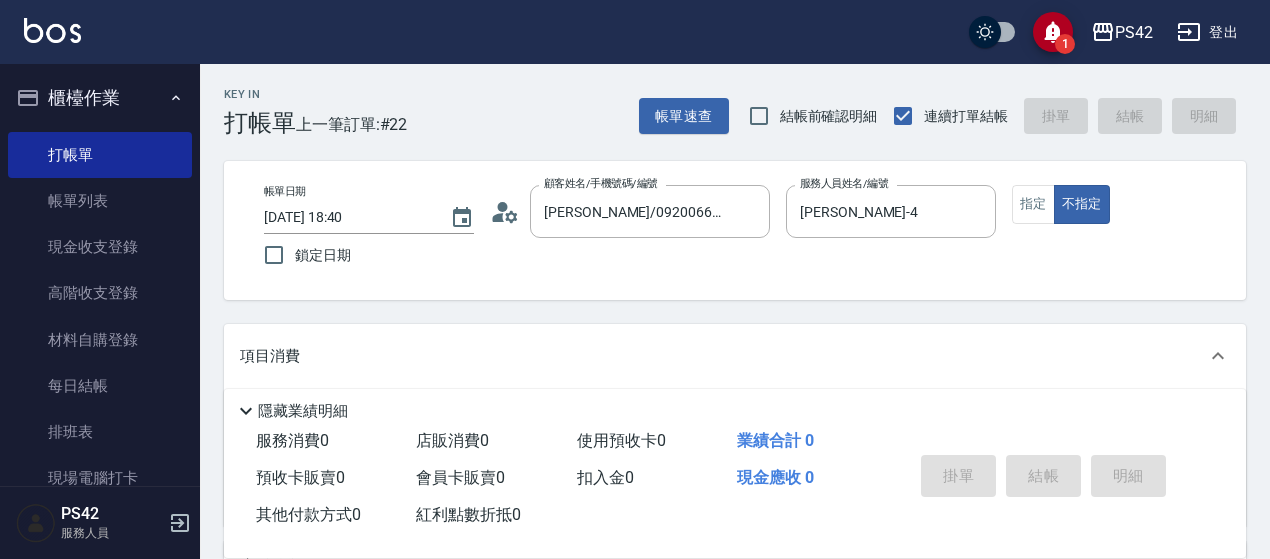 click on "帳單日期 [DATE] 18:40 鎖定日期 顧客姓名/手機號碼/編號 [PERSON_NAME]/0920066362/null 顧客姓名/手機號碼/編號 服務人員姓名/編號 [PERSON_NAME]-4 服務人員姓名/編號 指定 不指定" at bounding box center [735, 230] 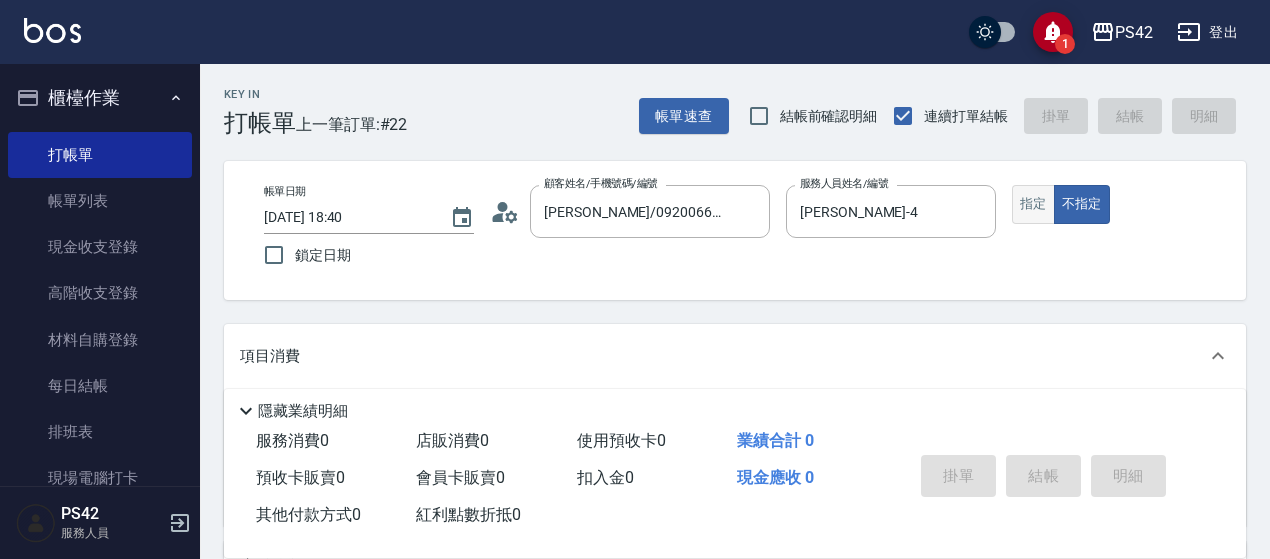 drag, startPoint x: 1042, startPoint y: 227, endPoint x: 1033, endPoint y: 221, distance: 10.816654 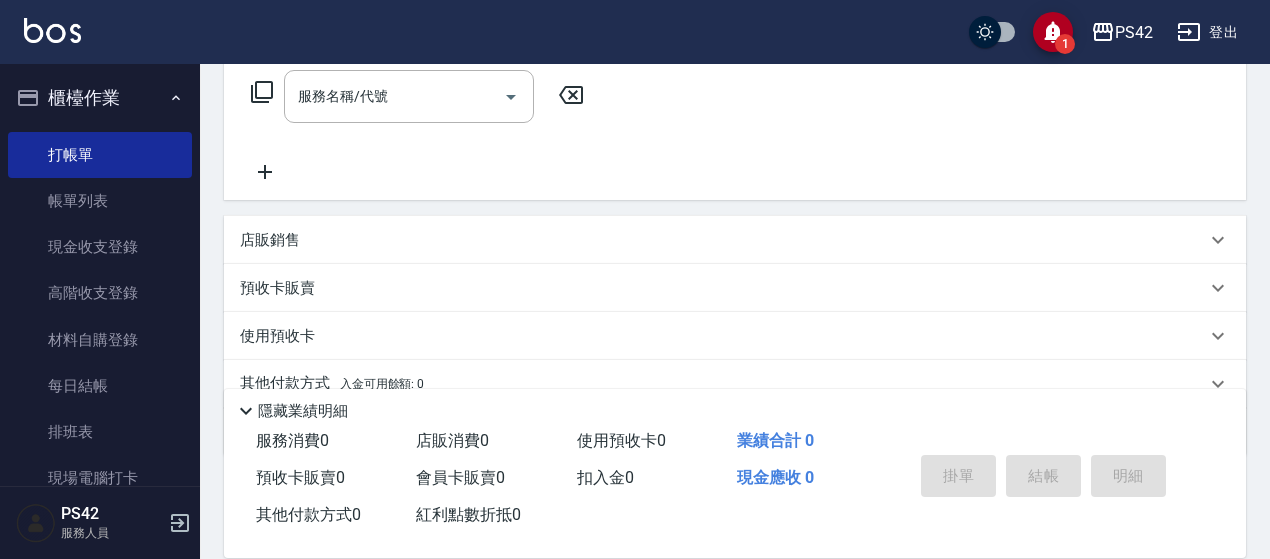 scroll, scrollTop: 200, scrollLeft: 0, axis: vertical 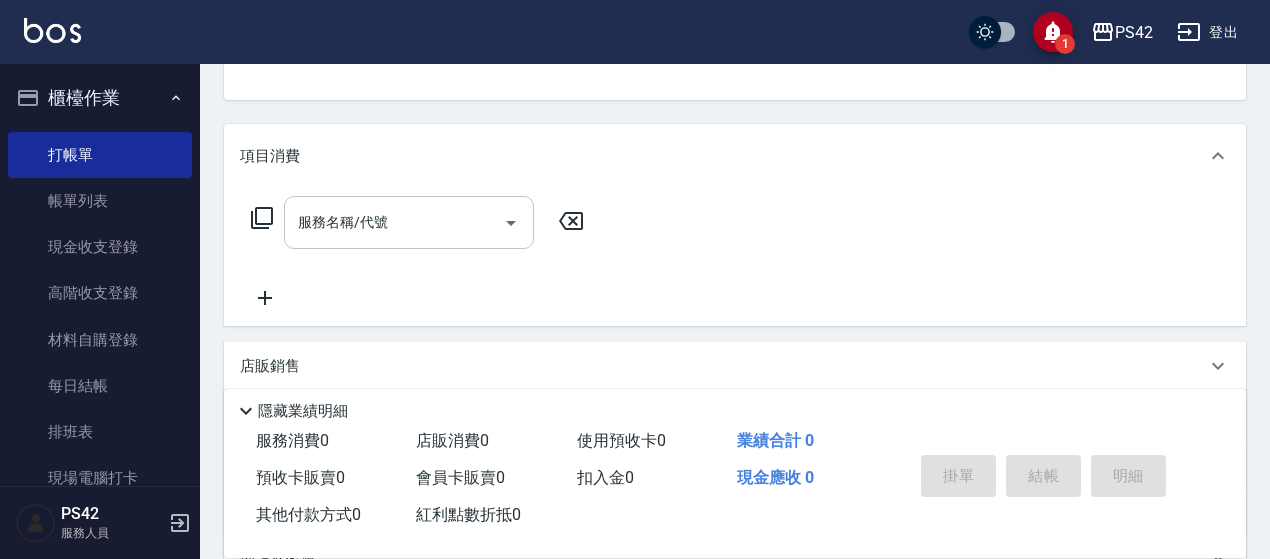 click on "服務名稱/代號" at bounding box center [394, 222] 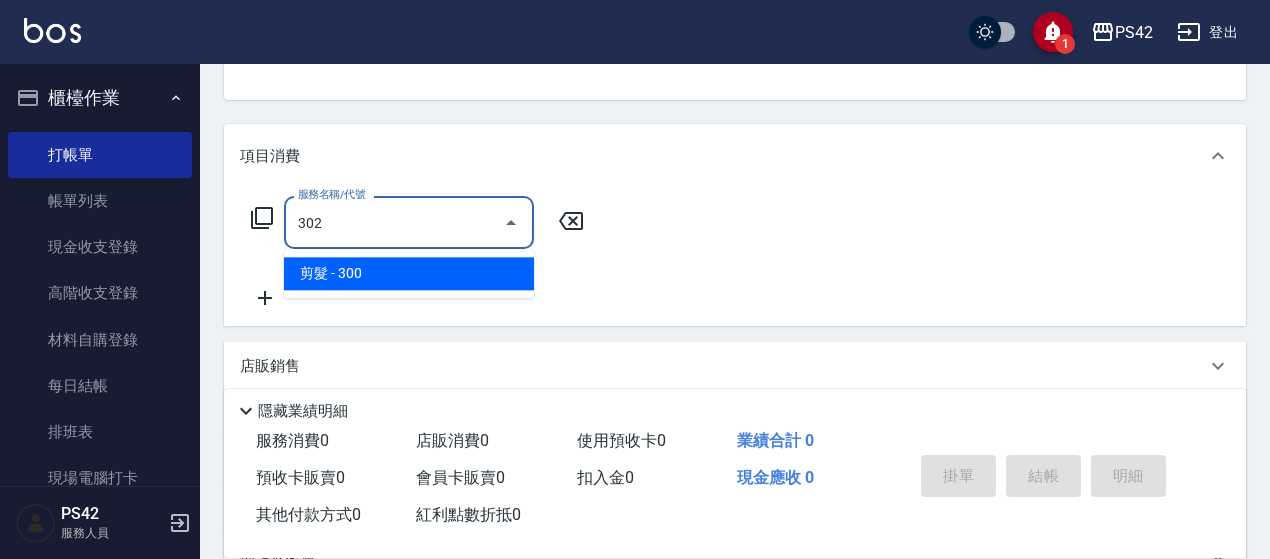type on "剪髮(302)" 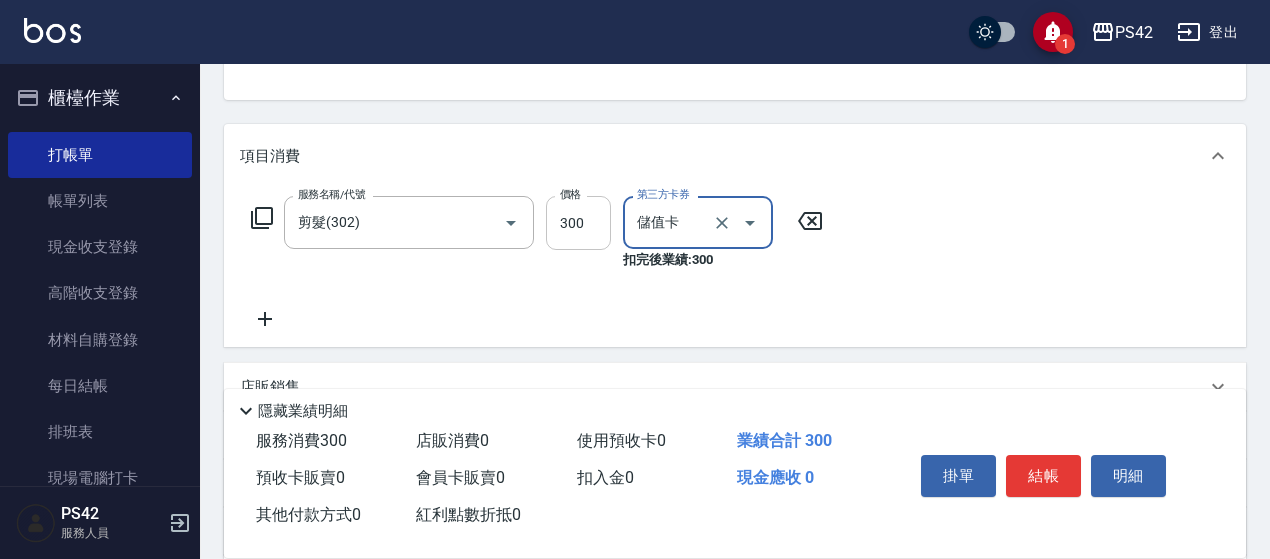 type on "儲值卡" 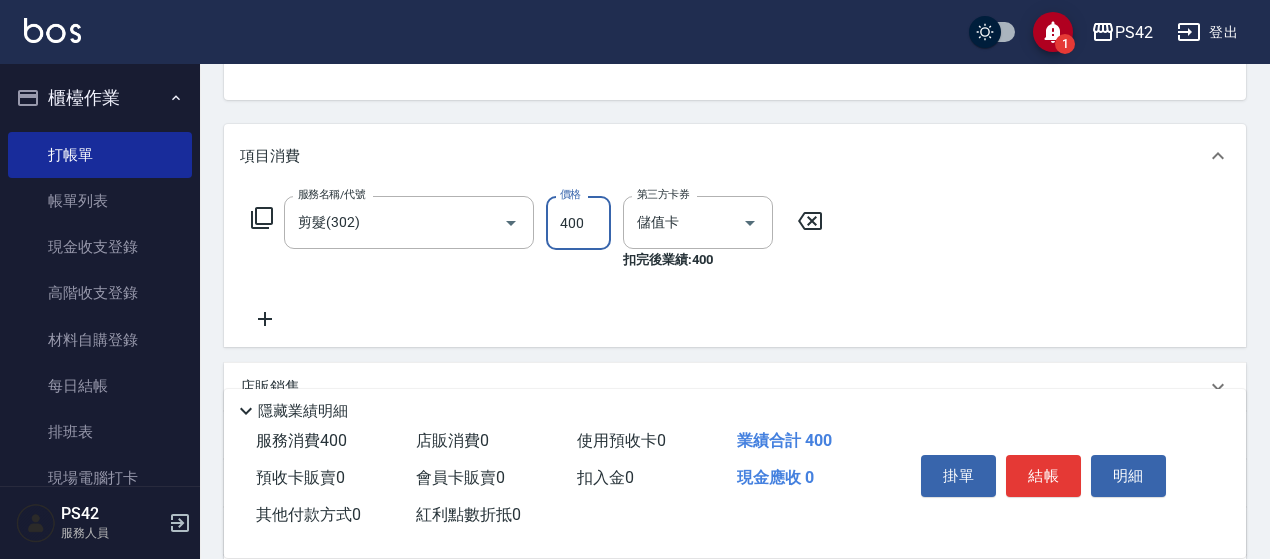 type on "400" 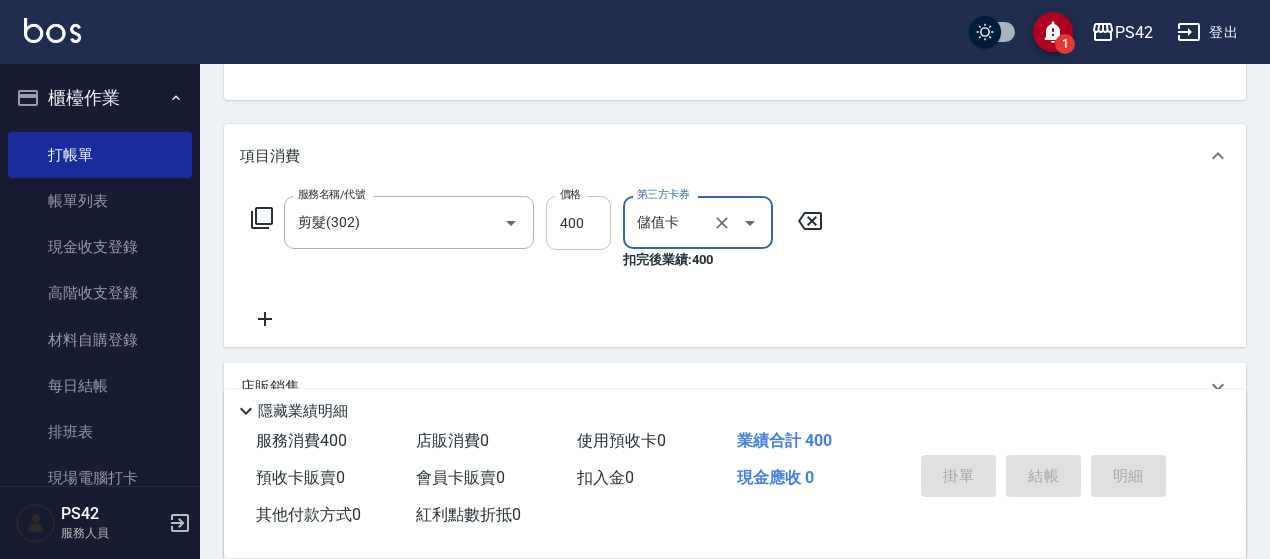 type on "[DATE] 18:41" 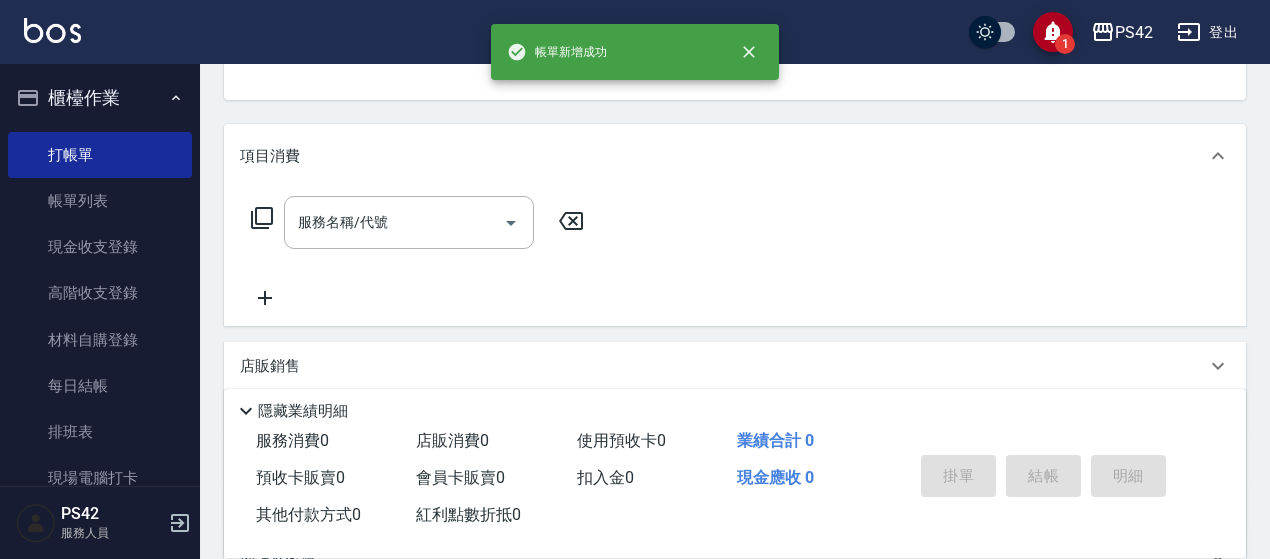scroll, scrollTop: 194, scrollLeft: 0, axis: vertical 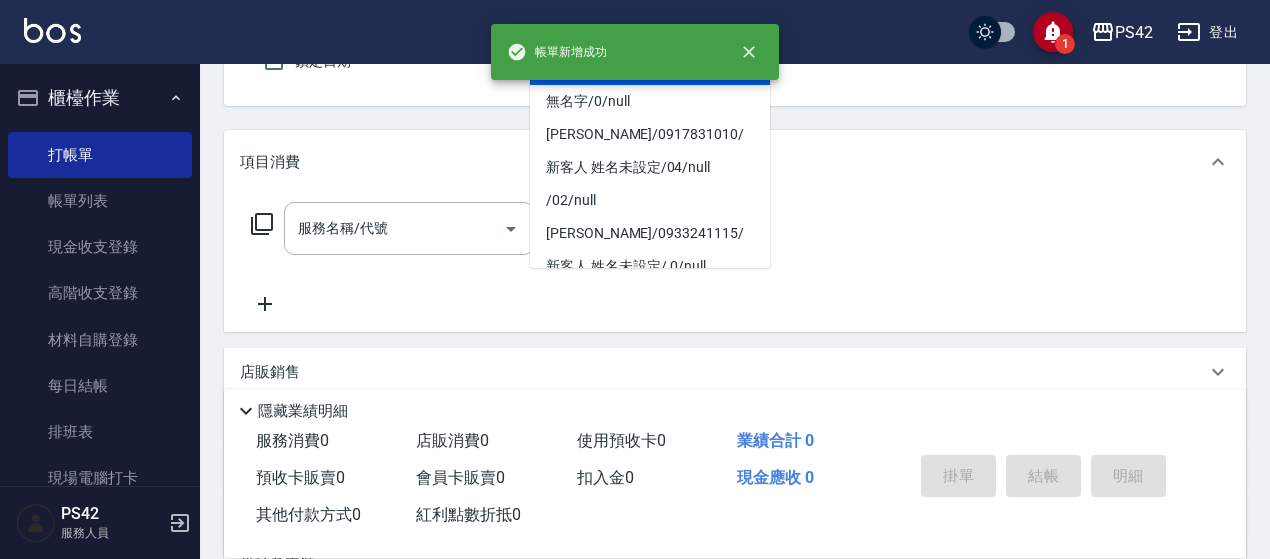 type on "[PERSON_NAME]/0920066362/null" 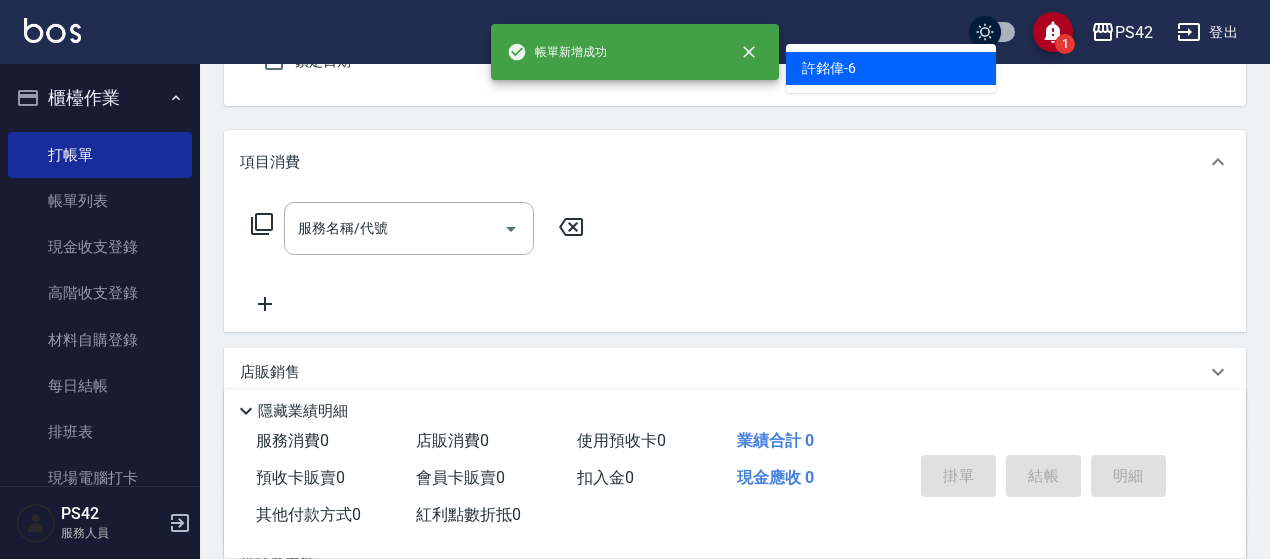 type on "[PERSON_NAME]-6" 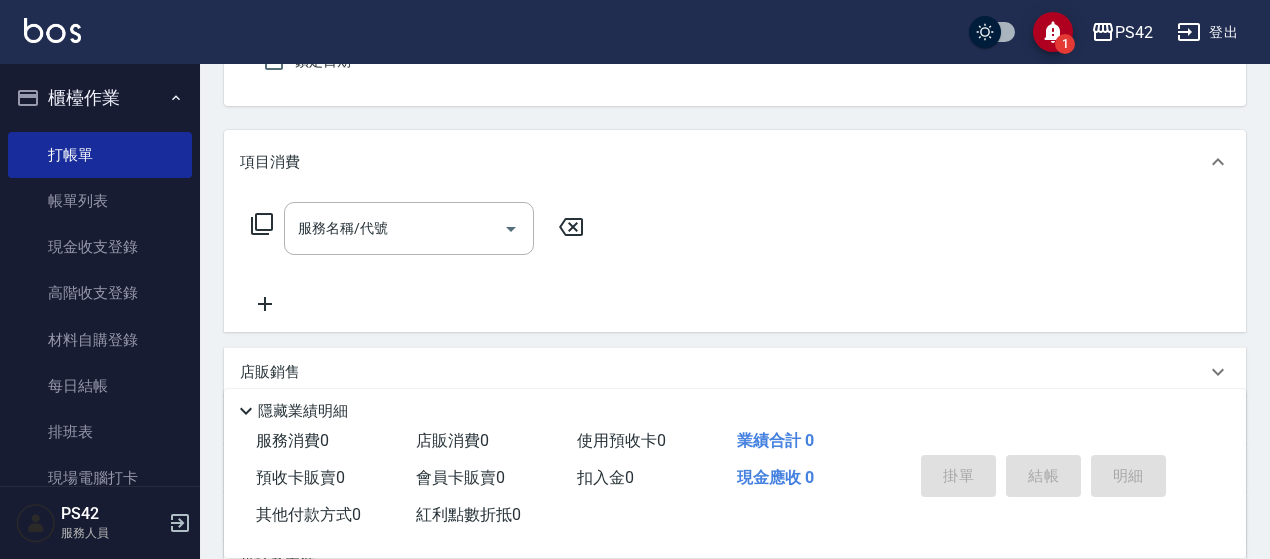 scroll, scrollTop: 185, scrollLeft: 0, axis: vertical 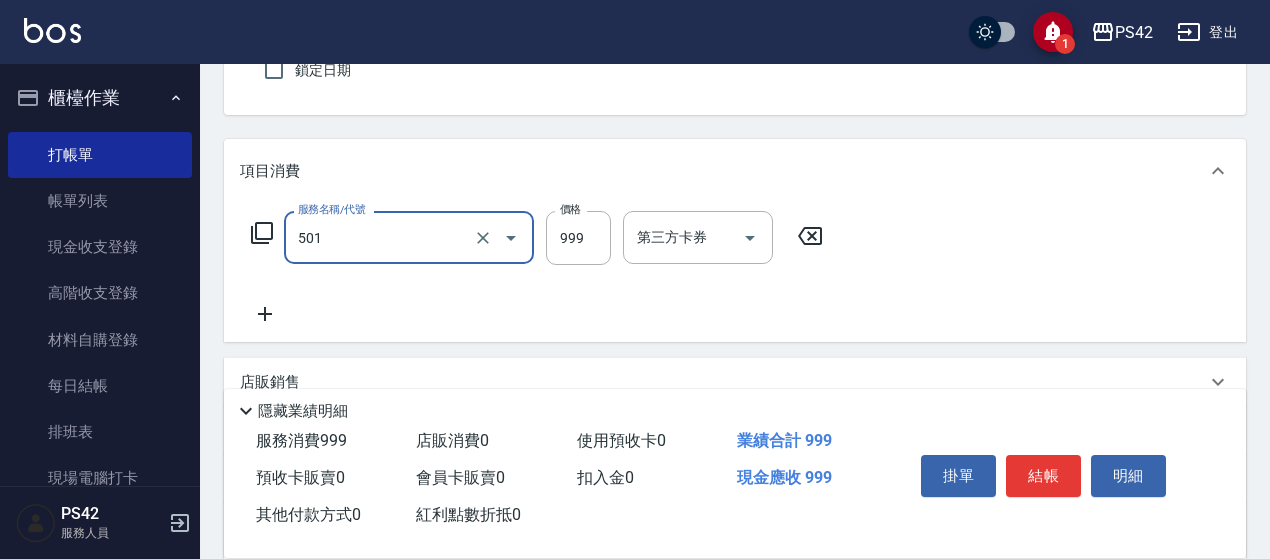 type on "染髮(501)" 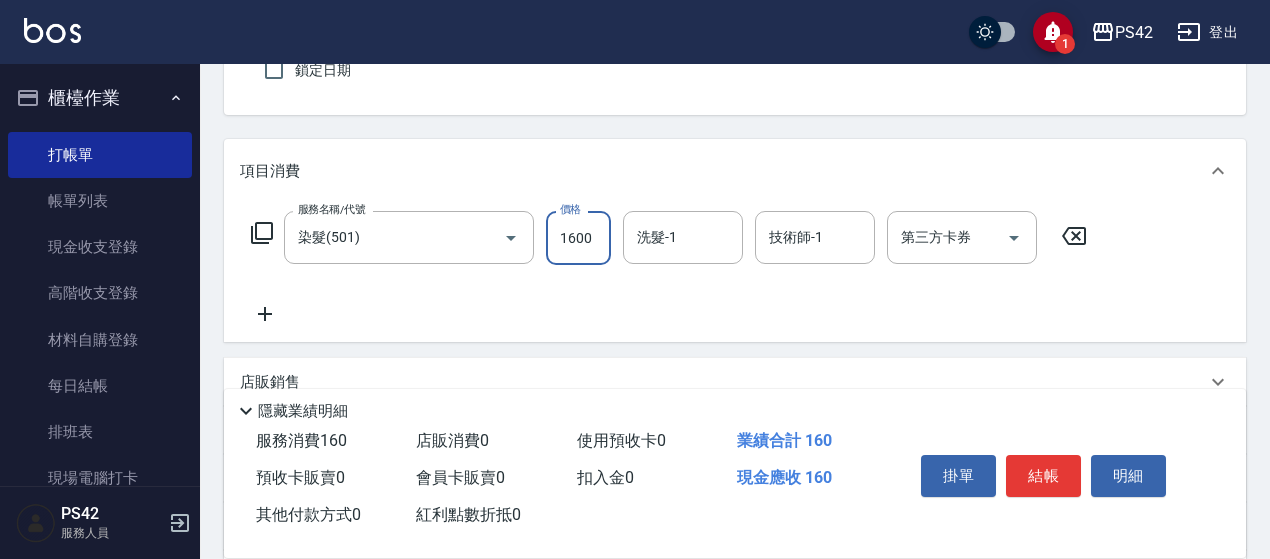 type on "1600" 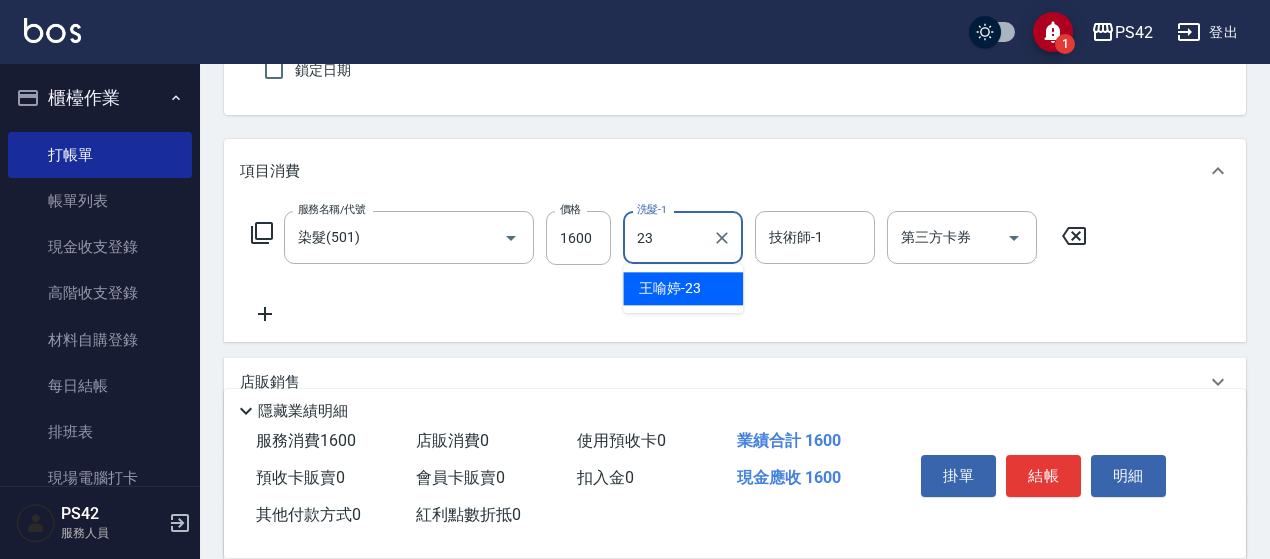 type on "[PERSON_NAME]-23" 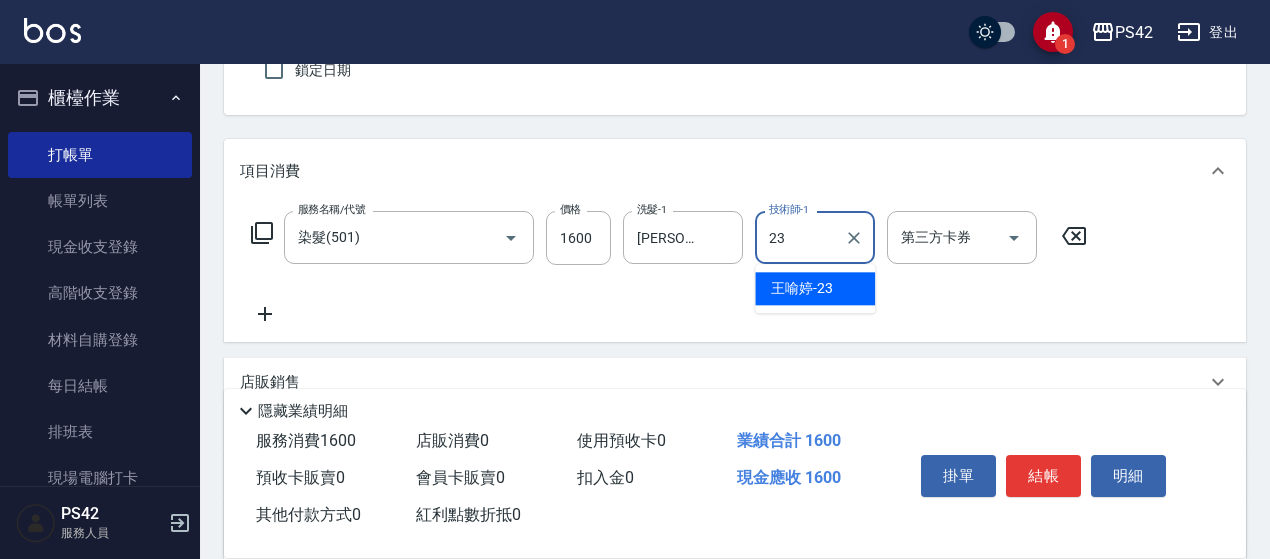 type on "[PERSON_NAME]-23" 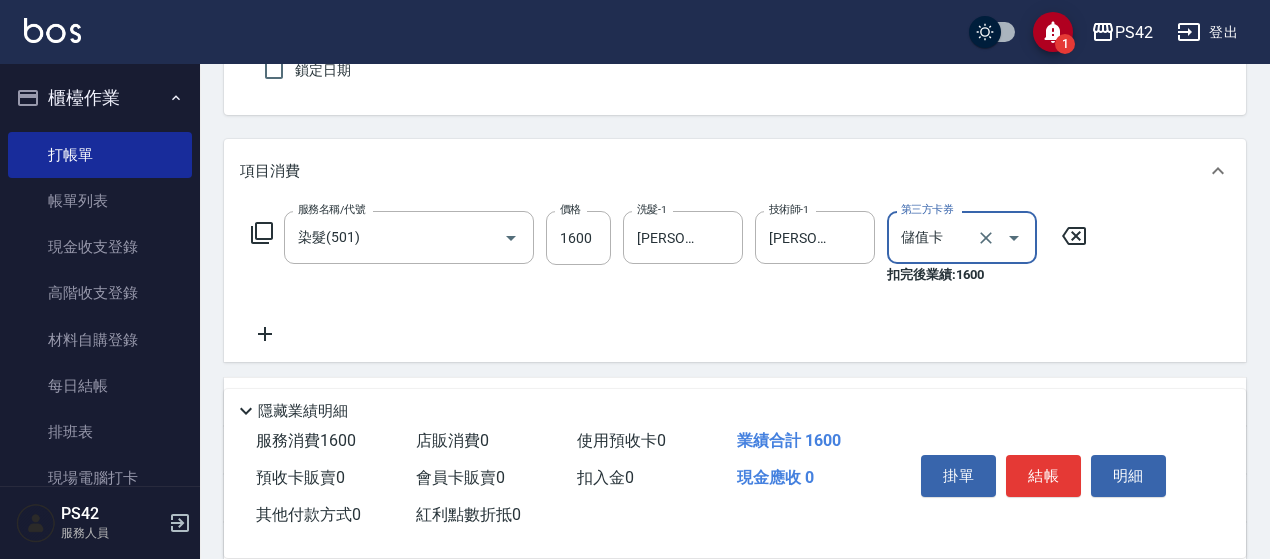 type on "儲值卡" 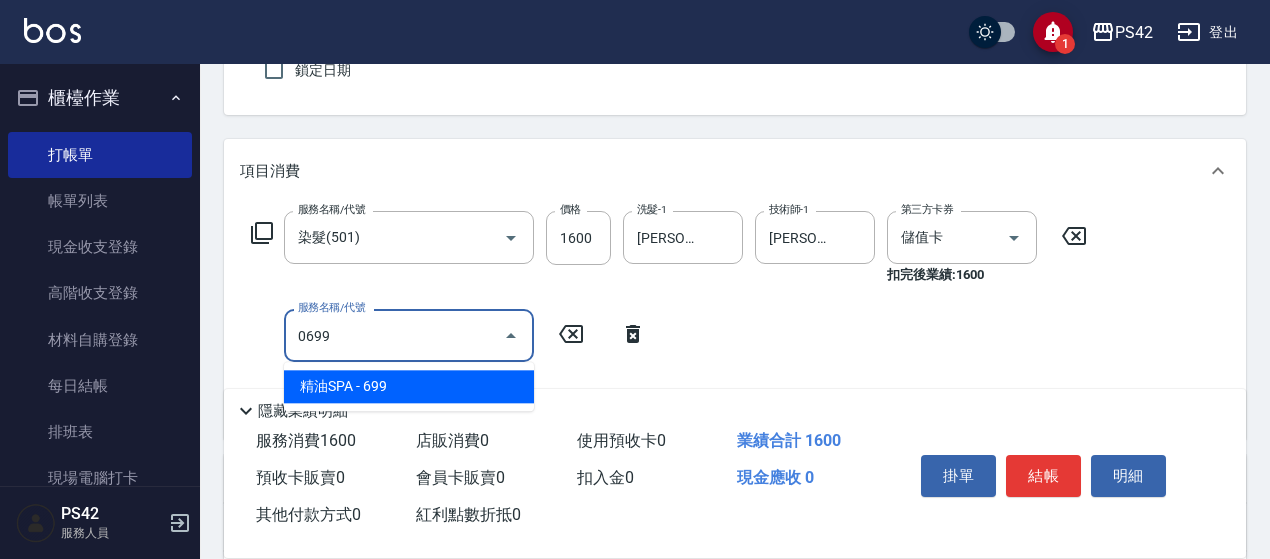 type on "精油SPA(0699)" 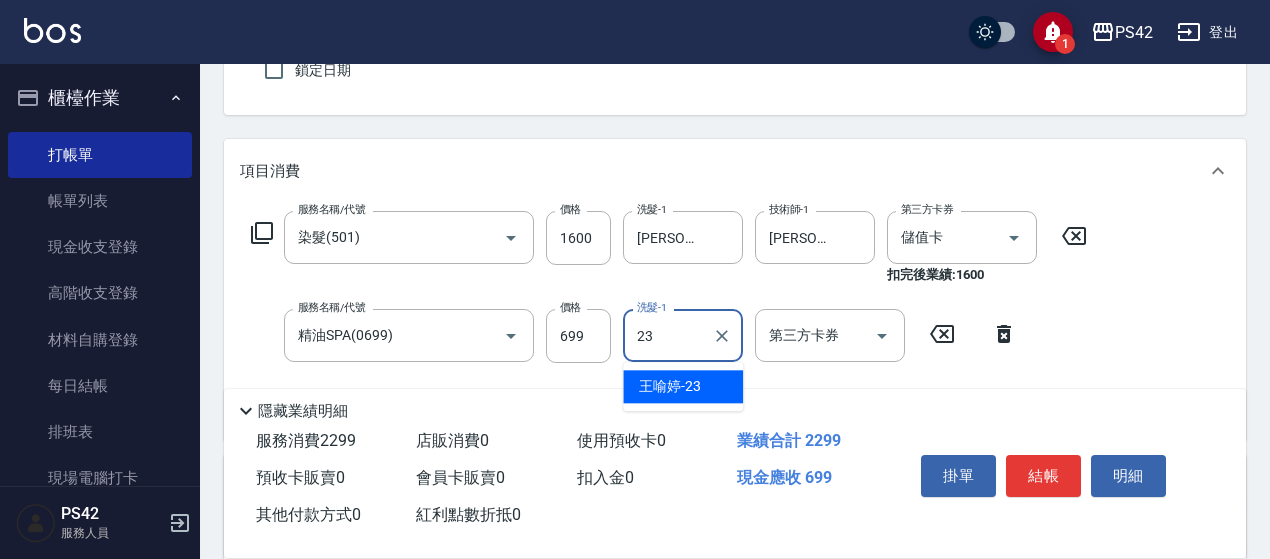 type on "[PERSON_NAME]-23" 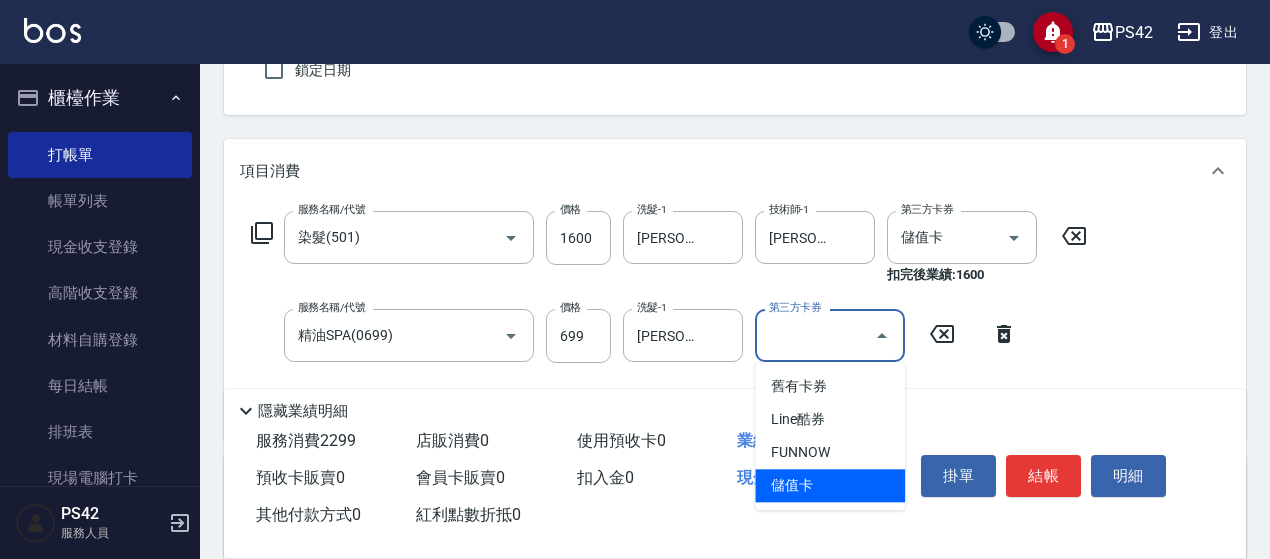 type on "儲值卡" 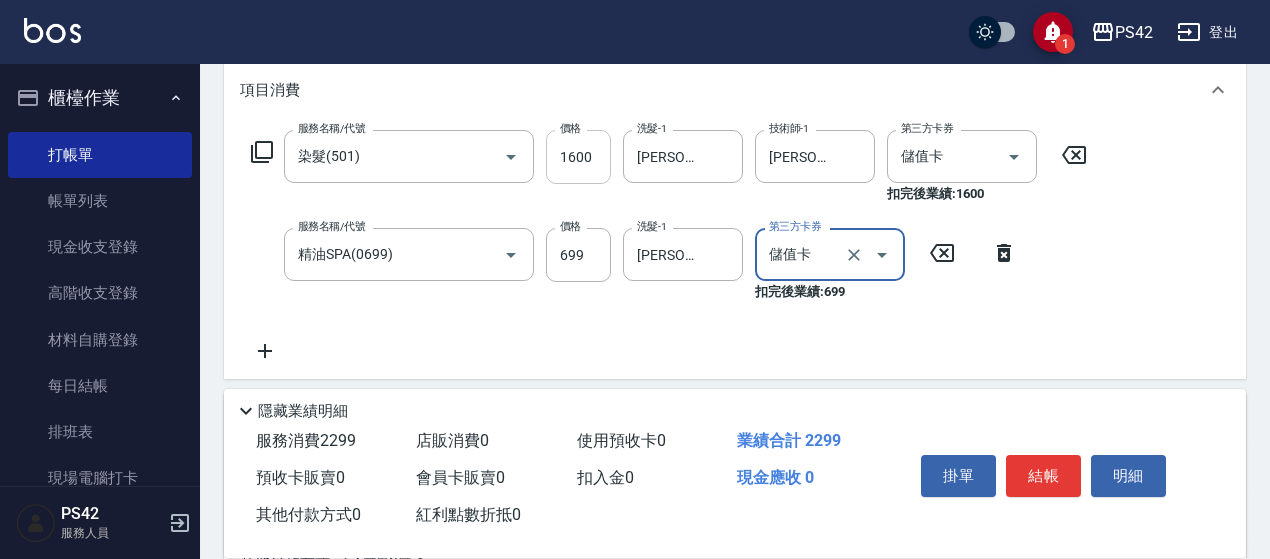 scroll, scrollTop: 285, scrollLeft: 0, axis: vertical 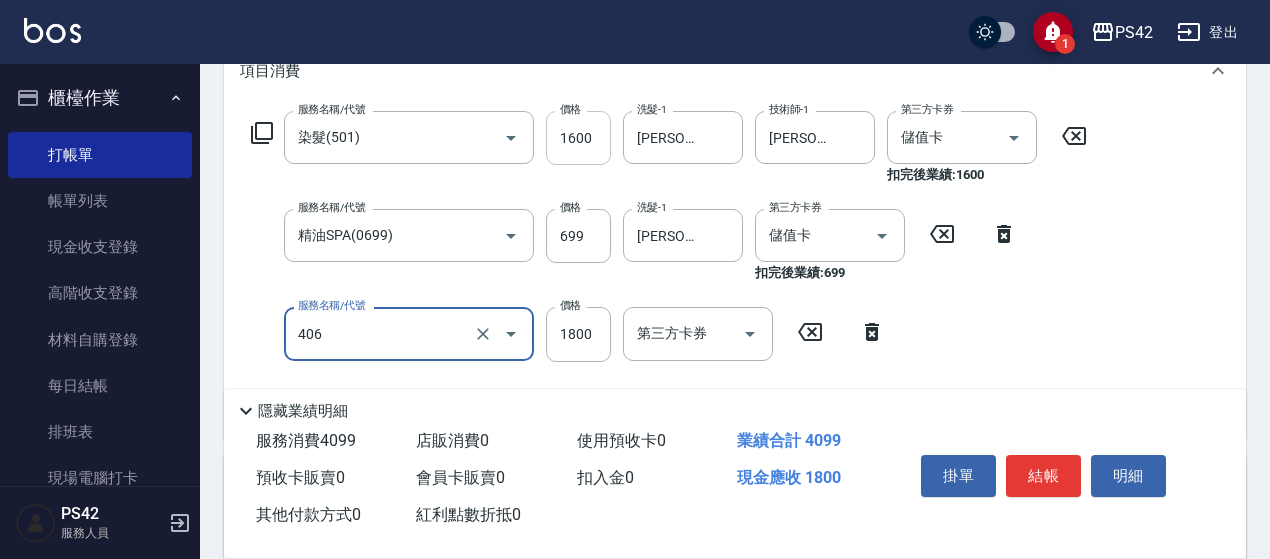 type on "鏡面二劑(406)" 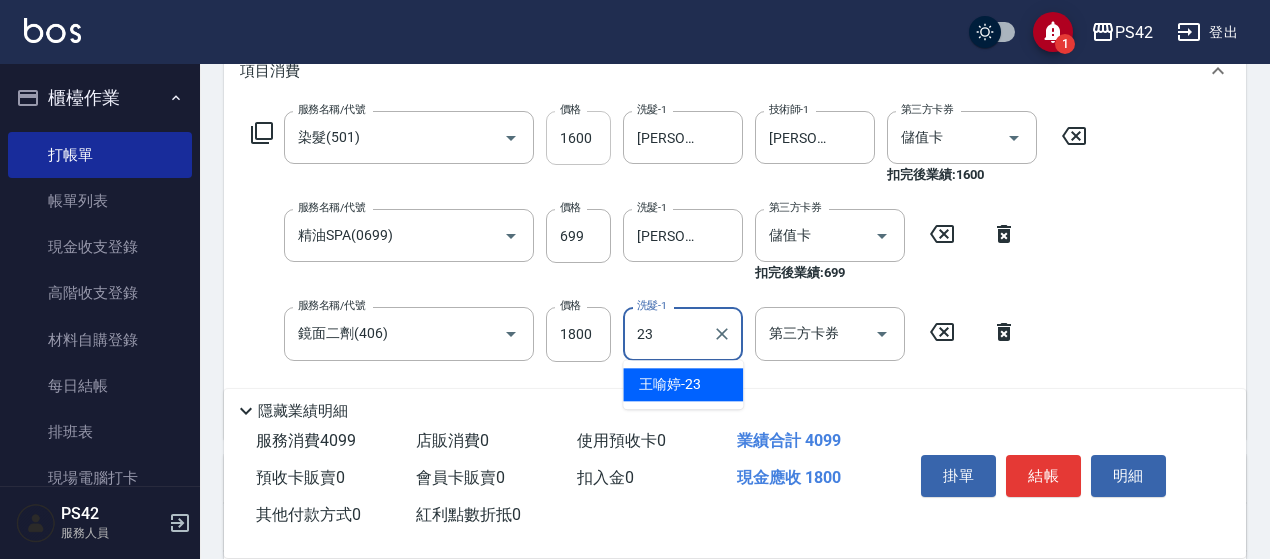 type on "[PERSON_NAME]-23" 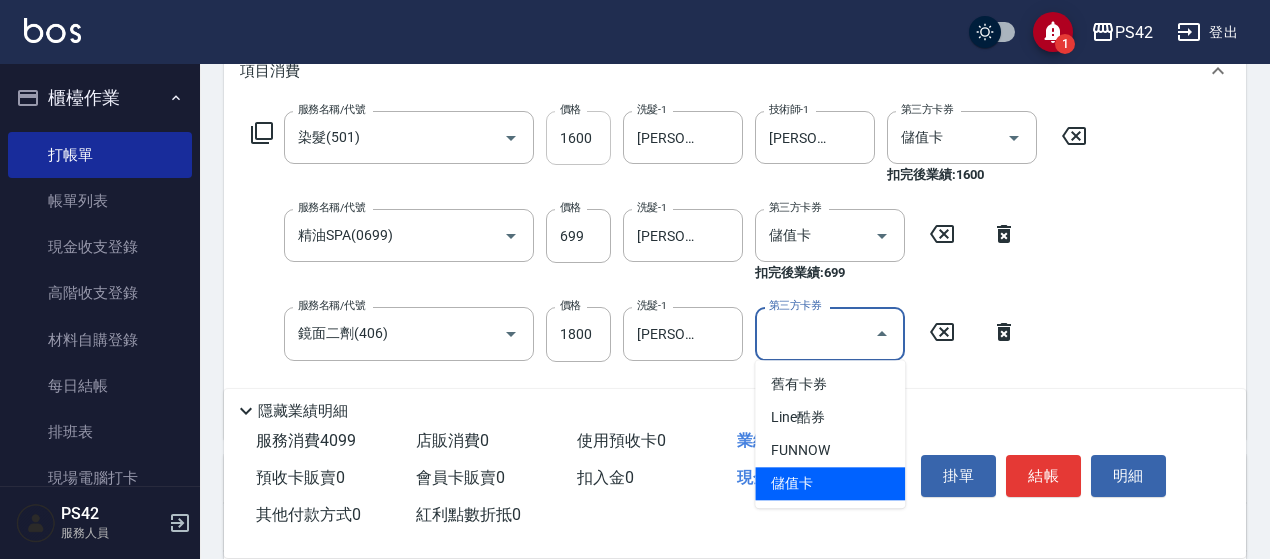 type on "儲值卡" 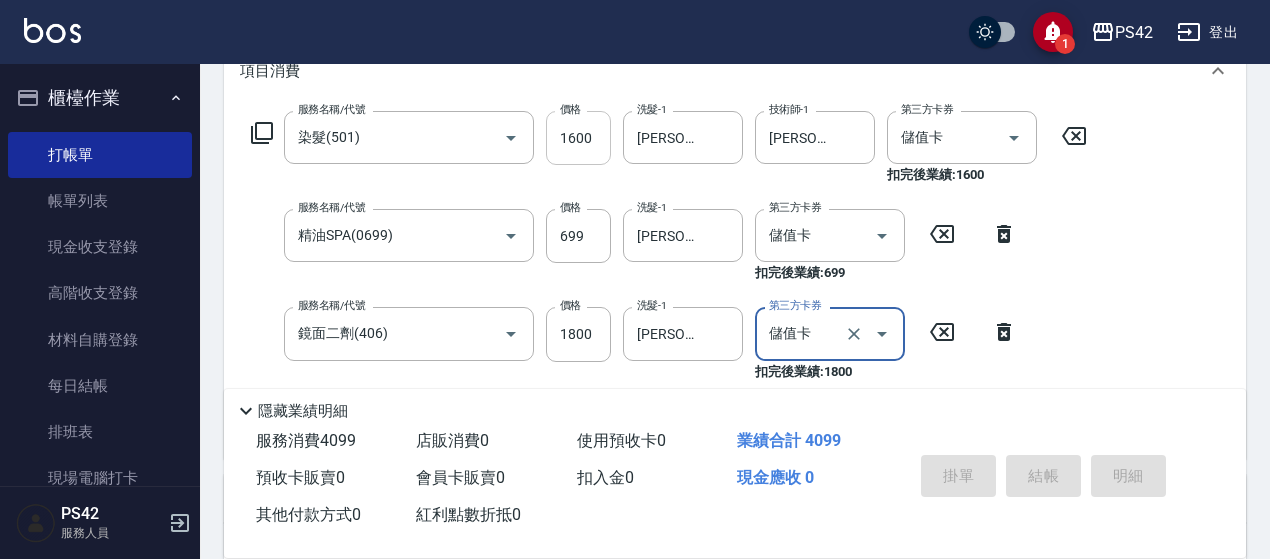 type on "[DATE] 18:42" 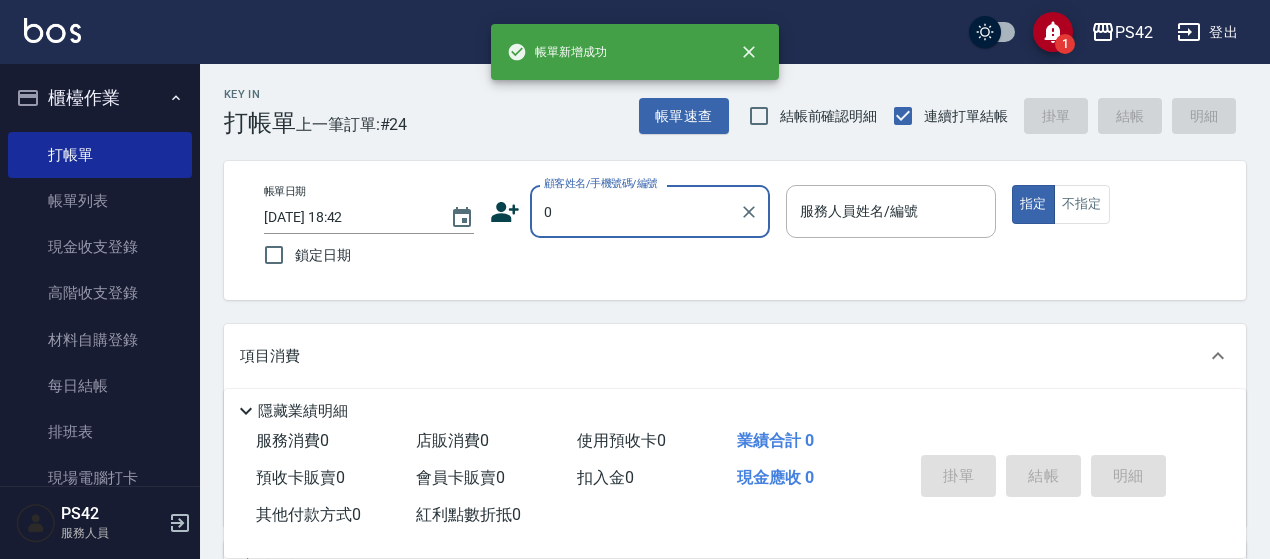 type on "[PERSON_NAME]/0920066362/null" 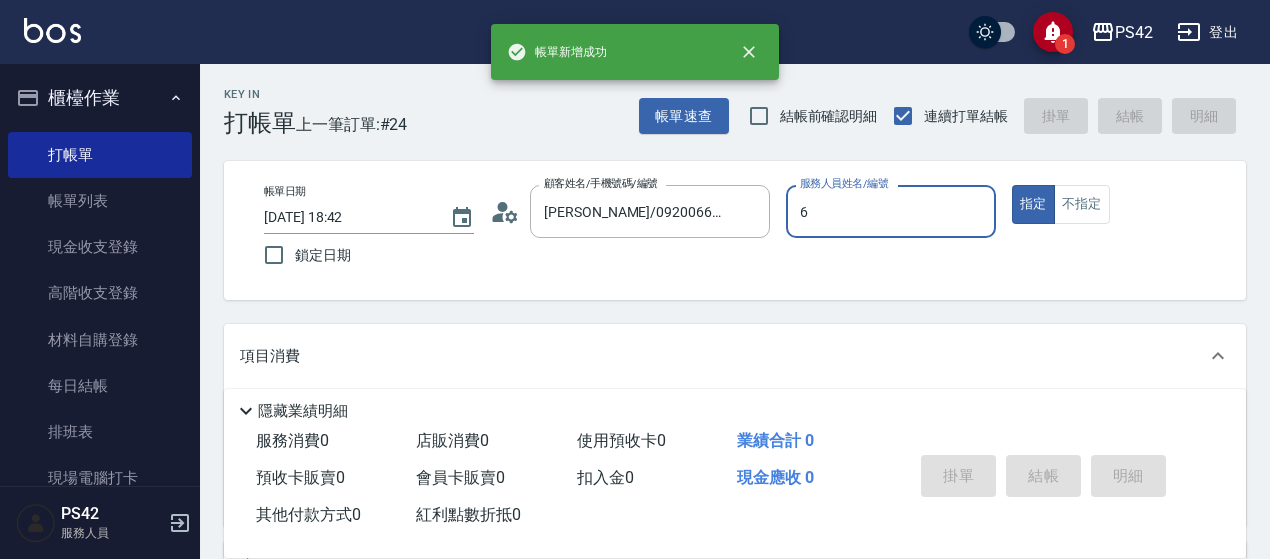 type on "[PERSON_NAME]-6" 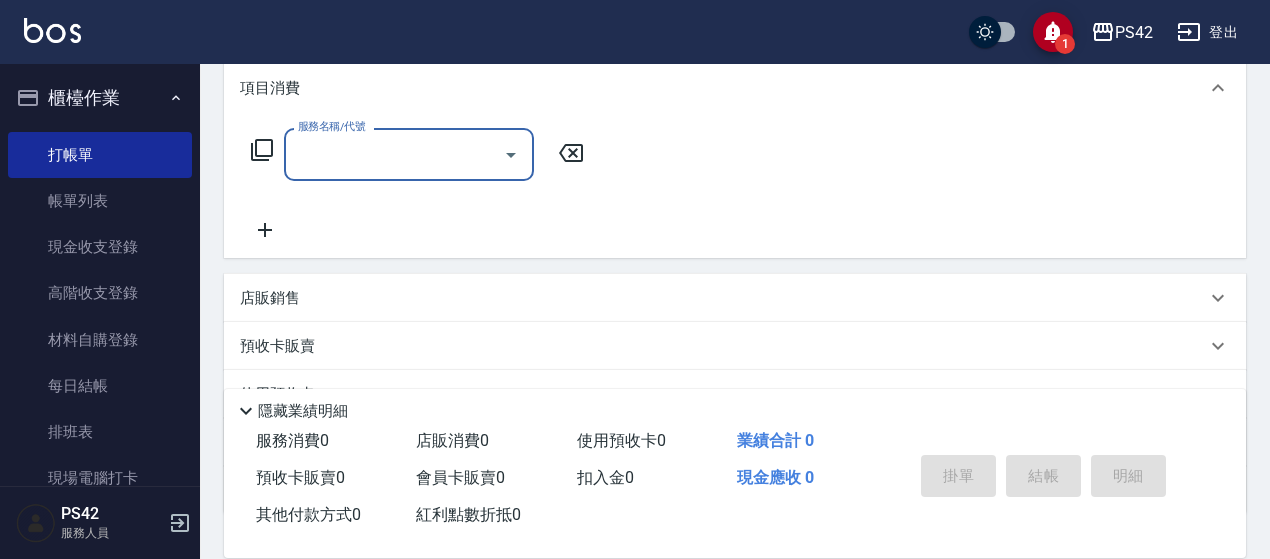 scroll, scrollTop: 300, scrollLeft: 0, axis: vertical 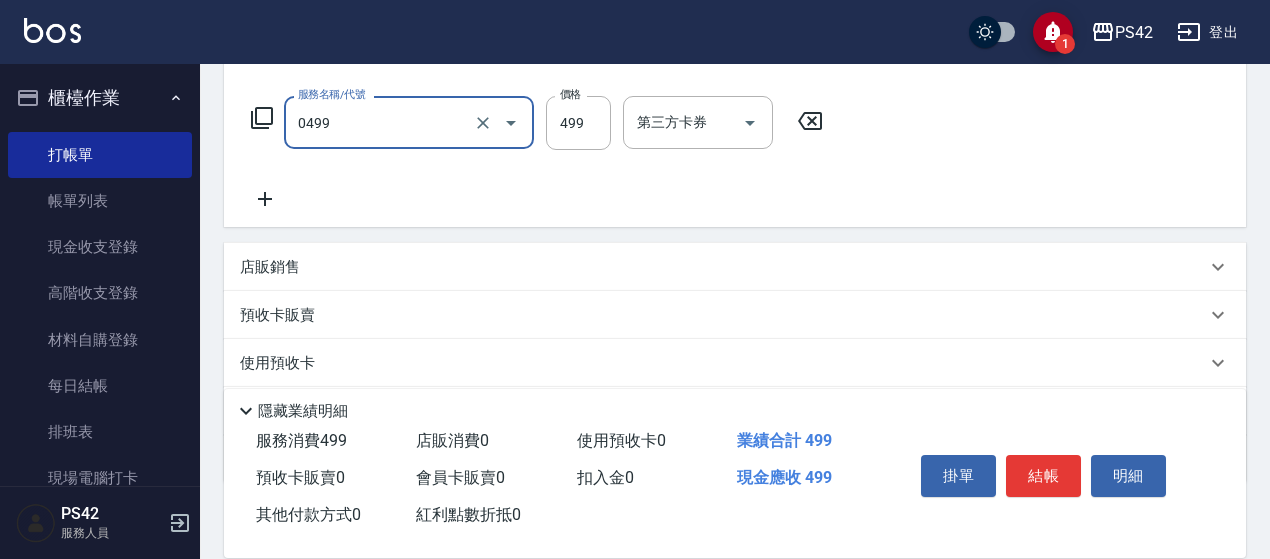 type on "[PERSON_NAME]499(0499)" 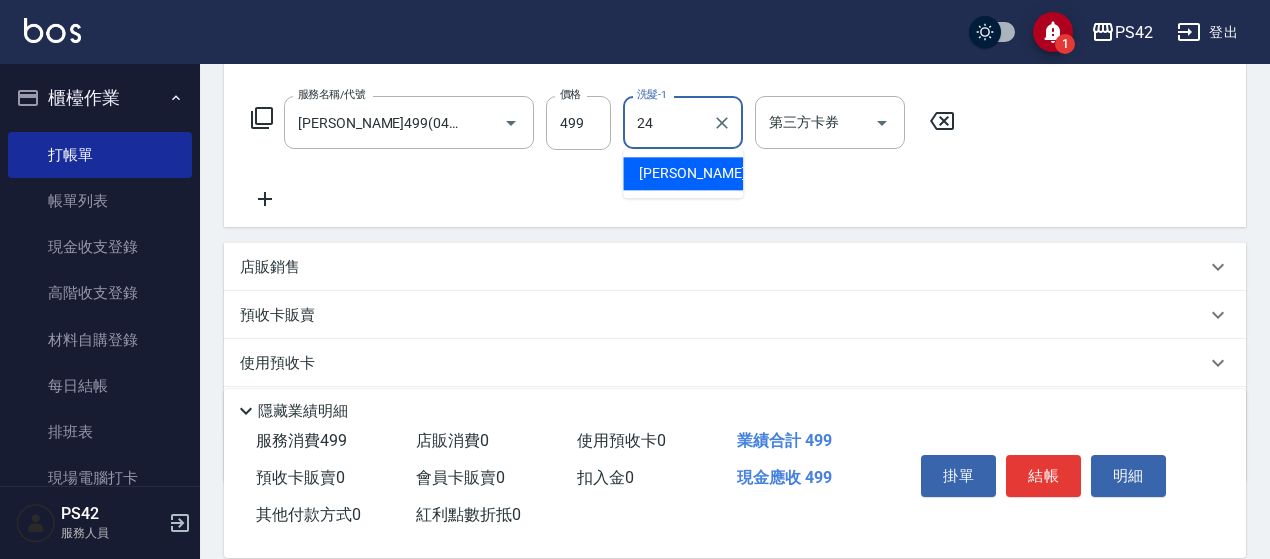 type on "[PERSON_NAME]-24" 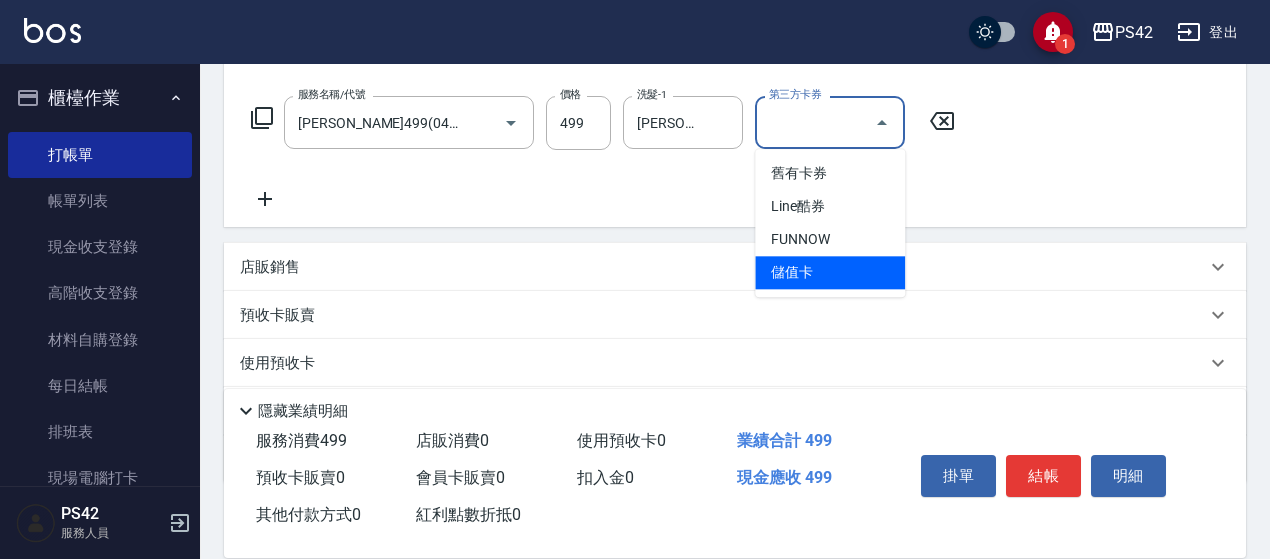 type on "儲值卡" 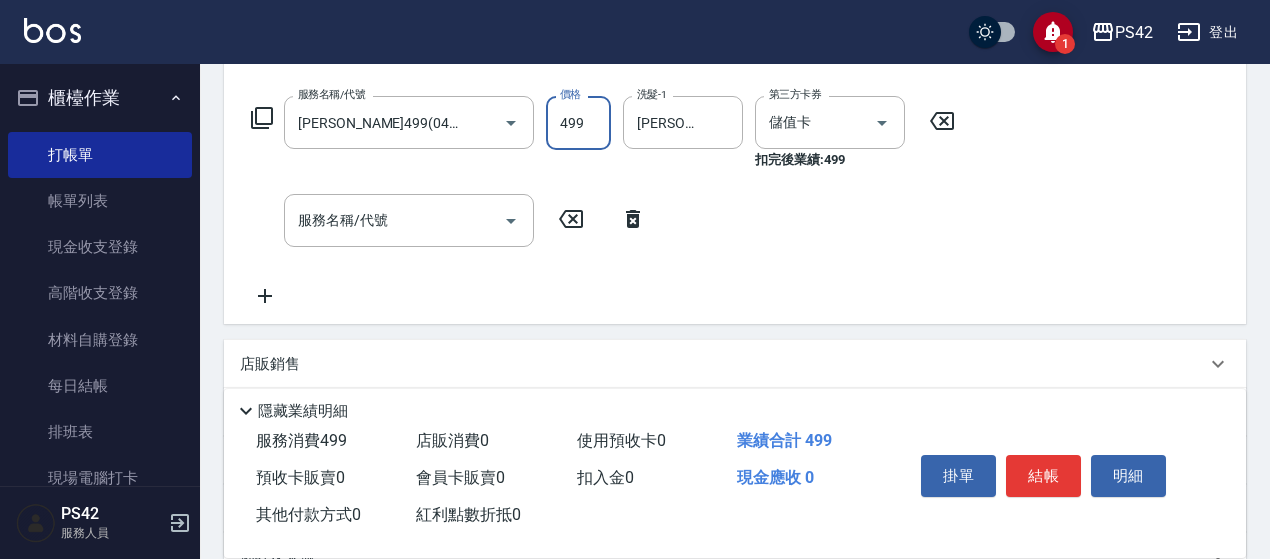 click on "499" at bounding box center [578, 123] 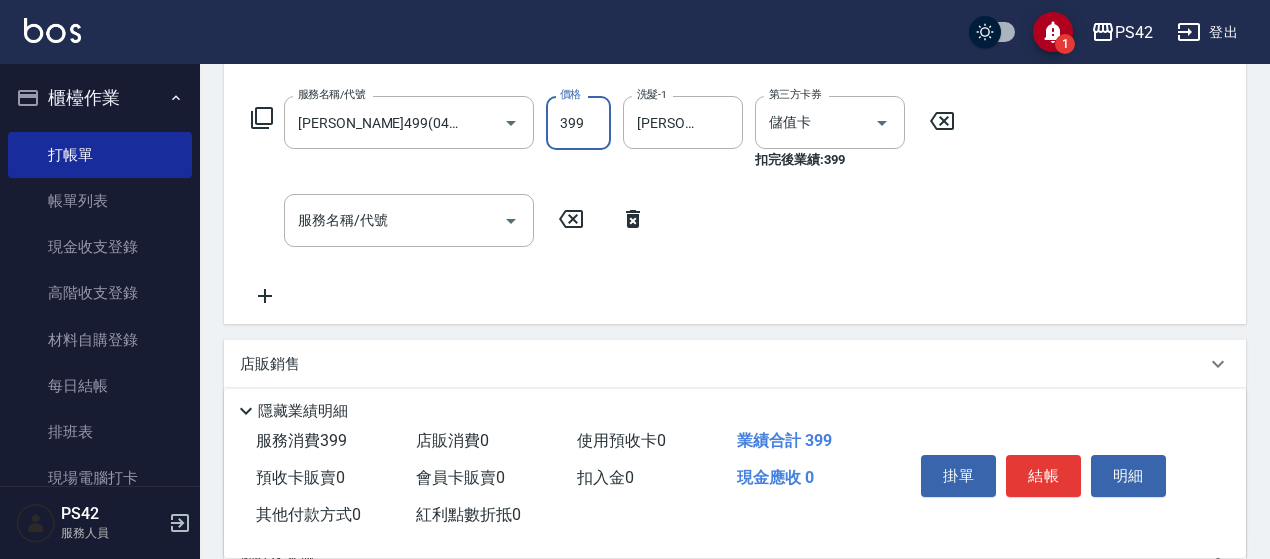 type on "399" 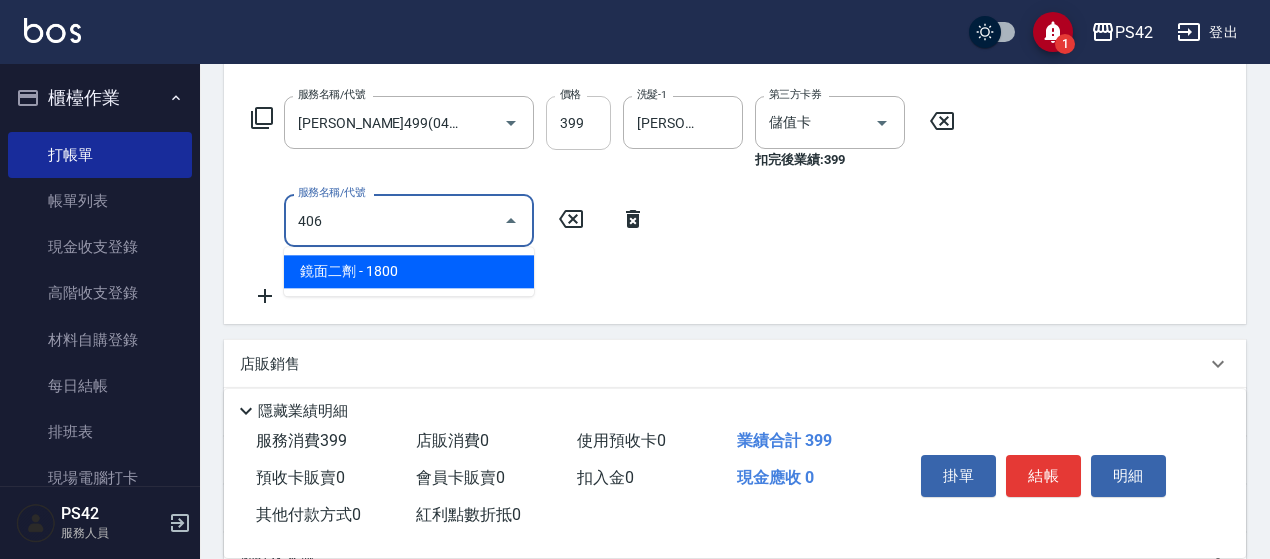type on "鏡面二劑(406)" 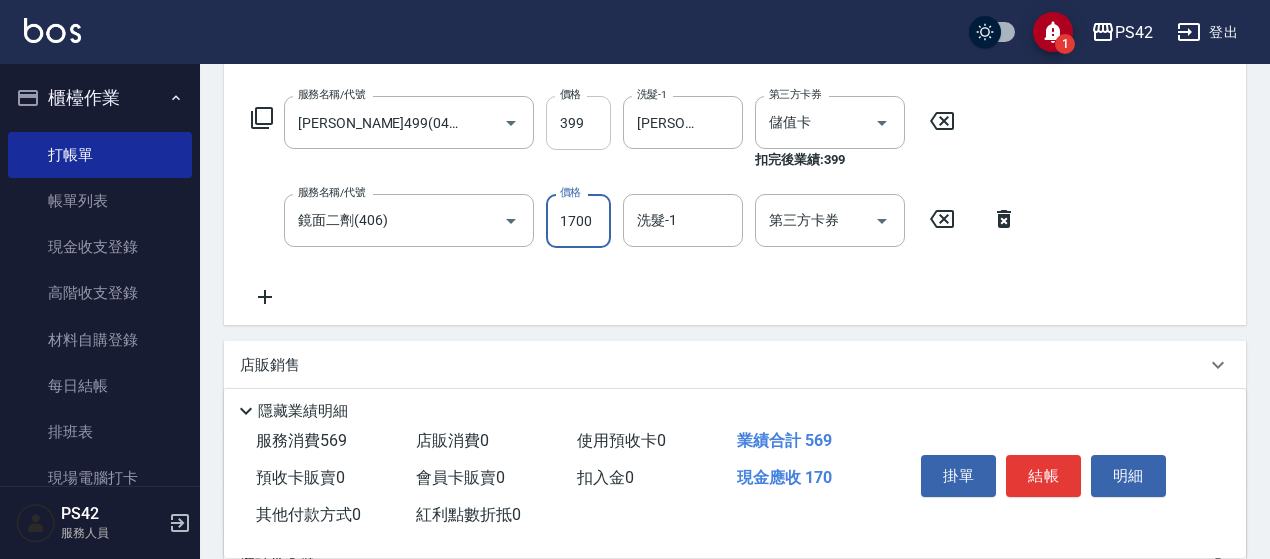 type on "1700" 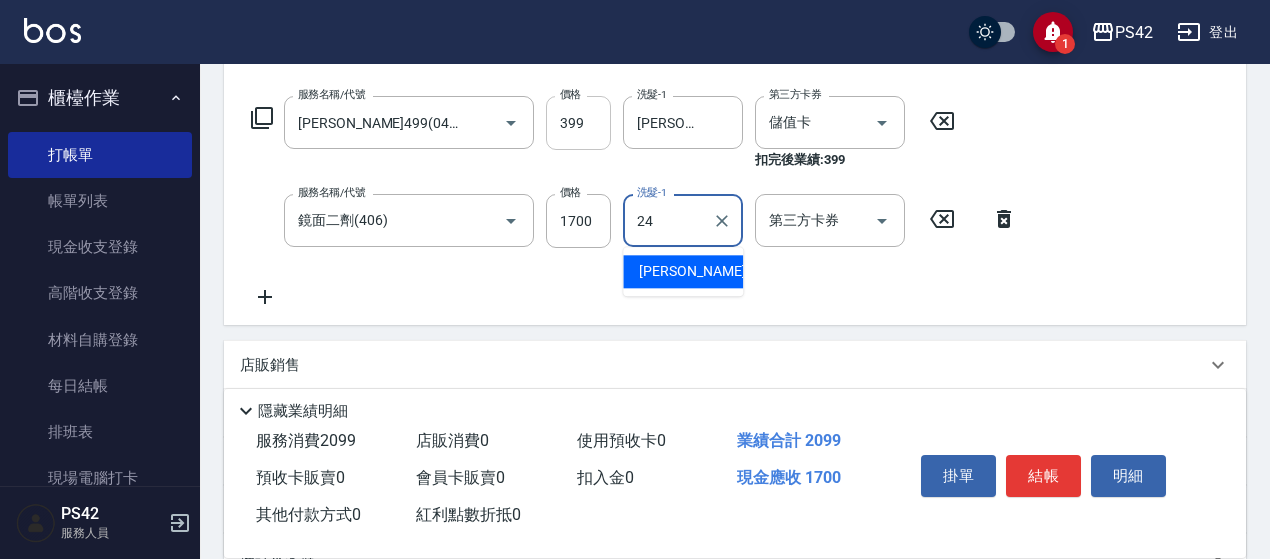 type on "[PERSON_NAME]-24" 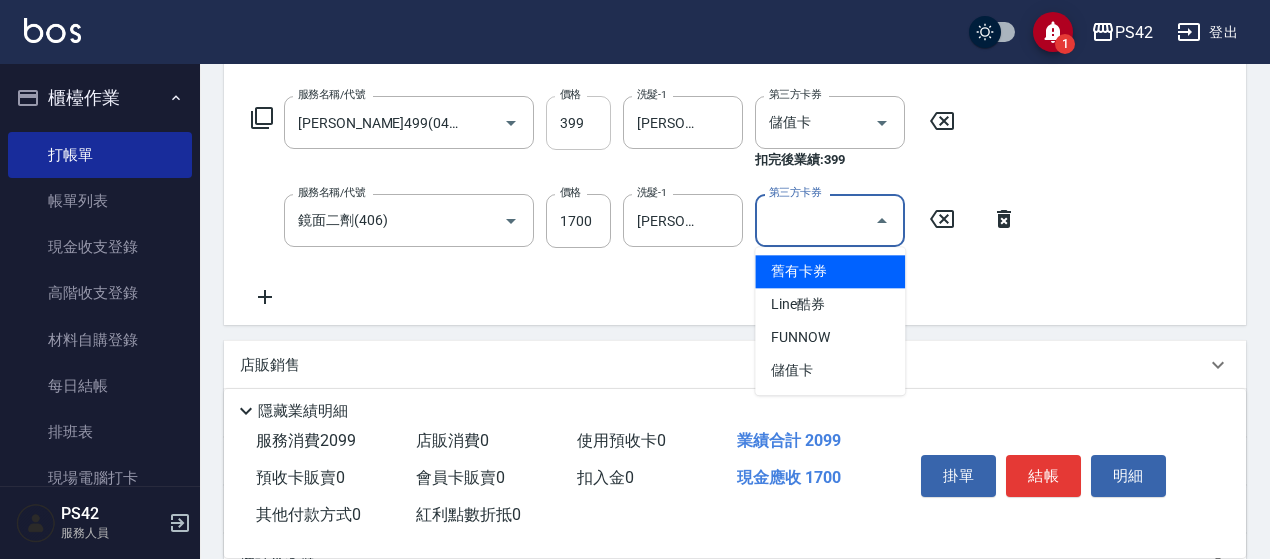 type on "儲值卡" 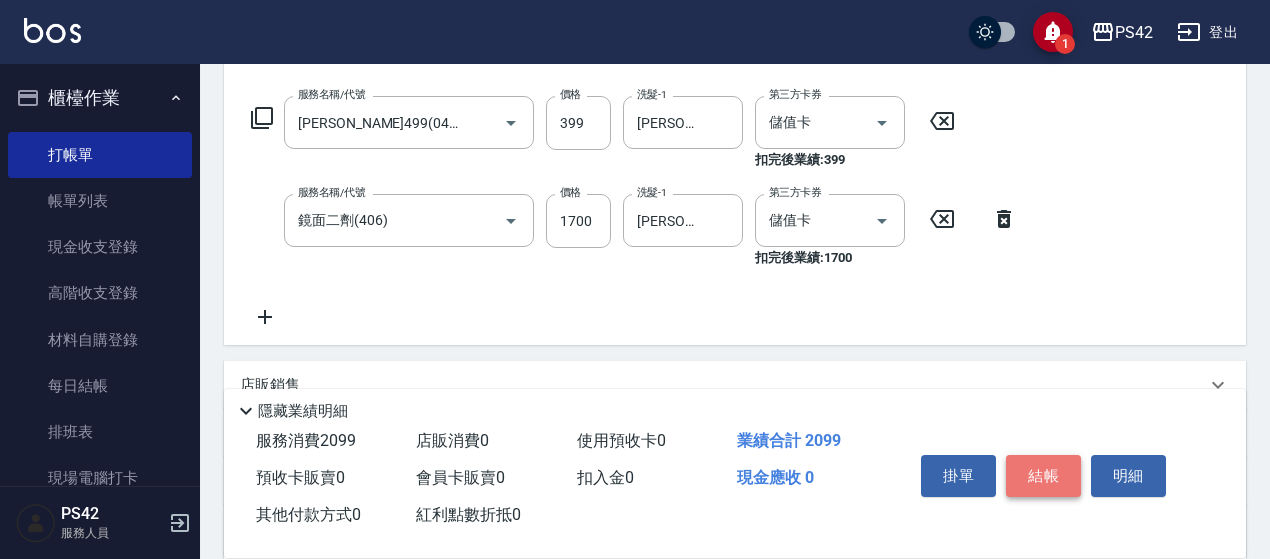 click on "結帳" at bounding box center (1043, 476) 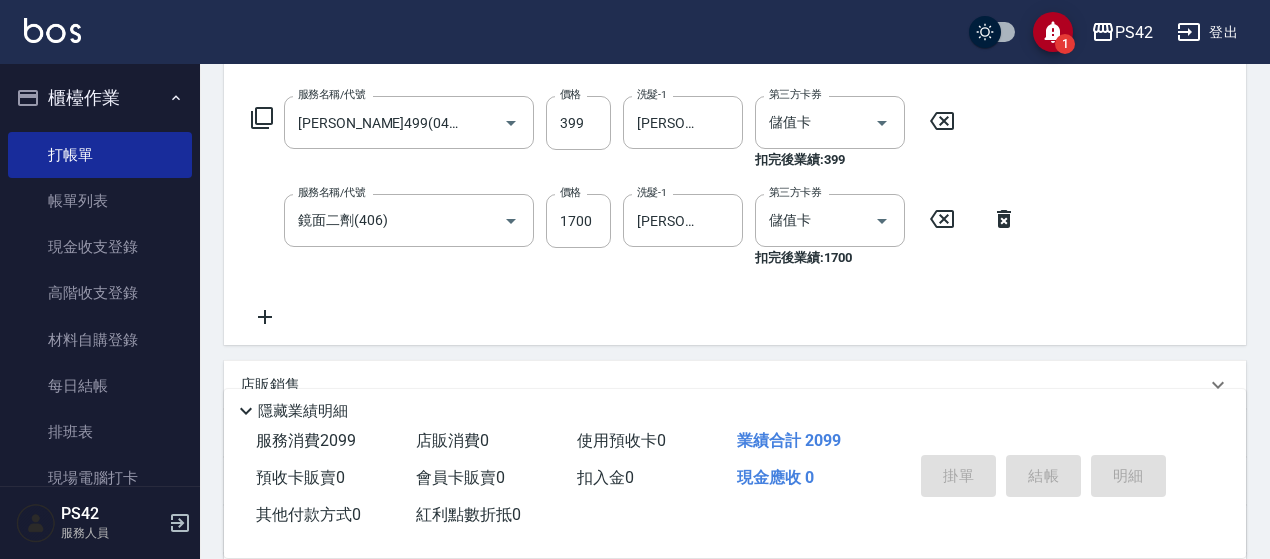 type 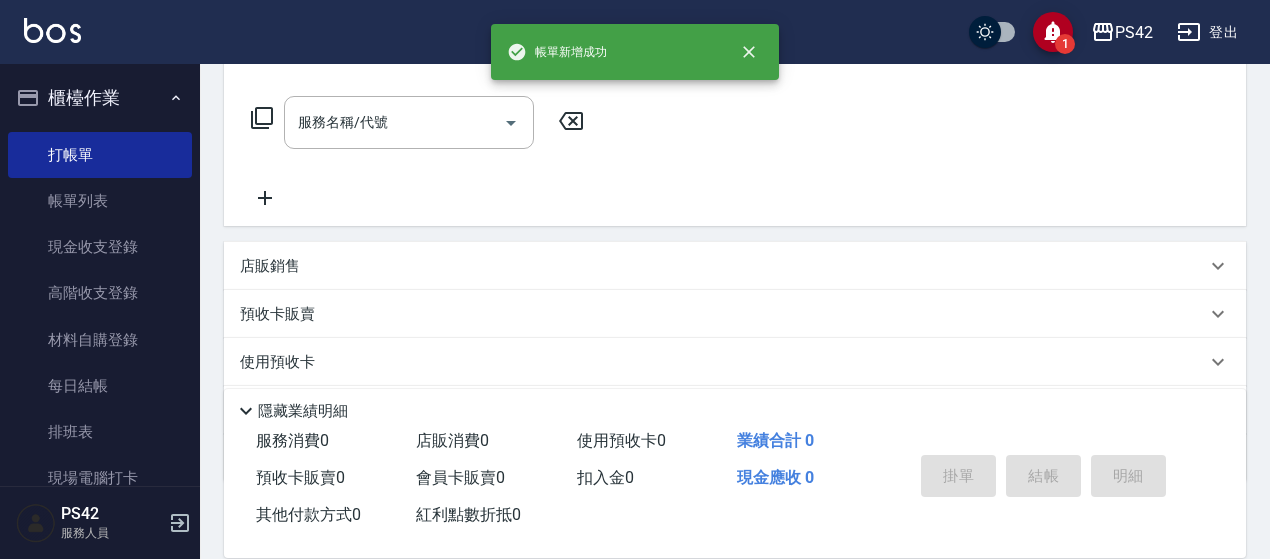 scroll, scrollTop: 0, scrollLeft: 0, axis: both 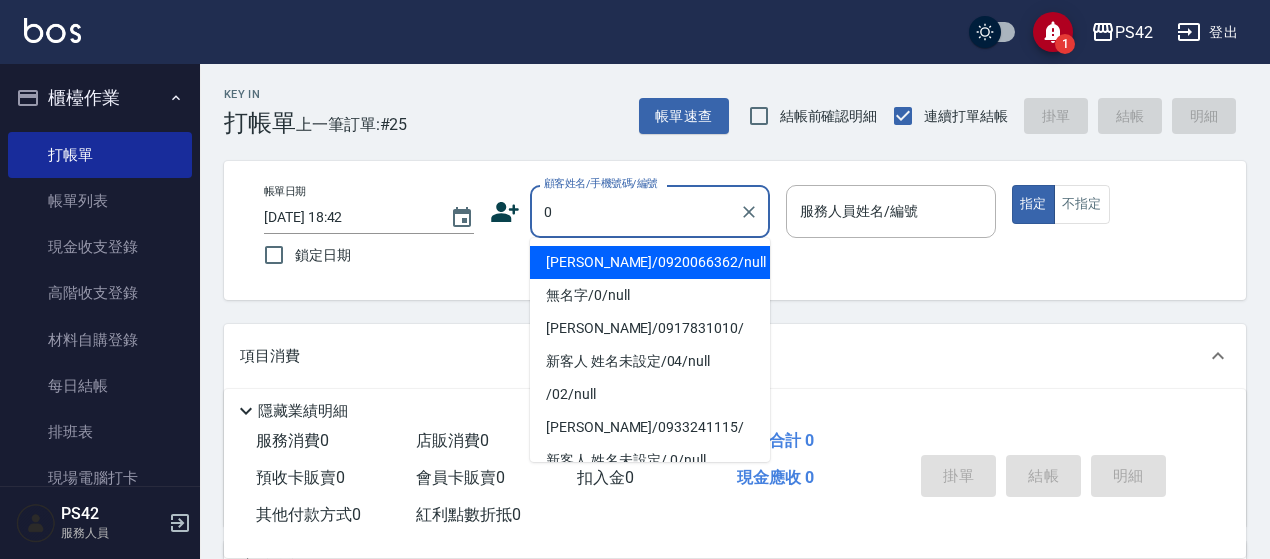 type on "0" 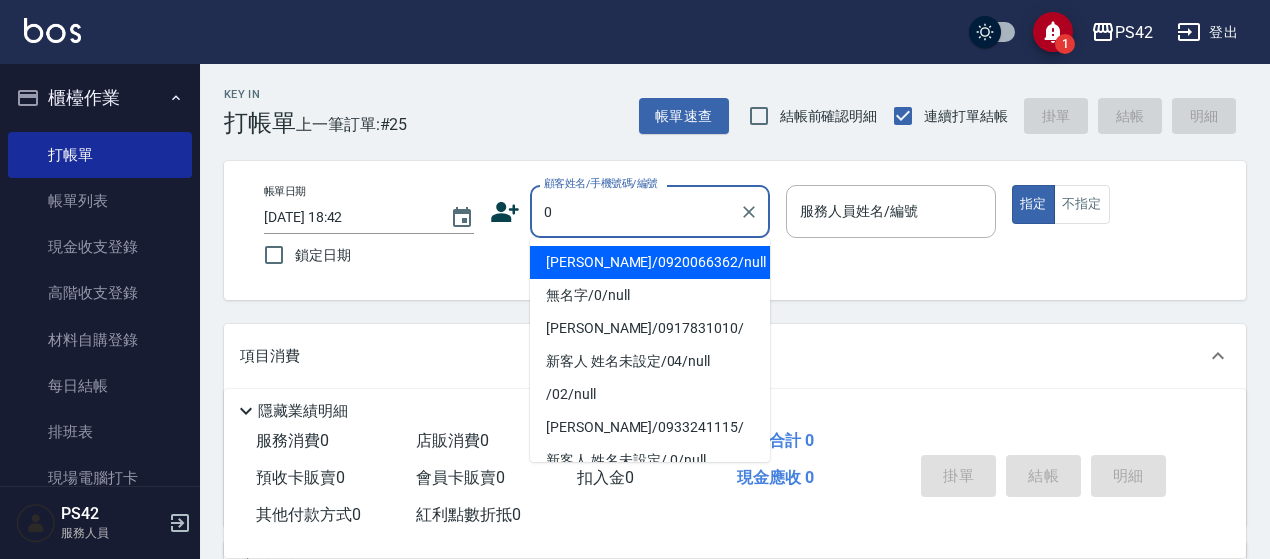 type on "2" 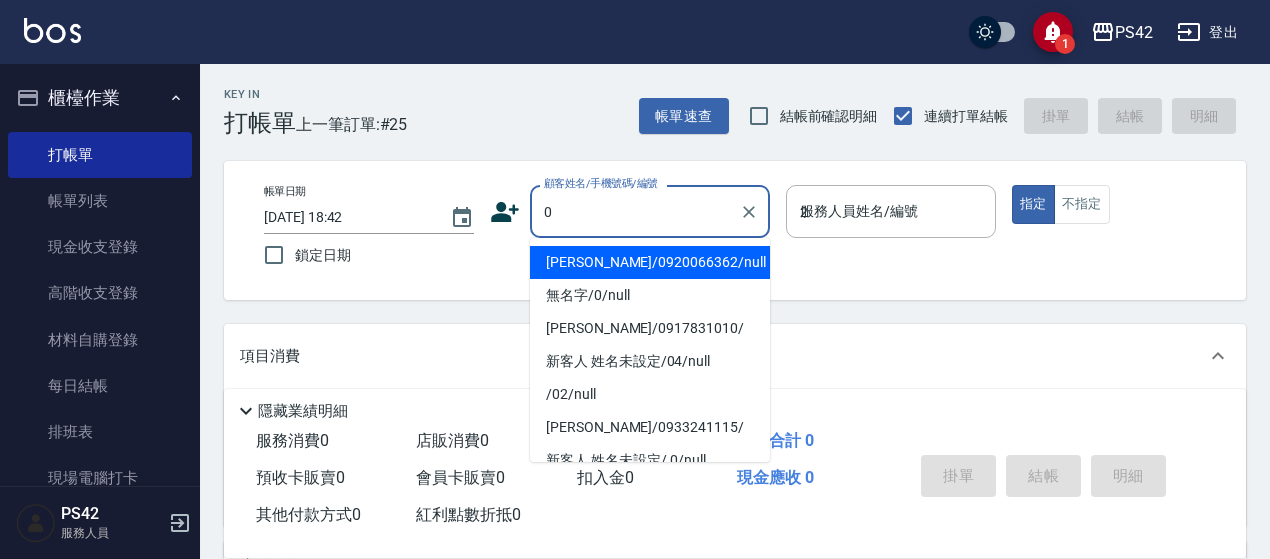 type on "[PERSON_NAME]/0920066362/null" 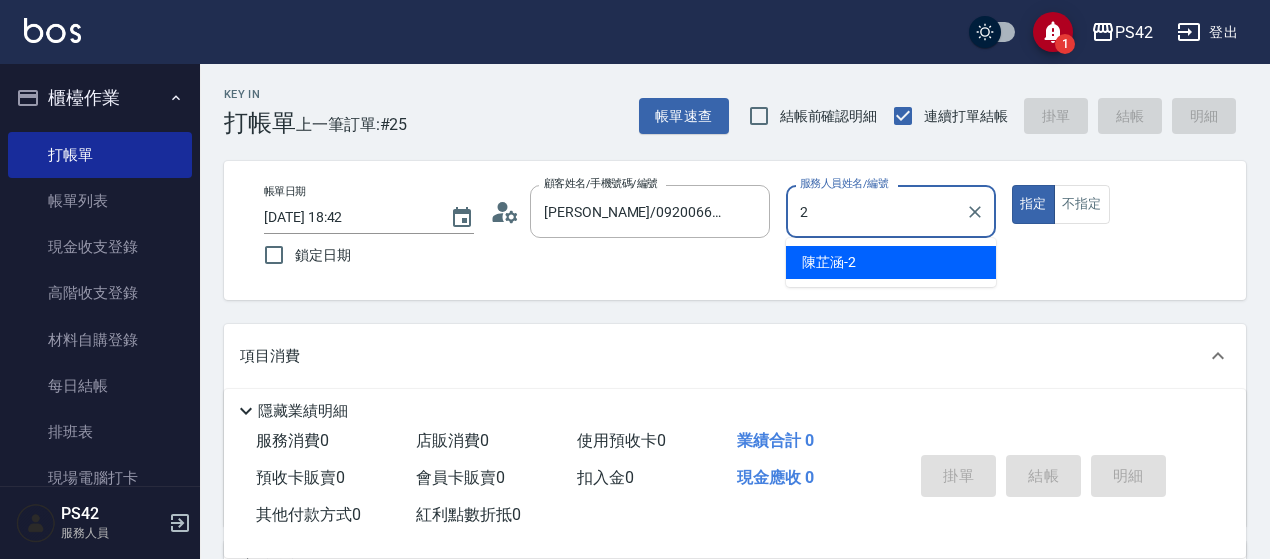 type on "[PERSON_NAME]-2" 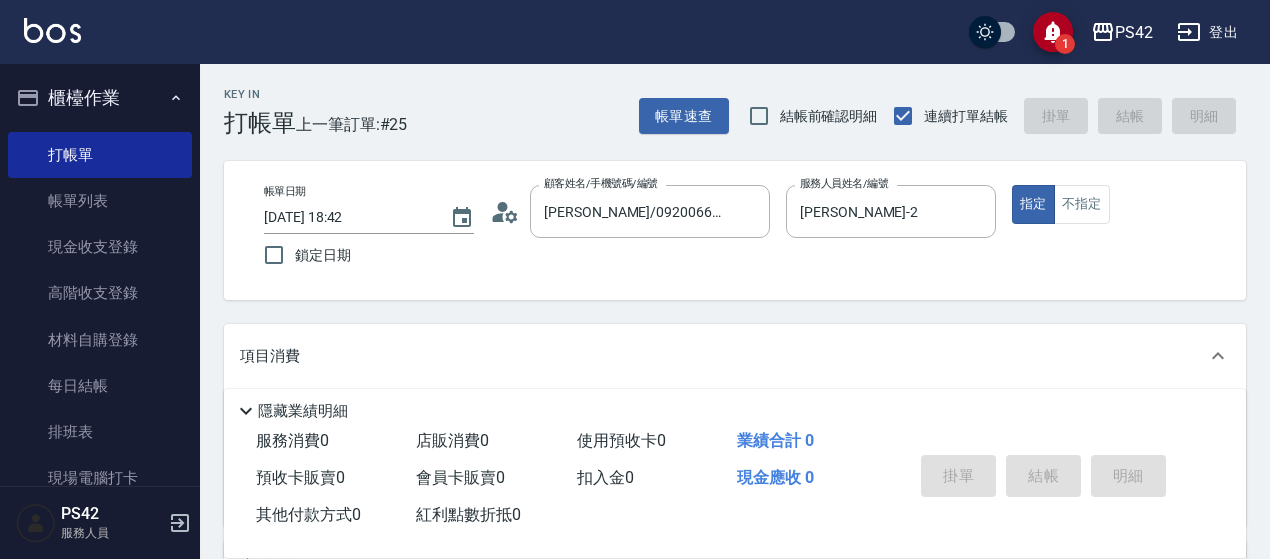 scroll, scrollTop: 300, scrollLeft: 0, axis: vertical 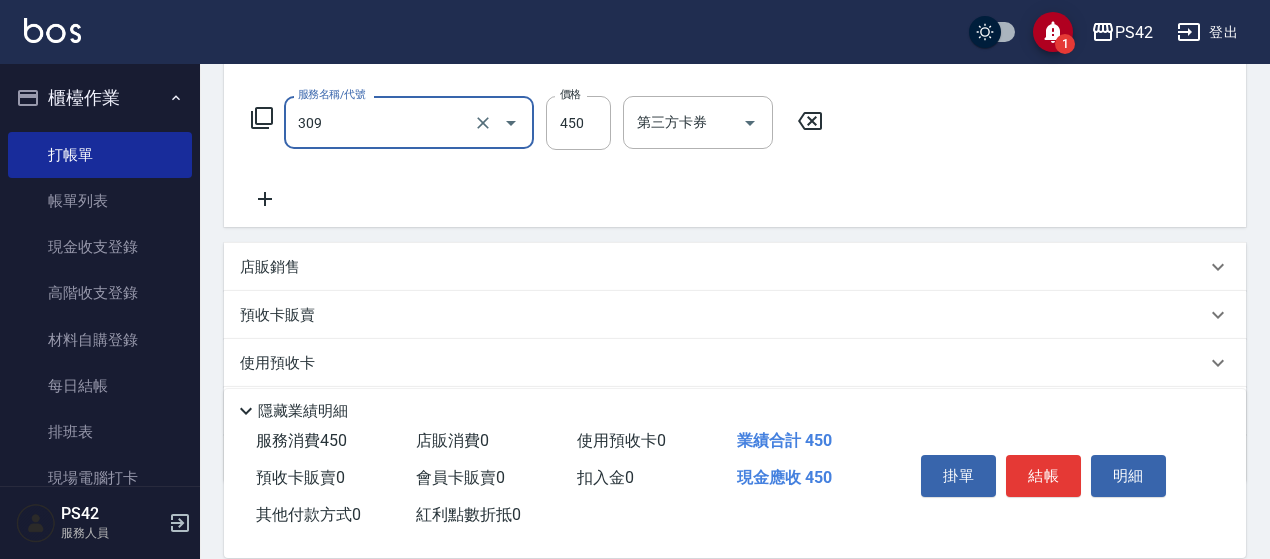 type on "洗+剪(309)" 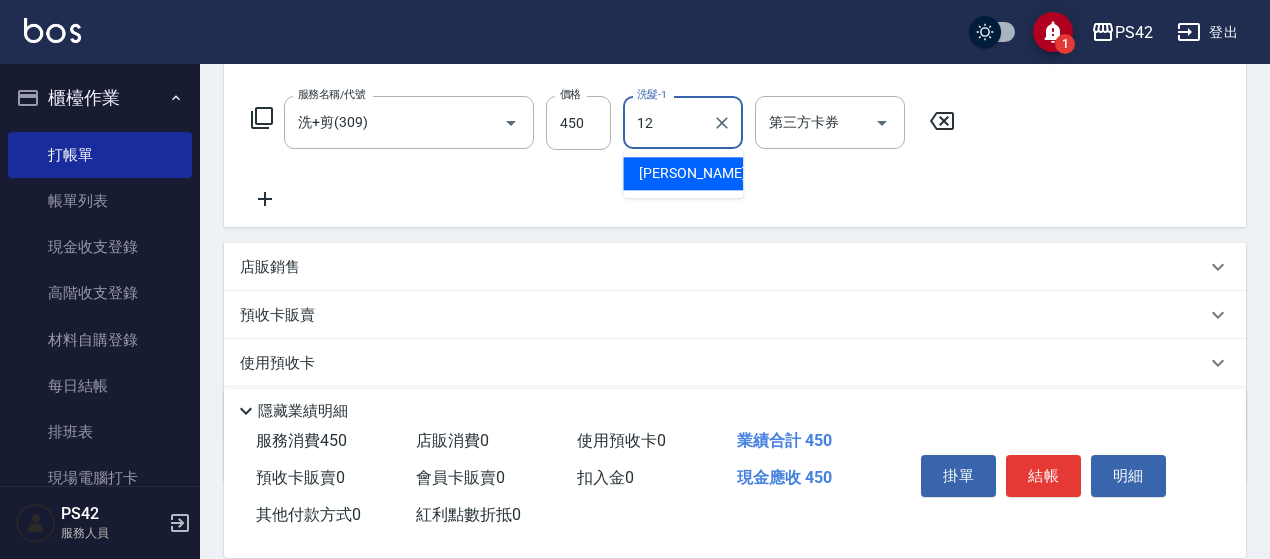 type on "[PERSON_NAME]-12" 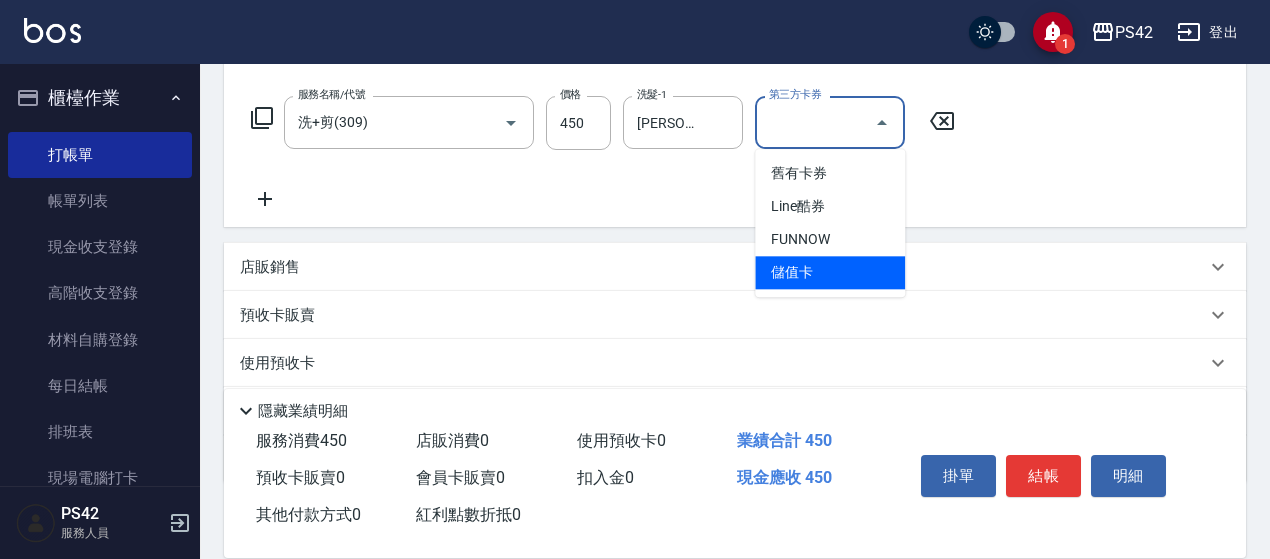 type on "儲值卡" 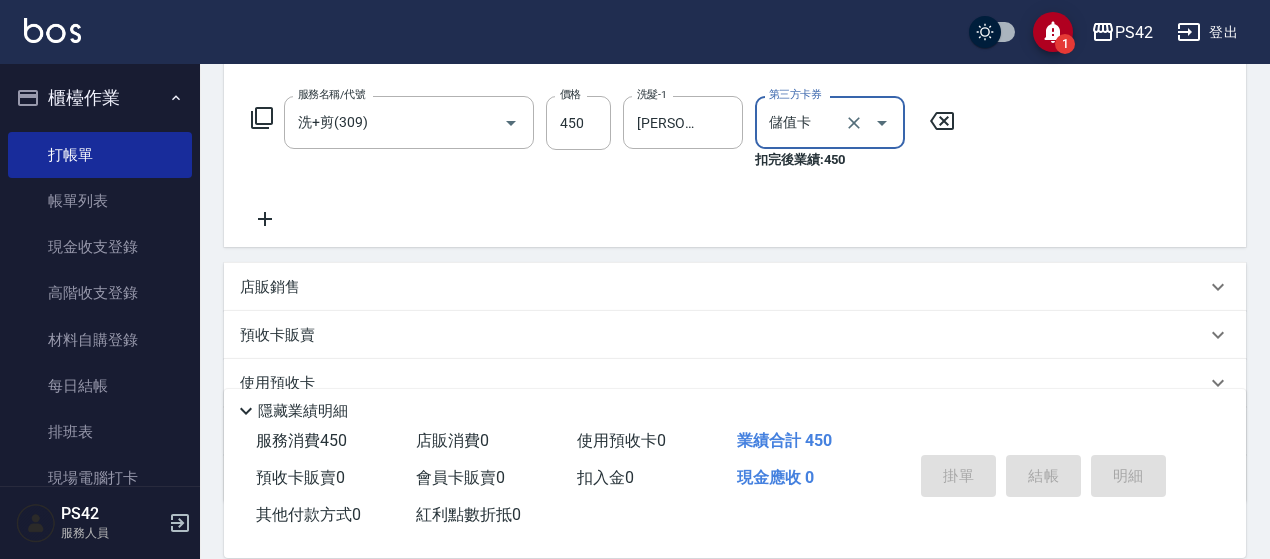 type 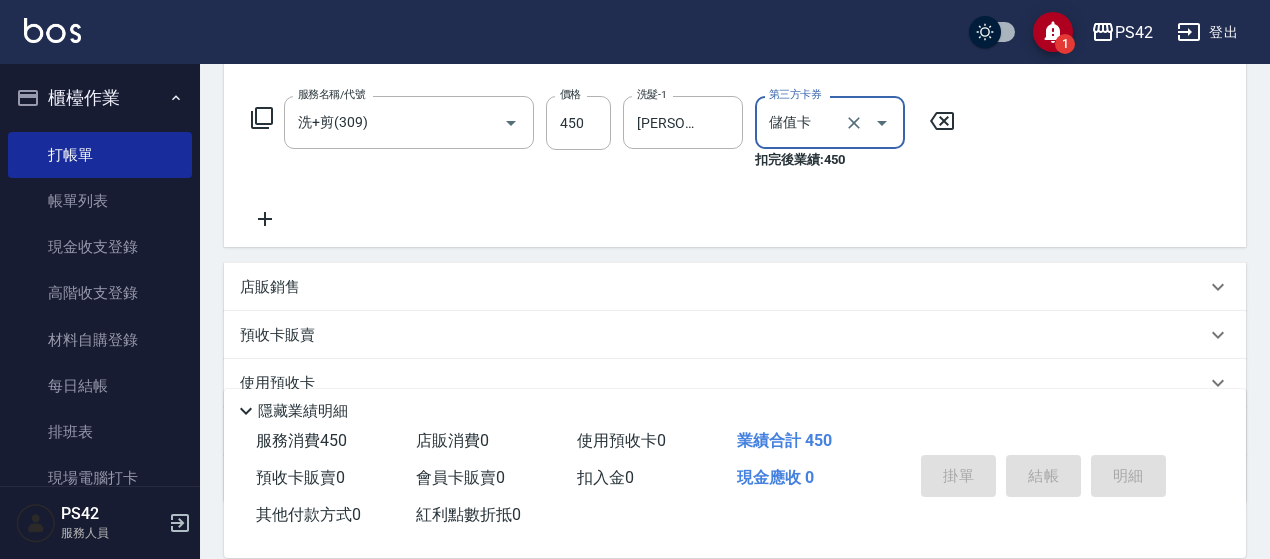 type 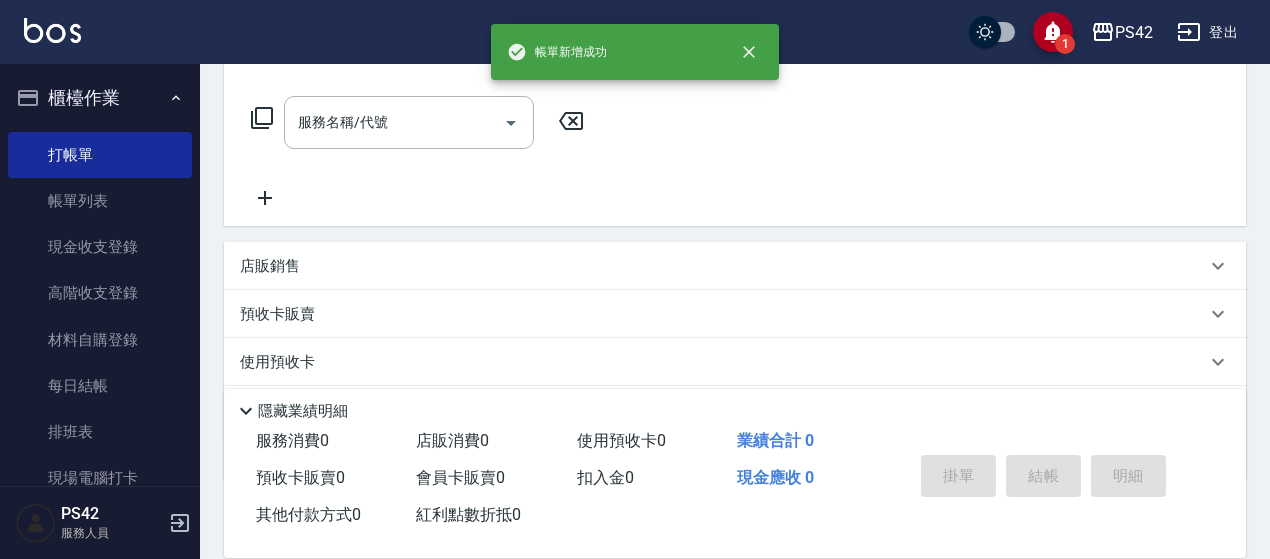 scroll, scrollTop: 0, scrollLeft: 0, axis: both 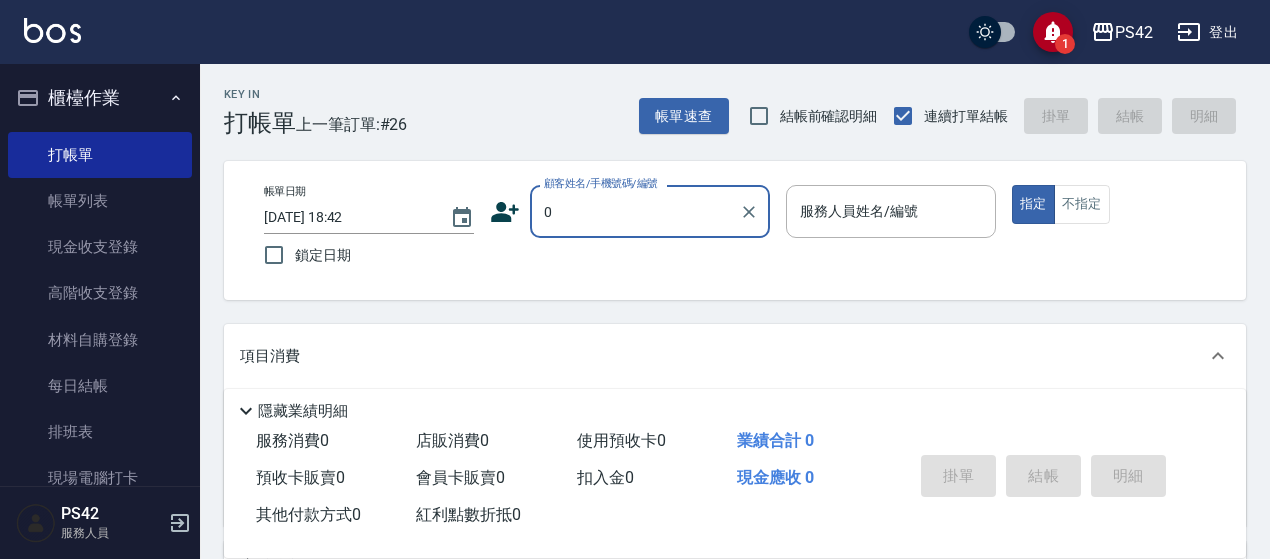 type on "[PERSON_NAME]/0920066362/null" 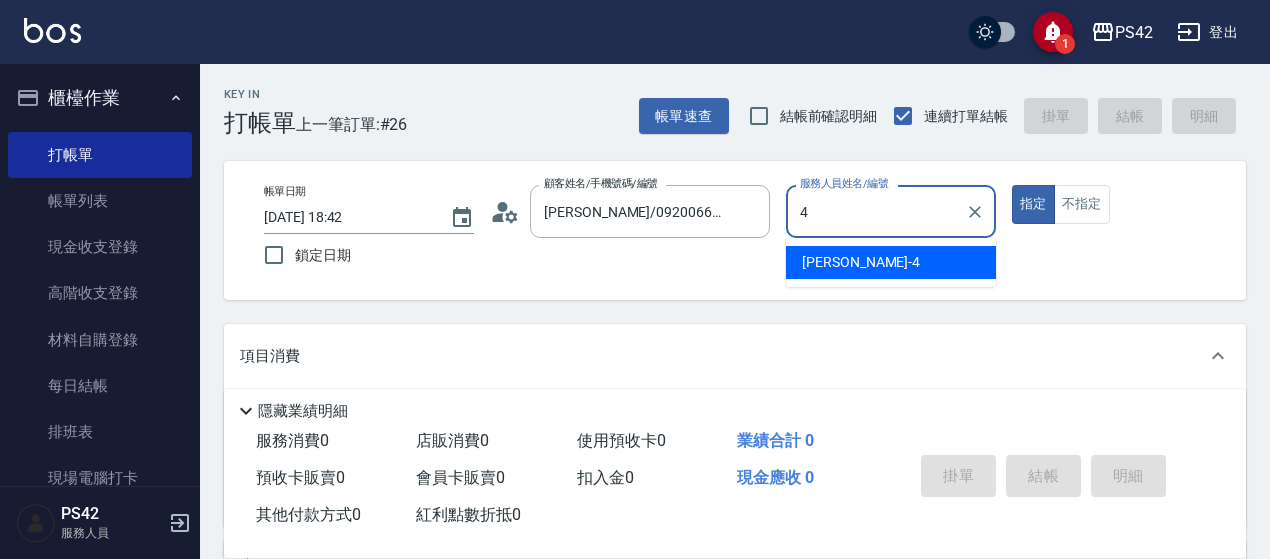 type on "[PERSON_NAME]-4" 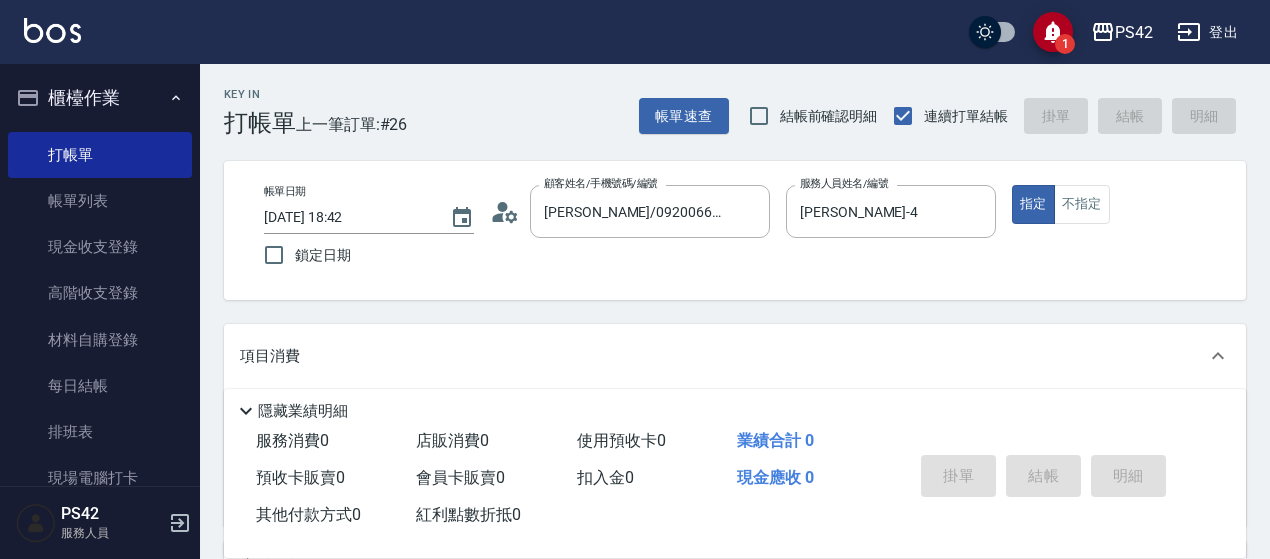 scroll, scrollTop: 200, scrollLeft: 0, axis: vertical 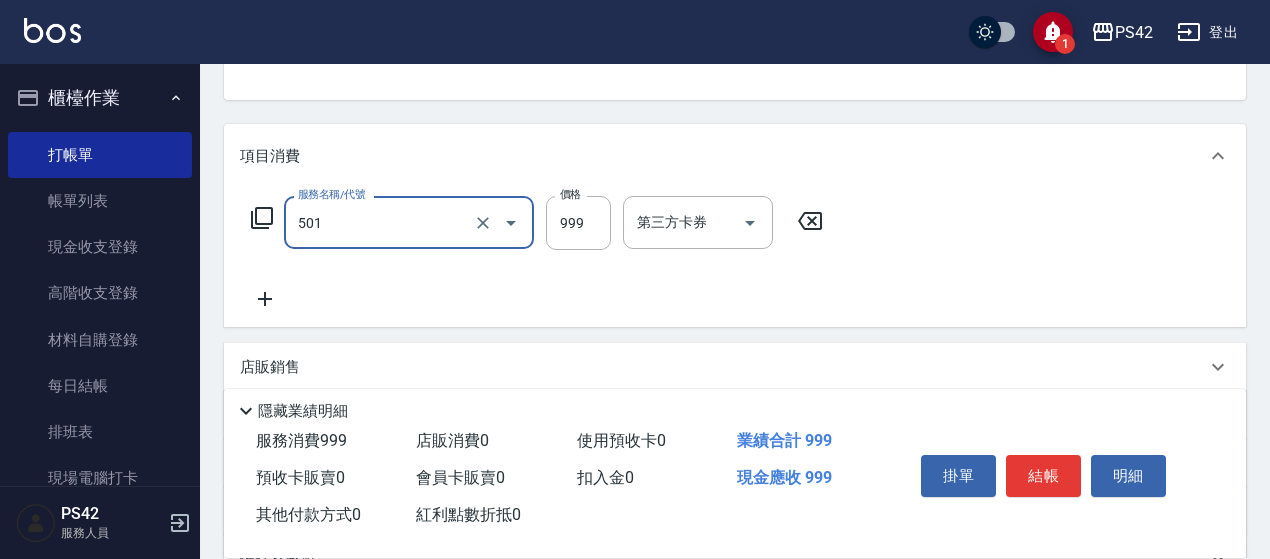 type on "染髮(501)" 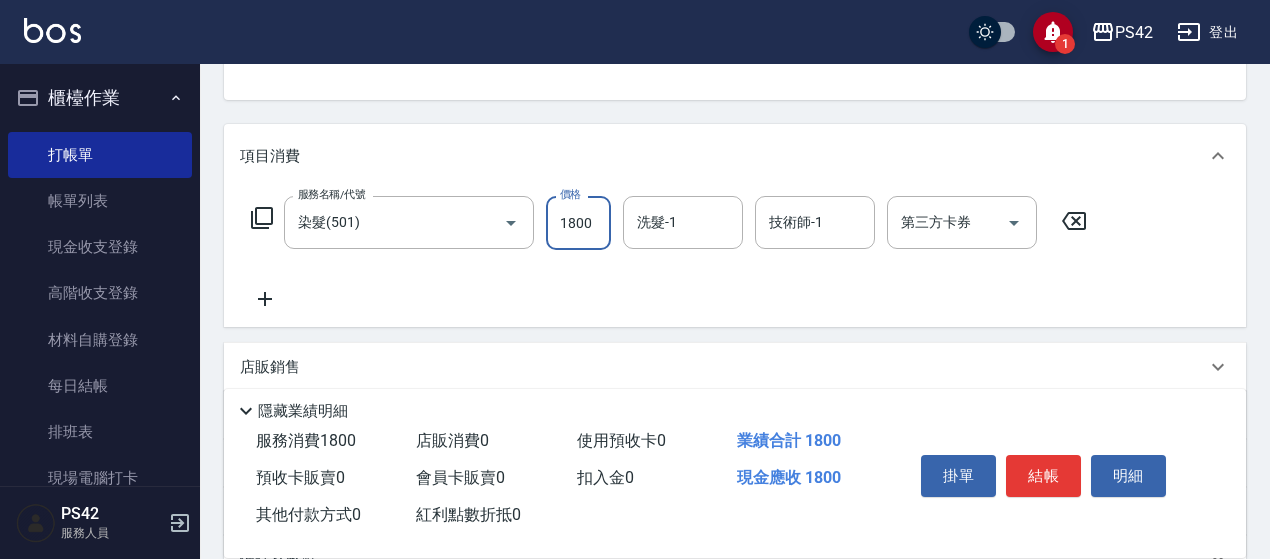 type on "1800" 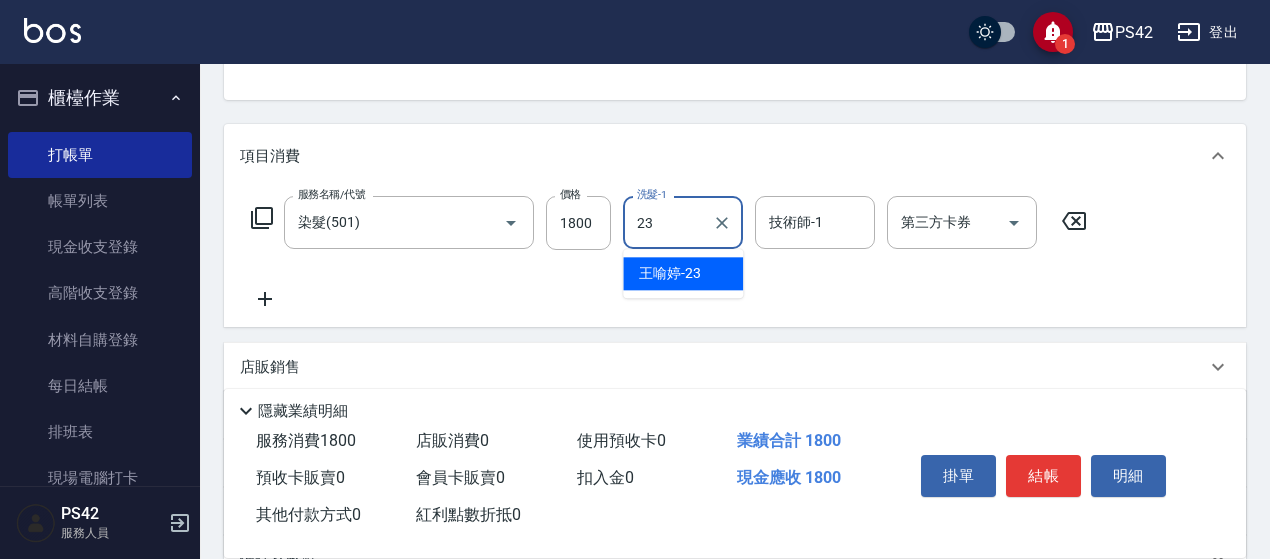 type on "[PERSON_NAME]-23" 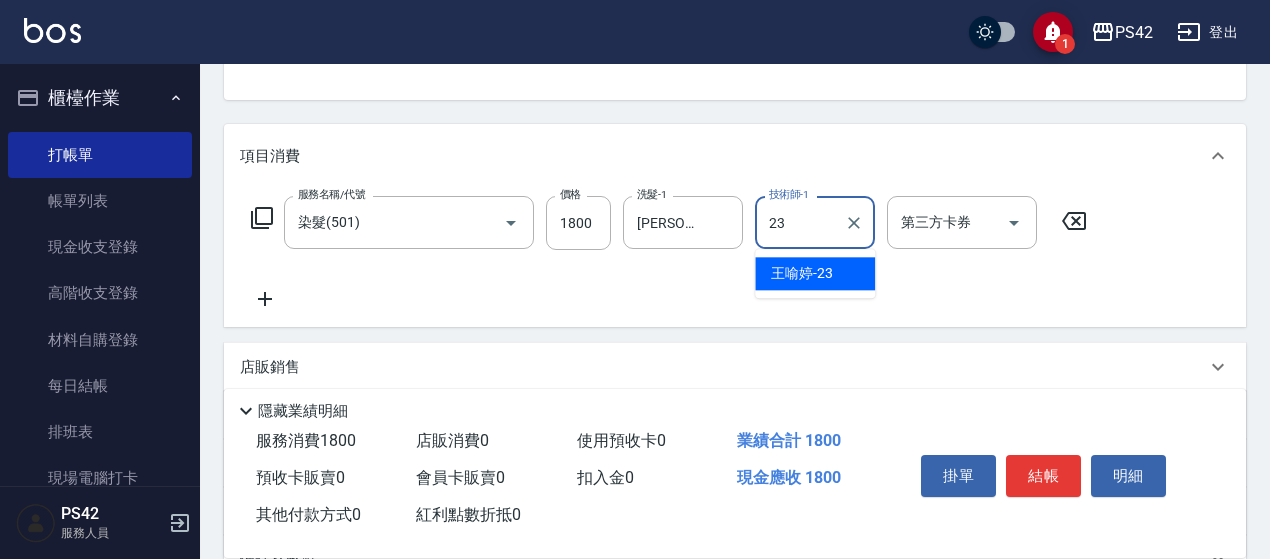 type on "[PERSON_NAME]-23" 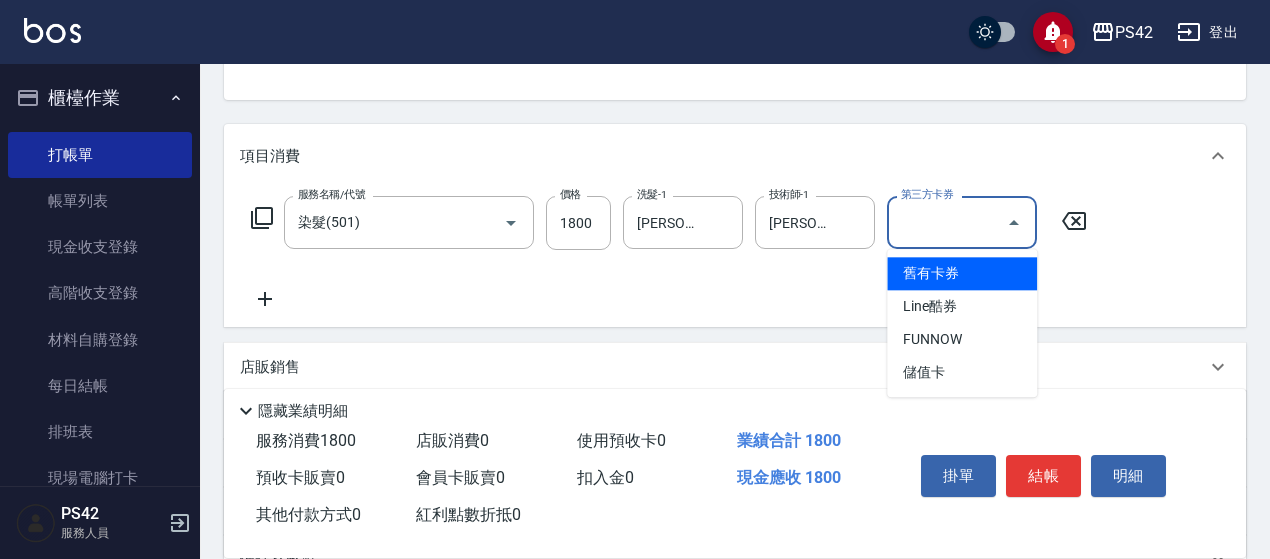 type on "儲值卡" 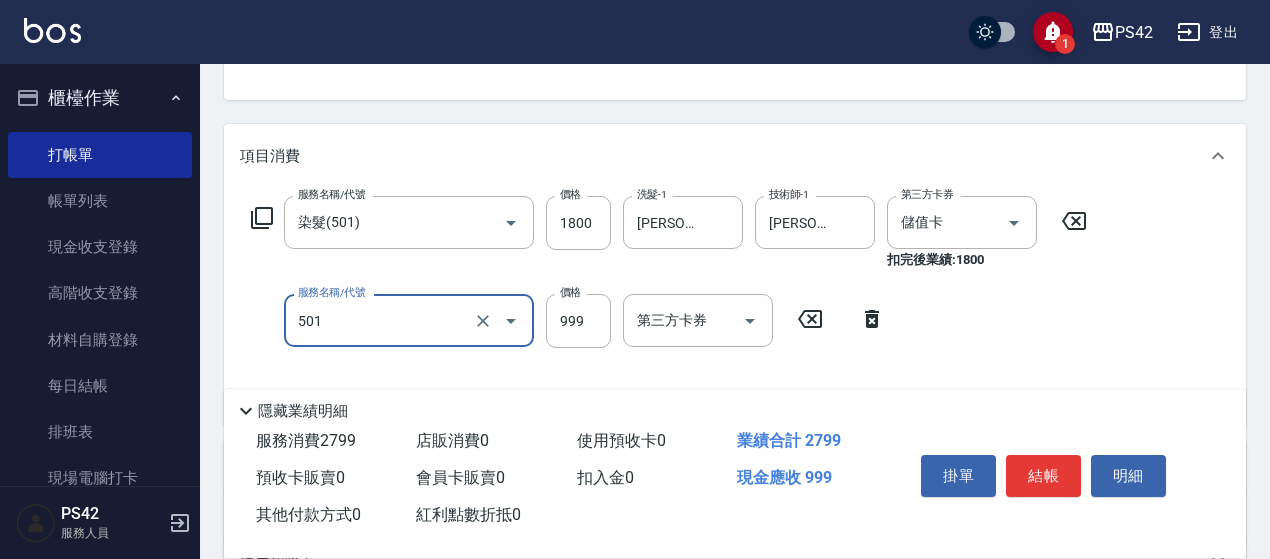 type on "染髮(501)" 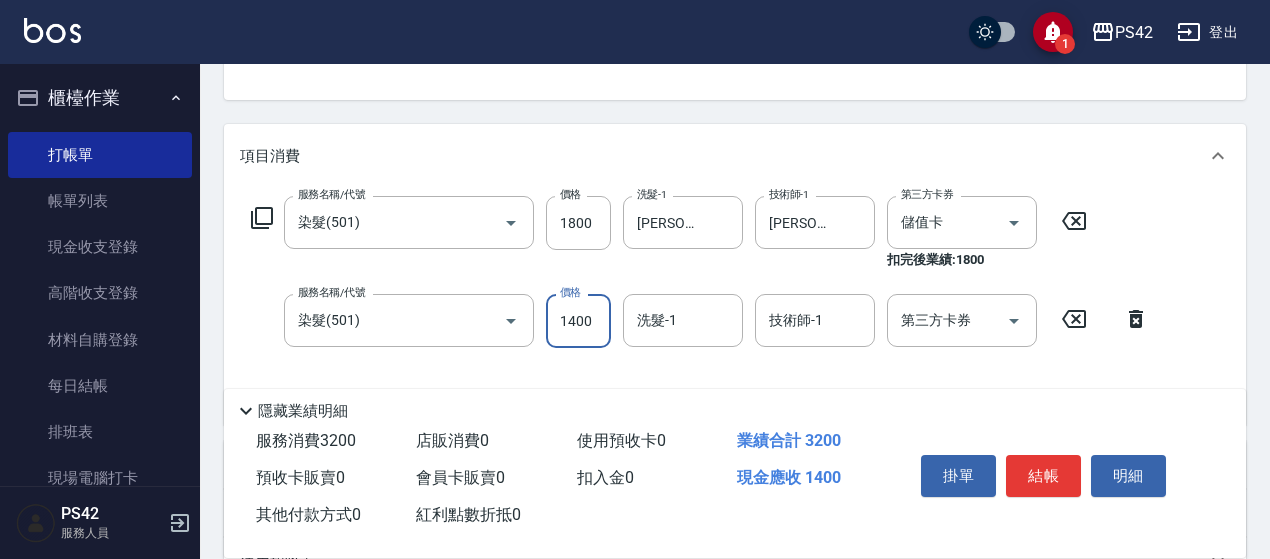 type on "1400" 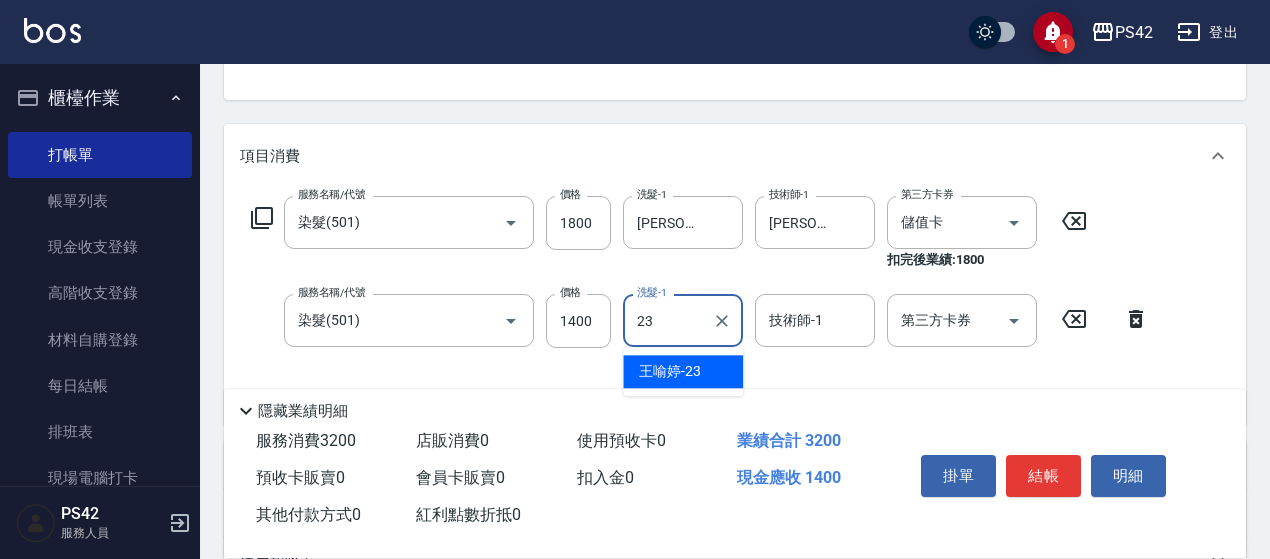 type on "[PERSON_NAME]-23" 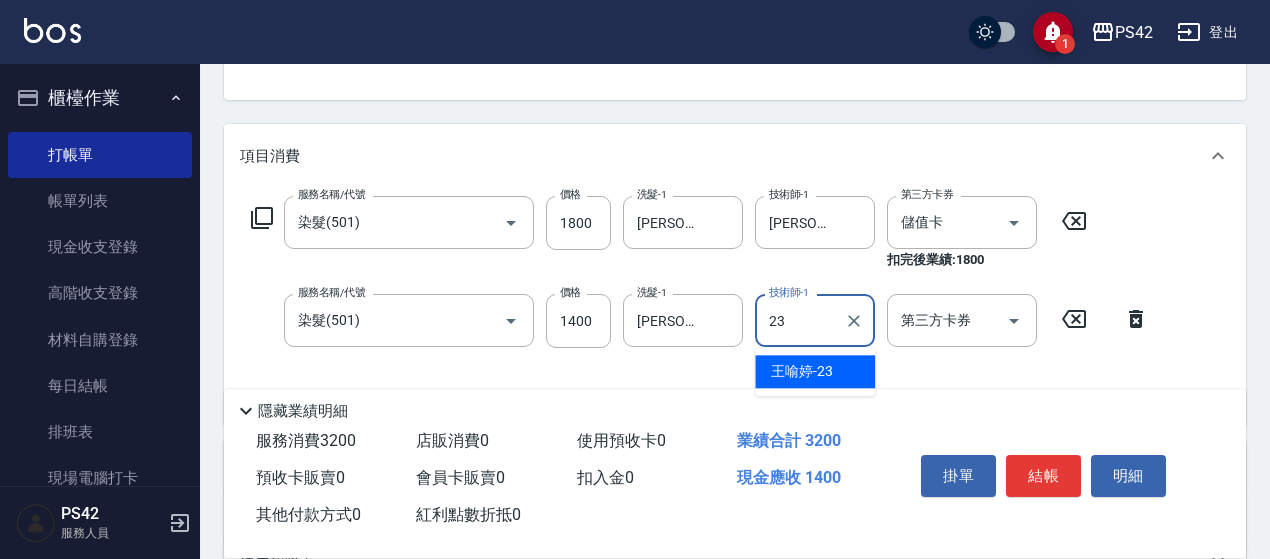 type on "[PERSON_NAME]-23" 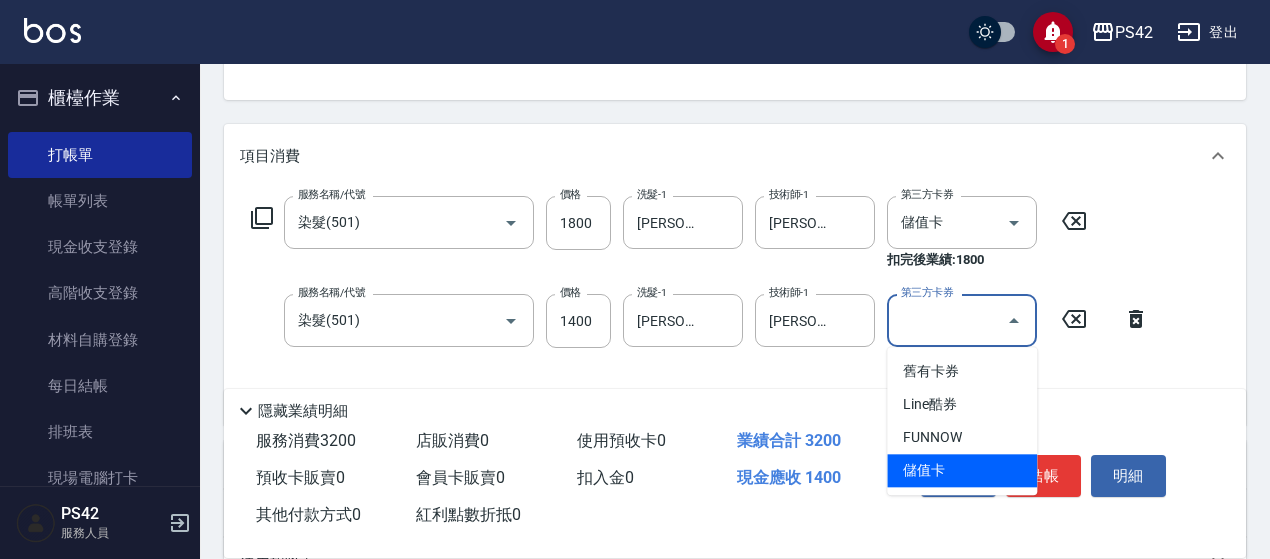 type on "儲值卡" 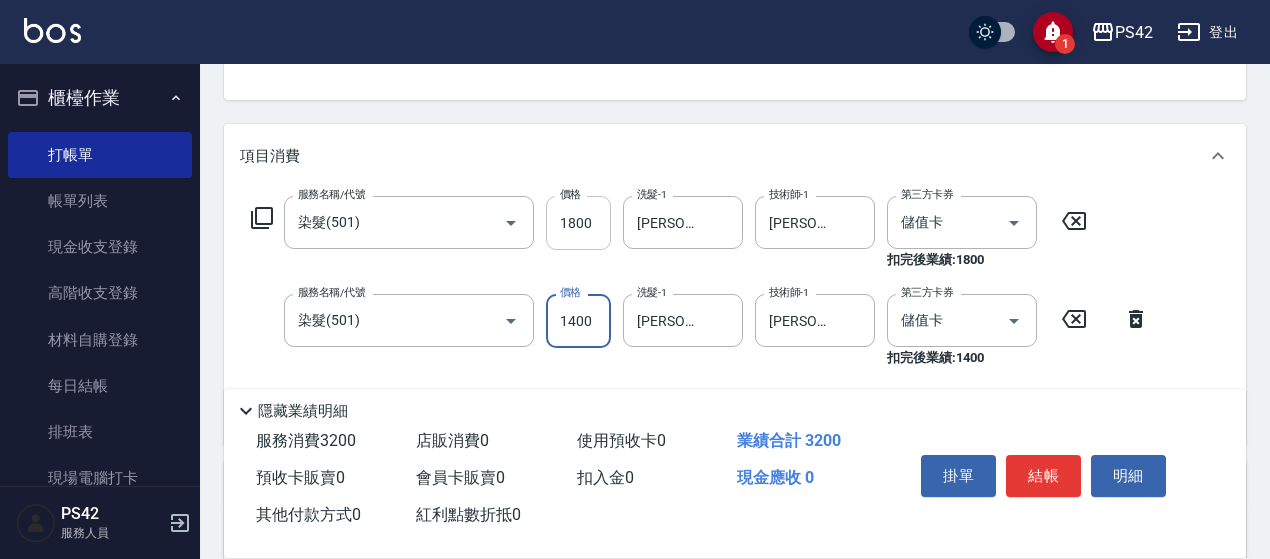click on "1800" at bounding box center [578, 223] 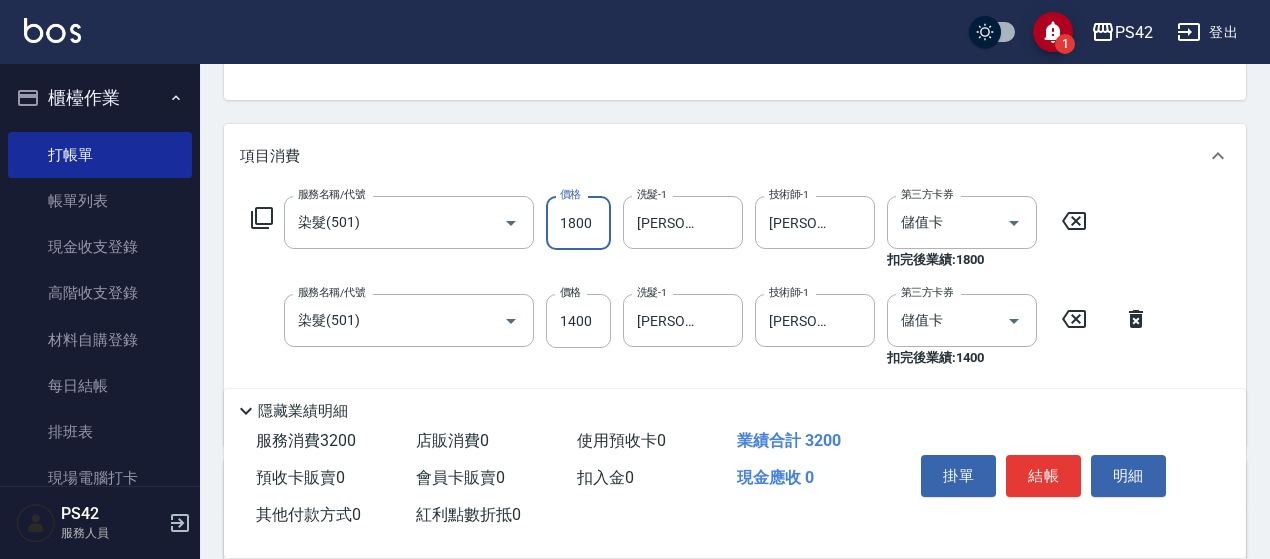 click on "1800" at bounding box center (578, 223) 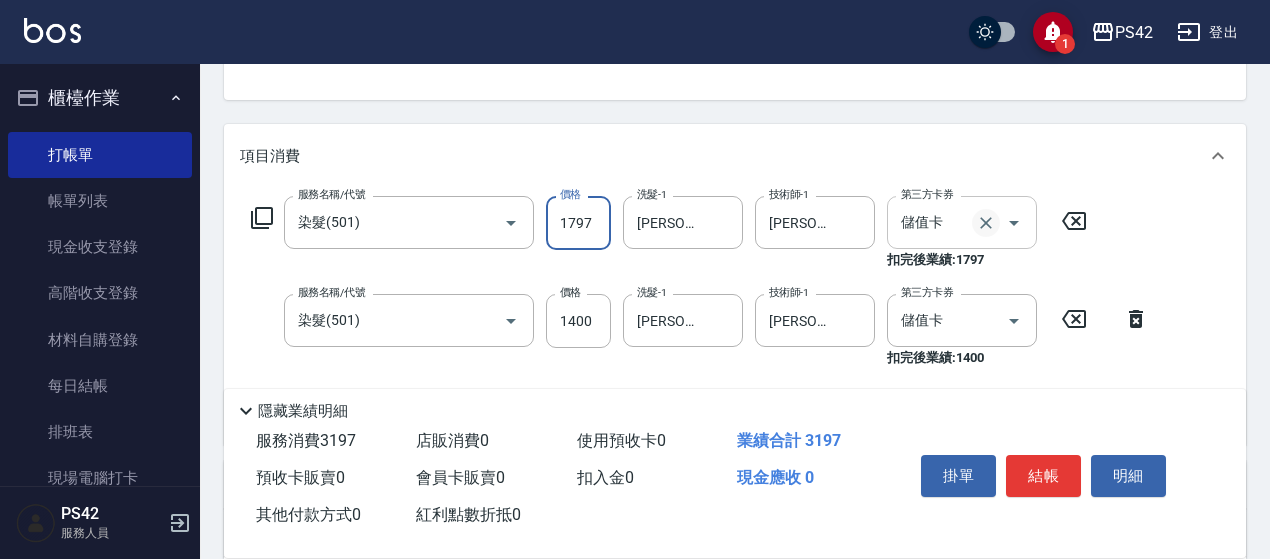 click 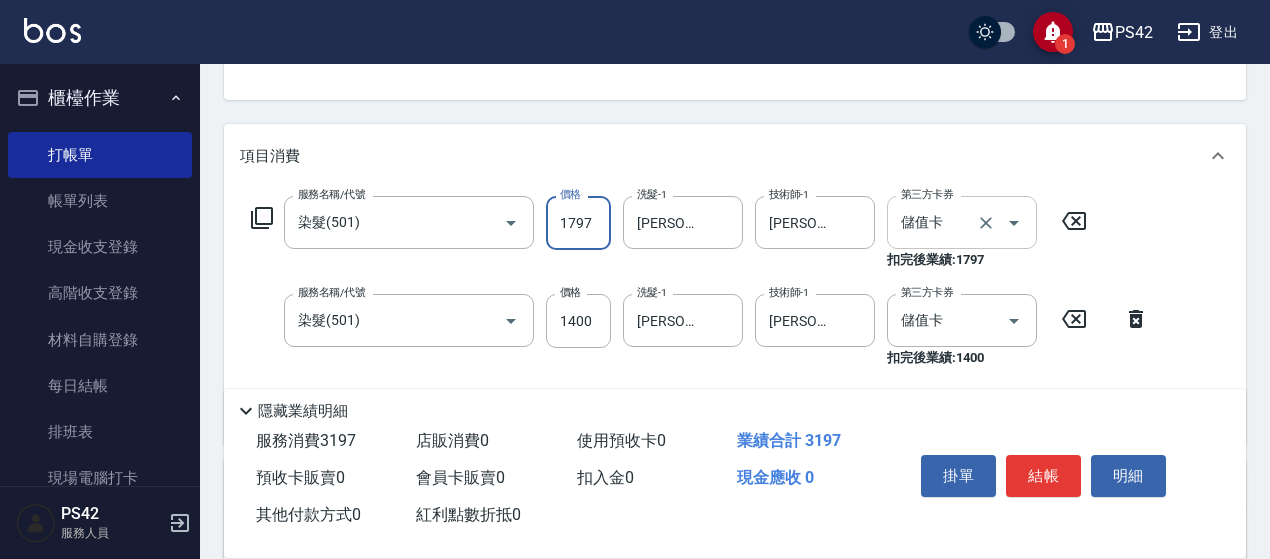 type 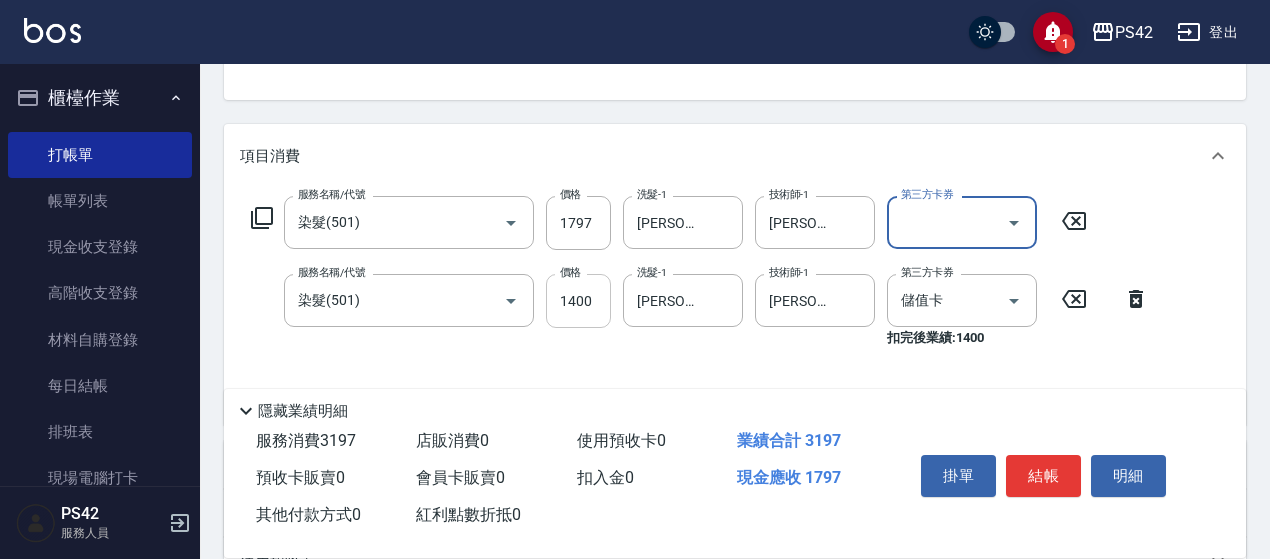 click on "1400" at bounding box center (578, 301) 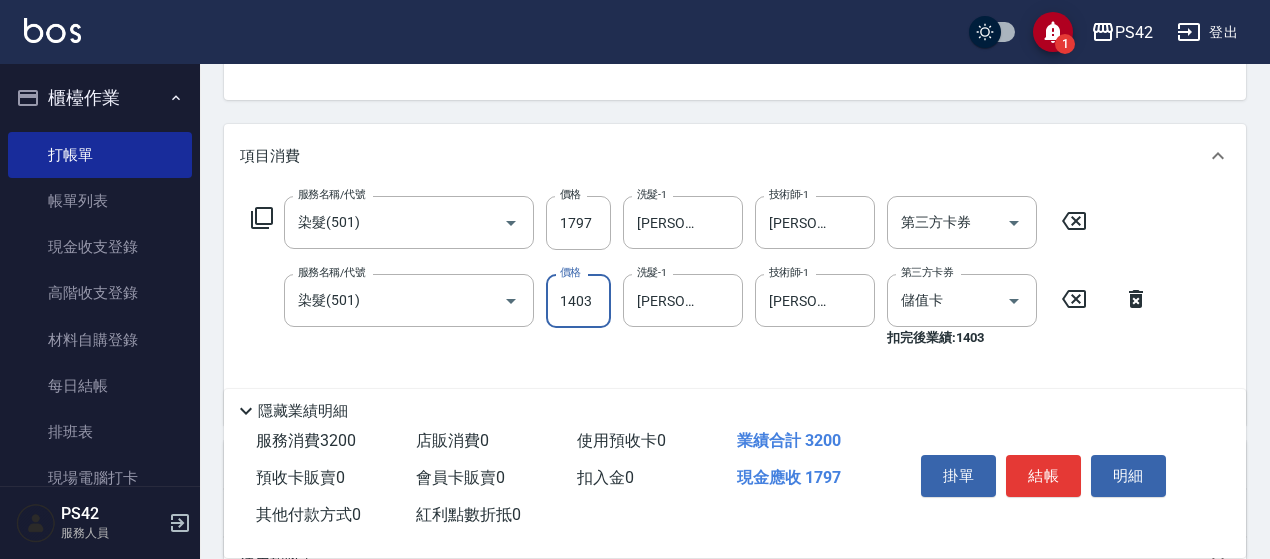 type on "1403" 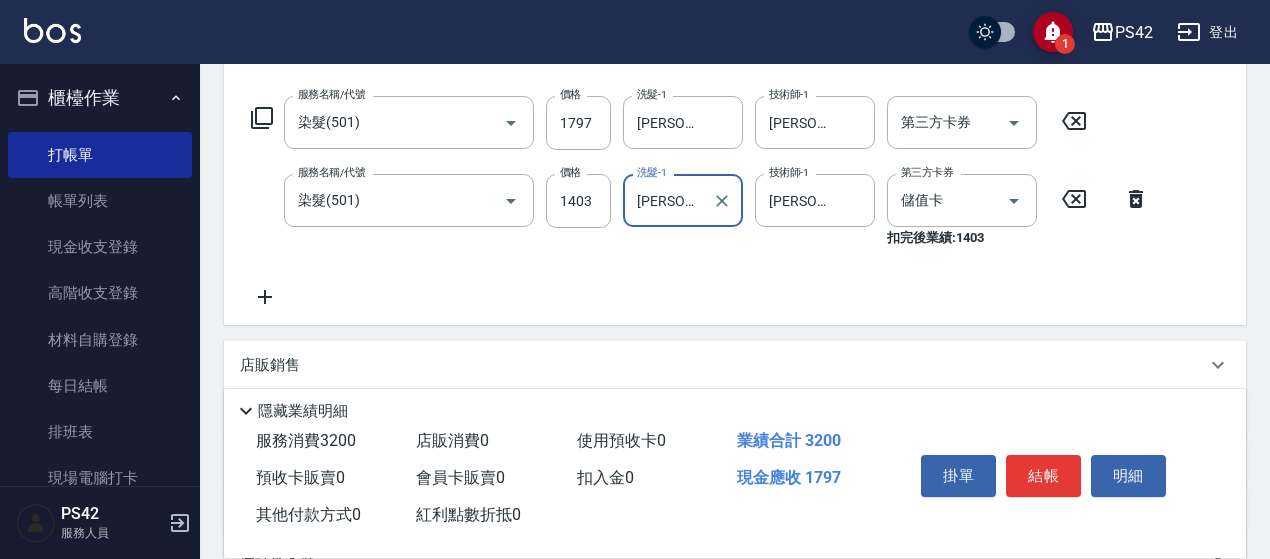 scroll, scrollTop: 300, scrollLeft: 0, axis: vertical 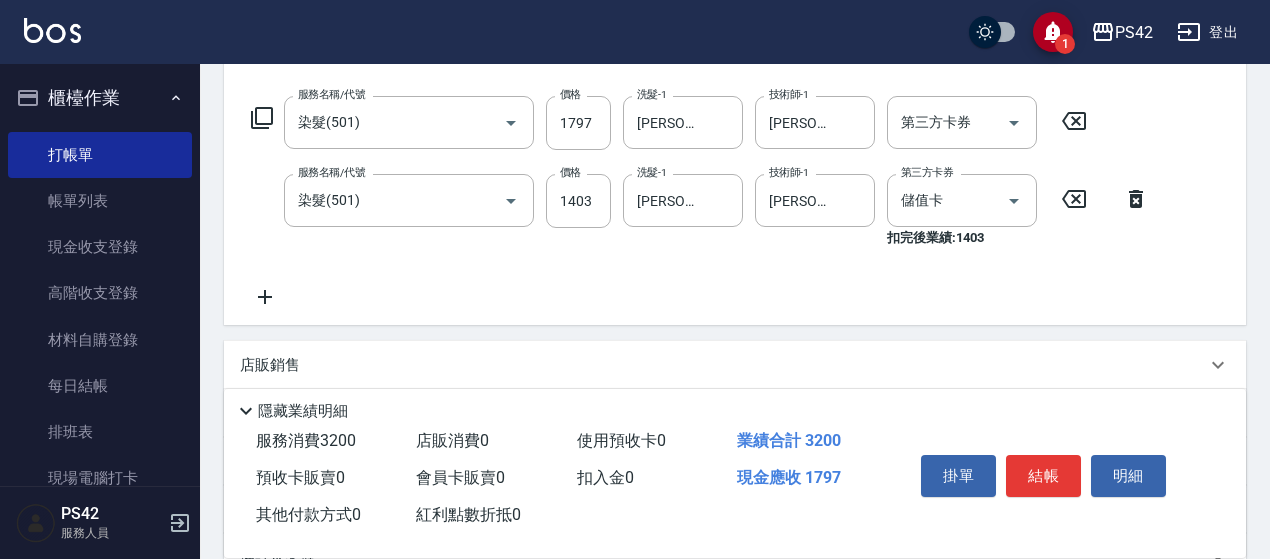 click 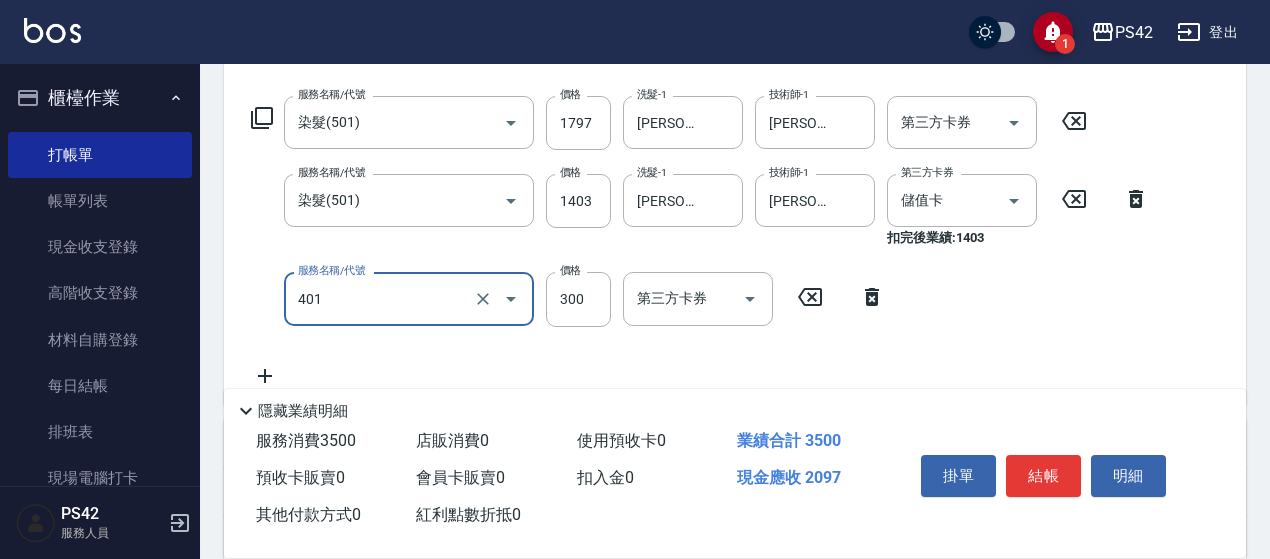 type on "300護(401)" 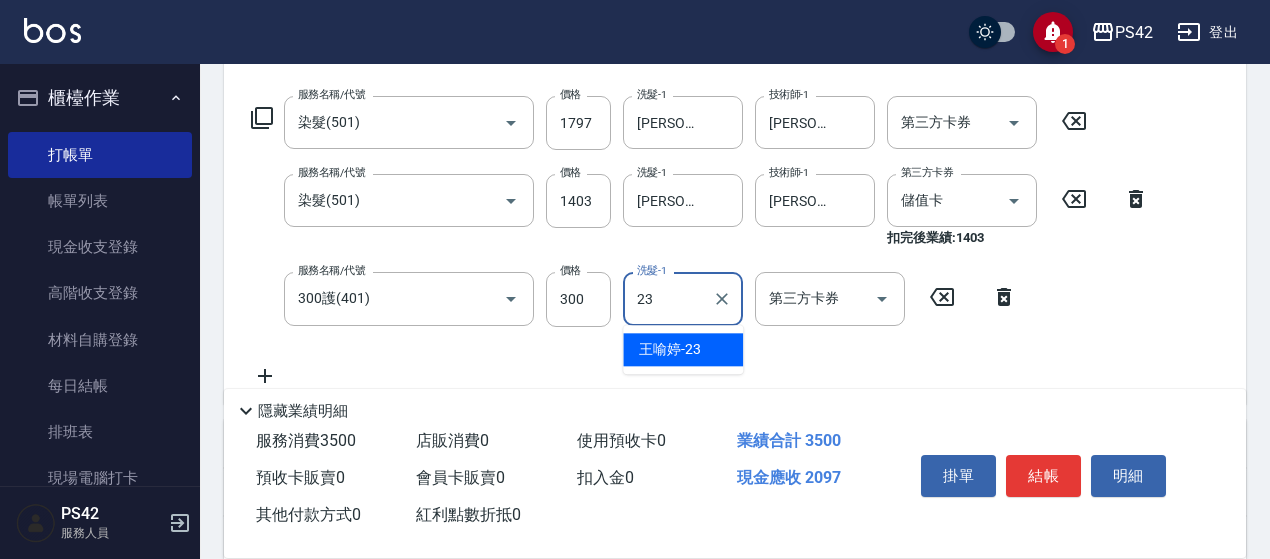 type on "[PERSON_NAME]-23" 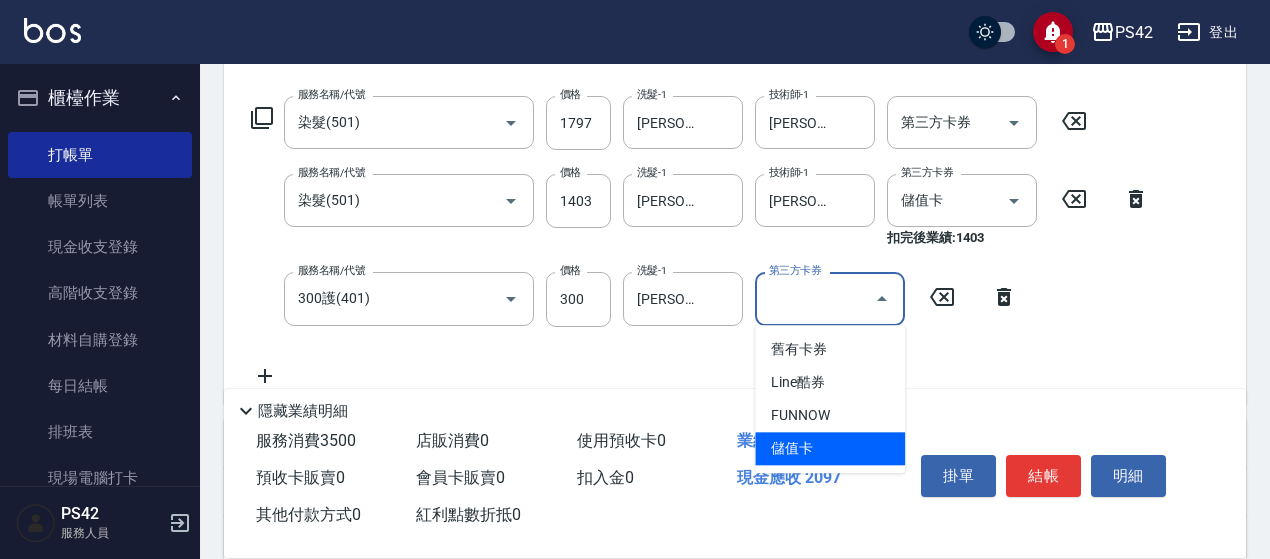 type on "儲值卡" 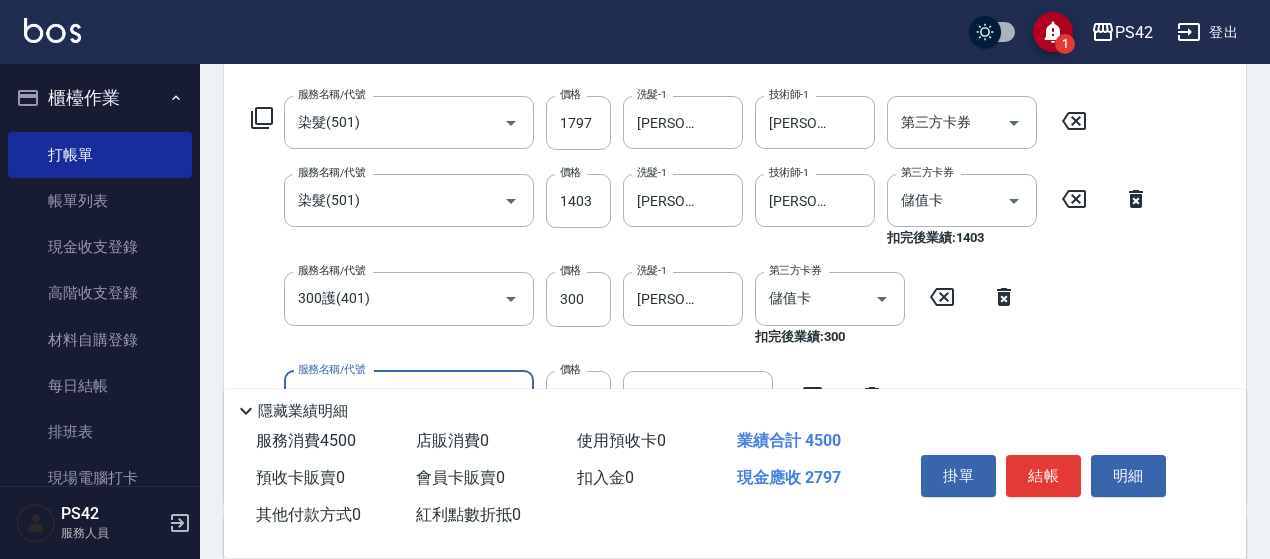 type on "1000護(404)" 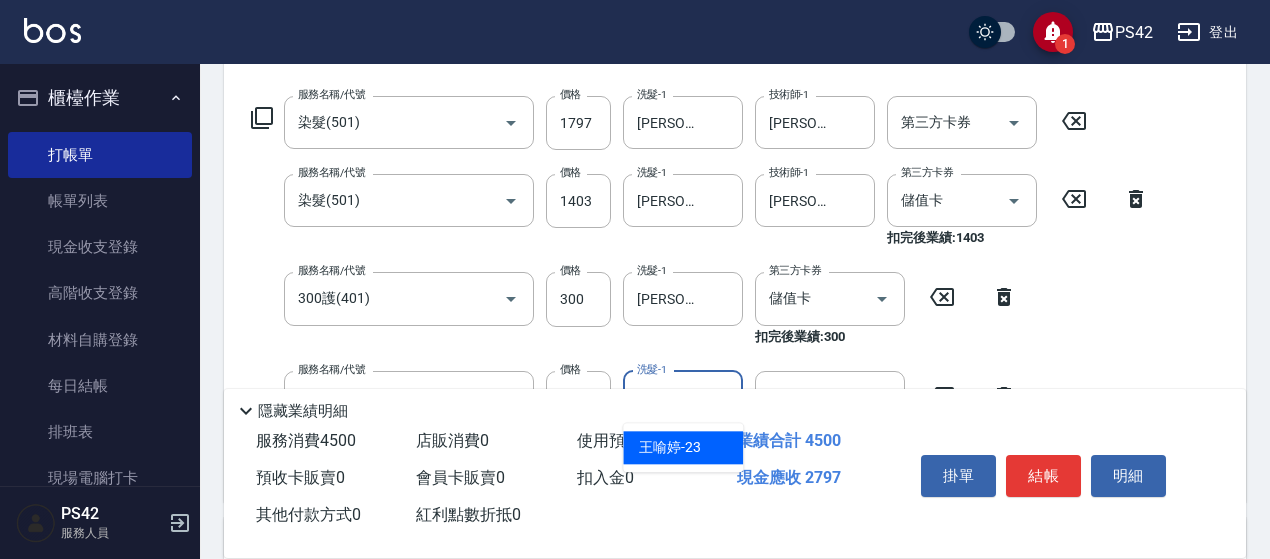 type on "[PERSON_NAME]-23" 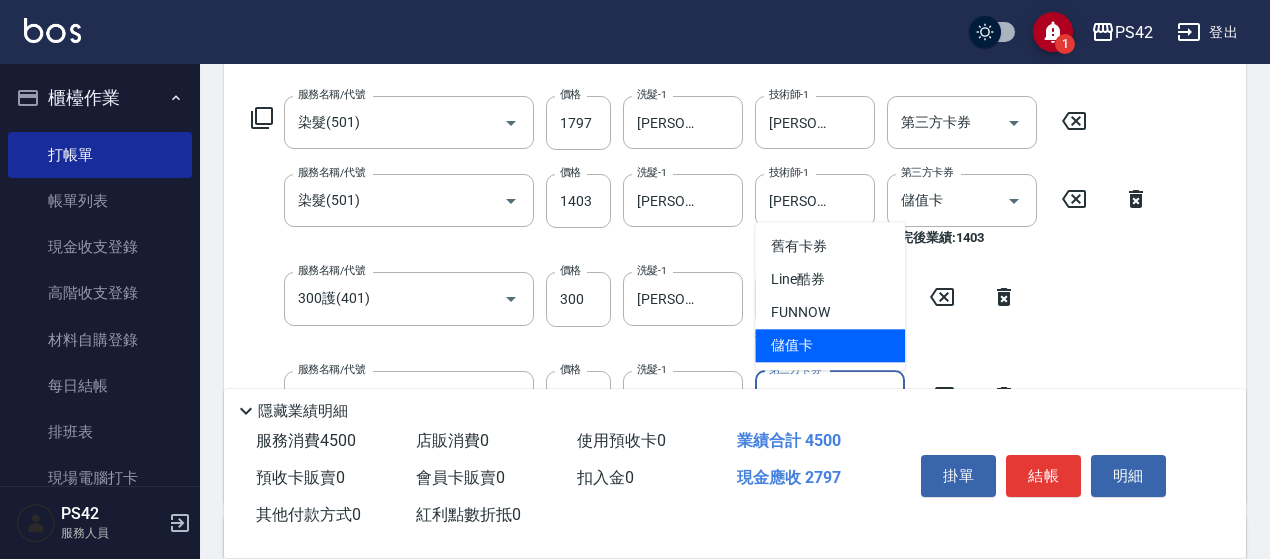 type on "儲值卡" 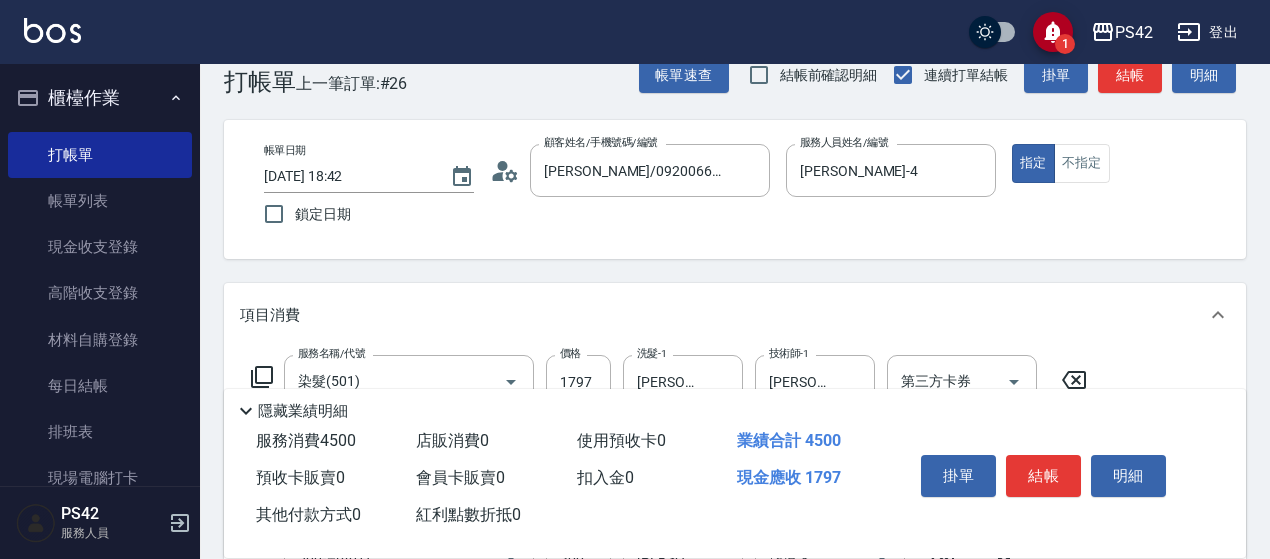 scroll, scrollTop: 0, scrollLeft: 0, axis: both 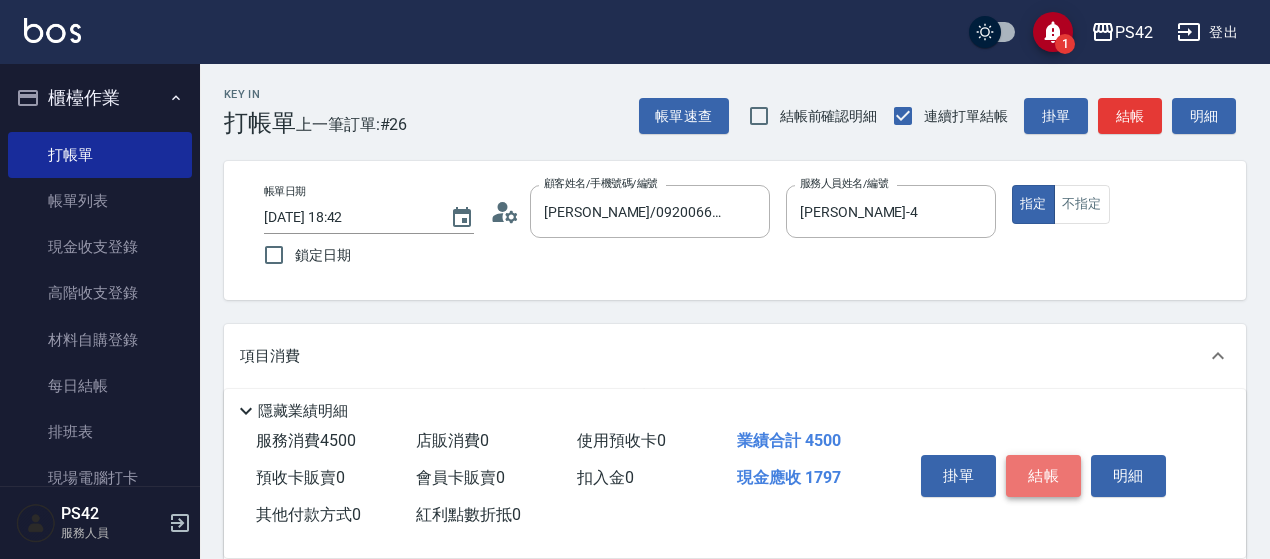 click on "結帳" at bounding box center [1043, 476] 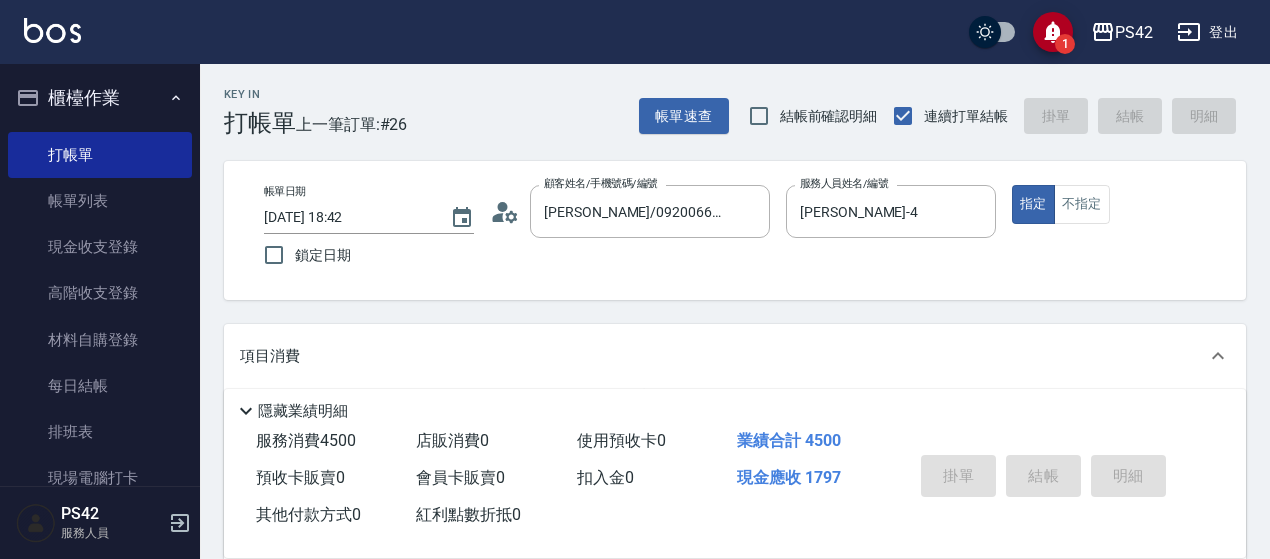 type on "[DATE] 18:43" 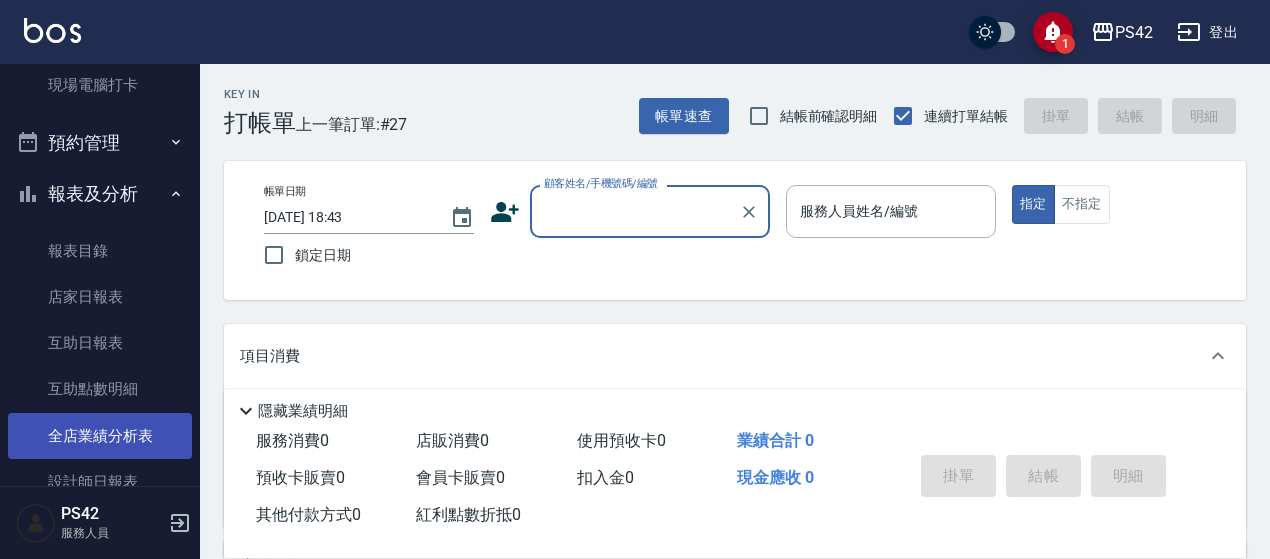 scroll, scrollTop: 500, scrollLeft: 0, axis: vertical 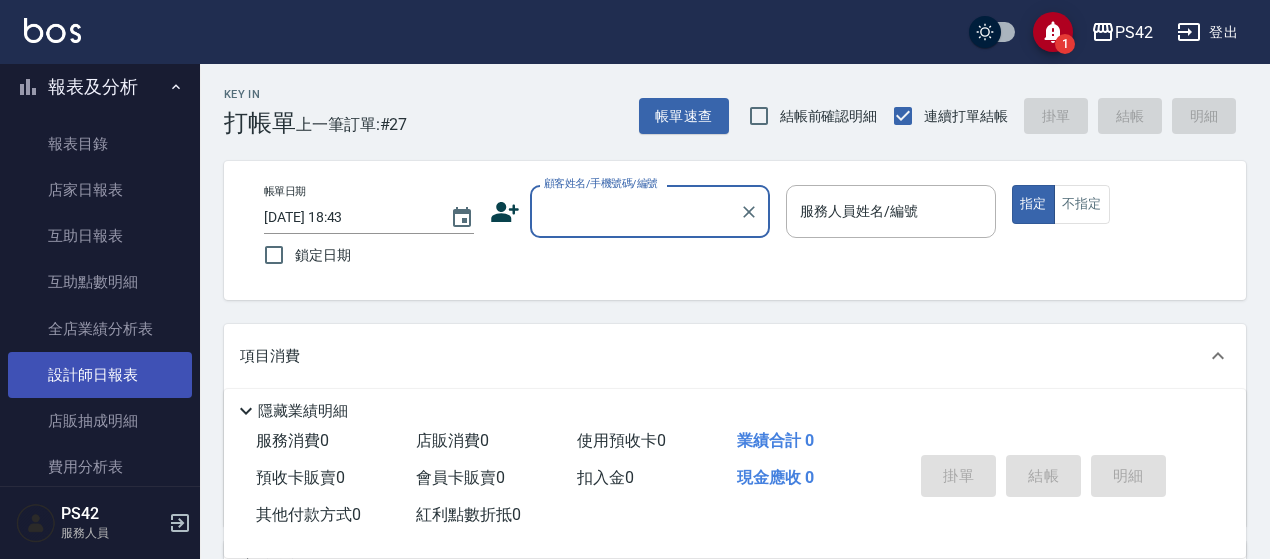 click on "設計師日報表" at bounding box center (100, 375) 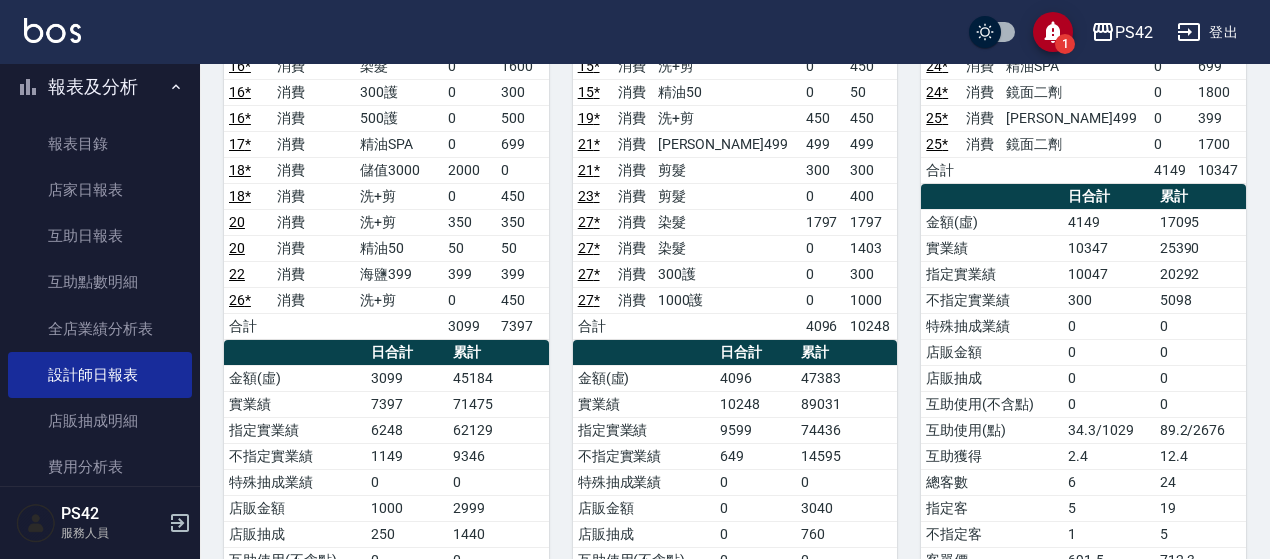 scroll, scrollTop: 500, scrollLeft: 0, axis: vertical 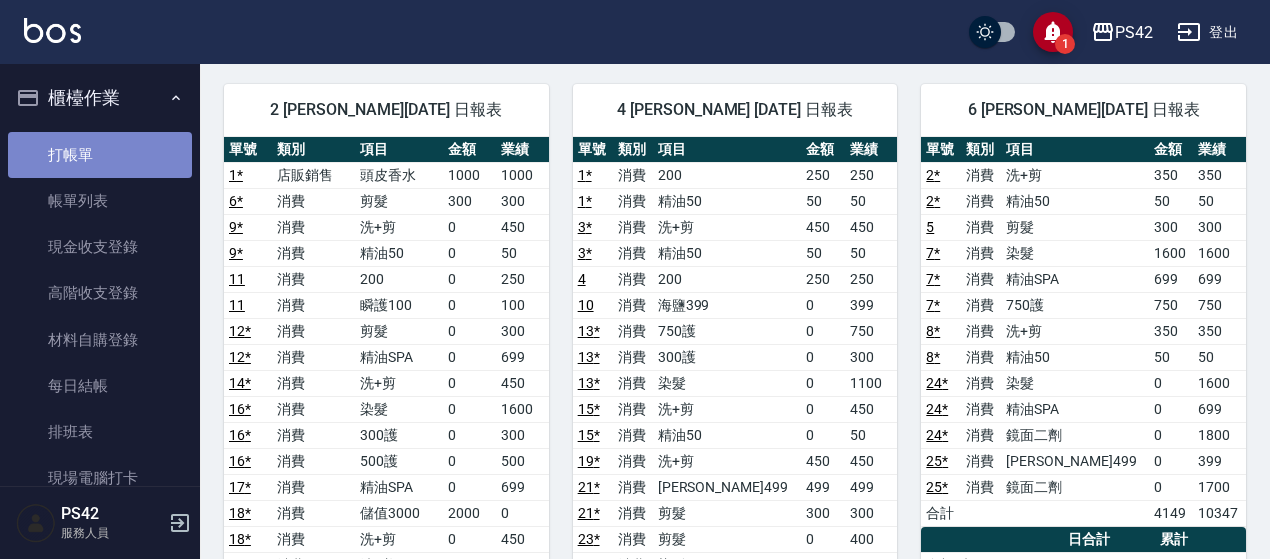 click on "打帳單" at bounding box center (100, 155) 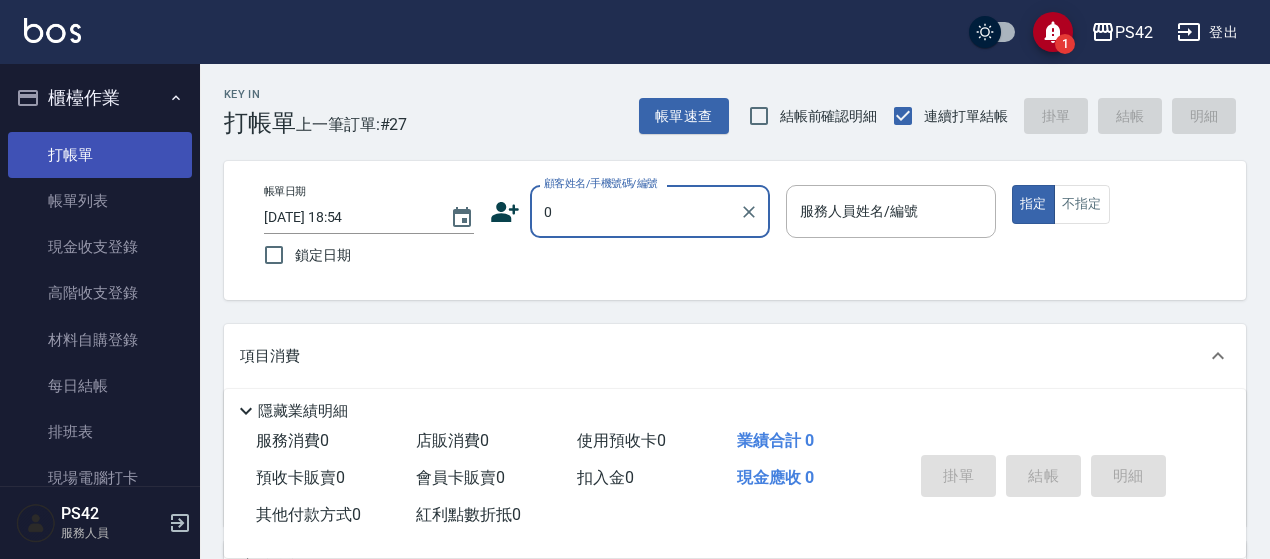 type on "[PERSON_NAME]/0920066362/null" 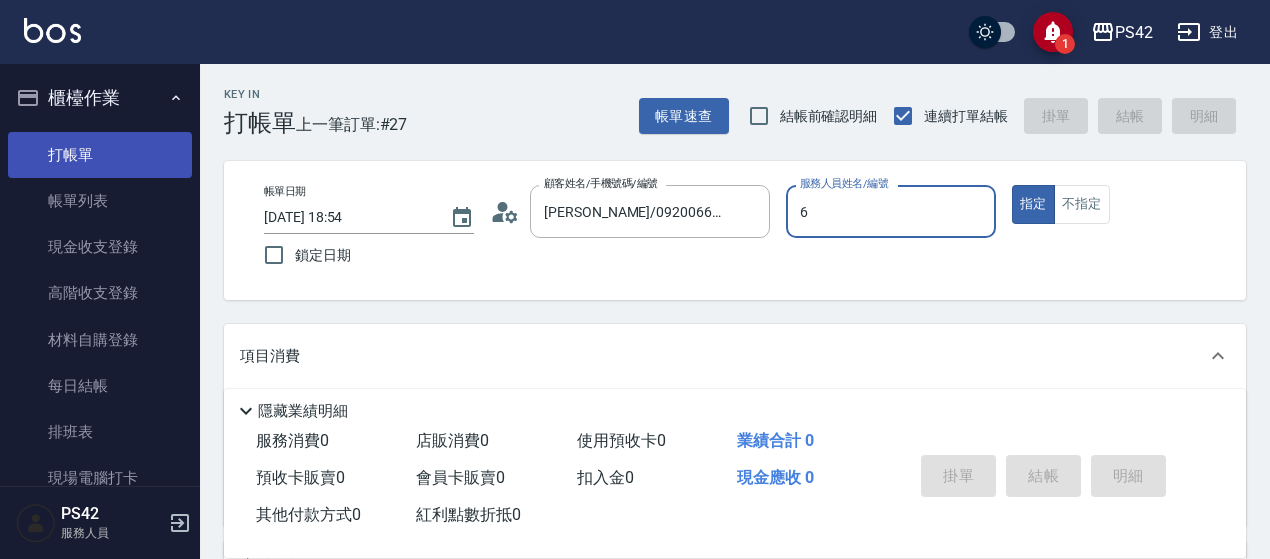 type on "[PERSON_NAME]-6" 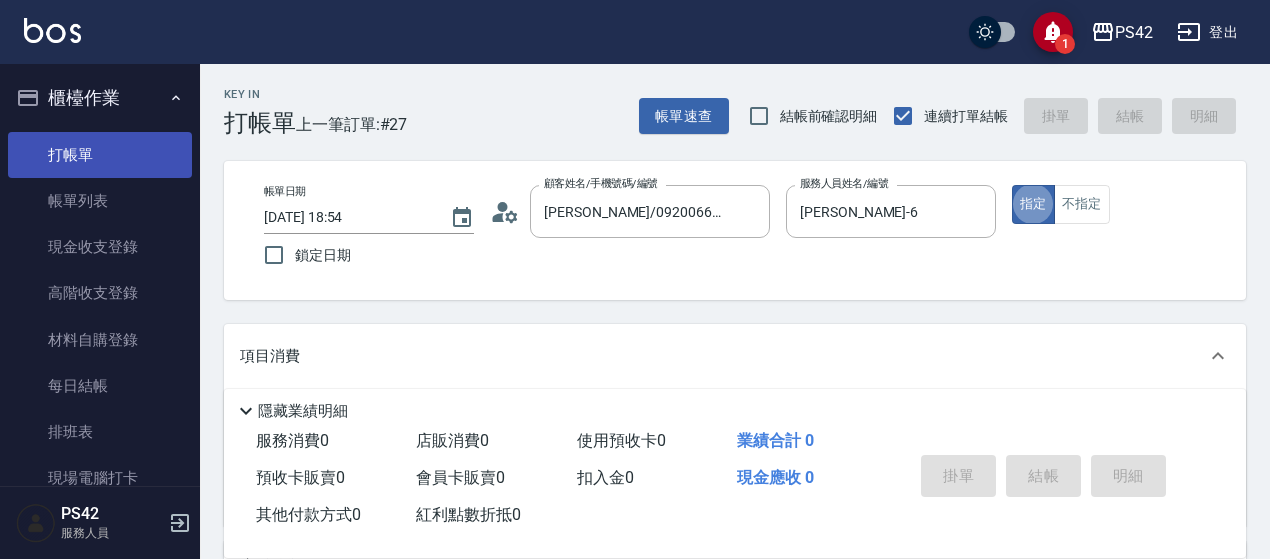 type on "true" 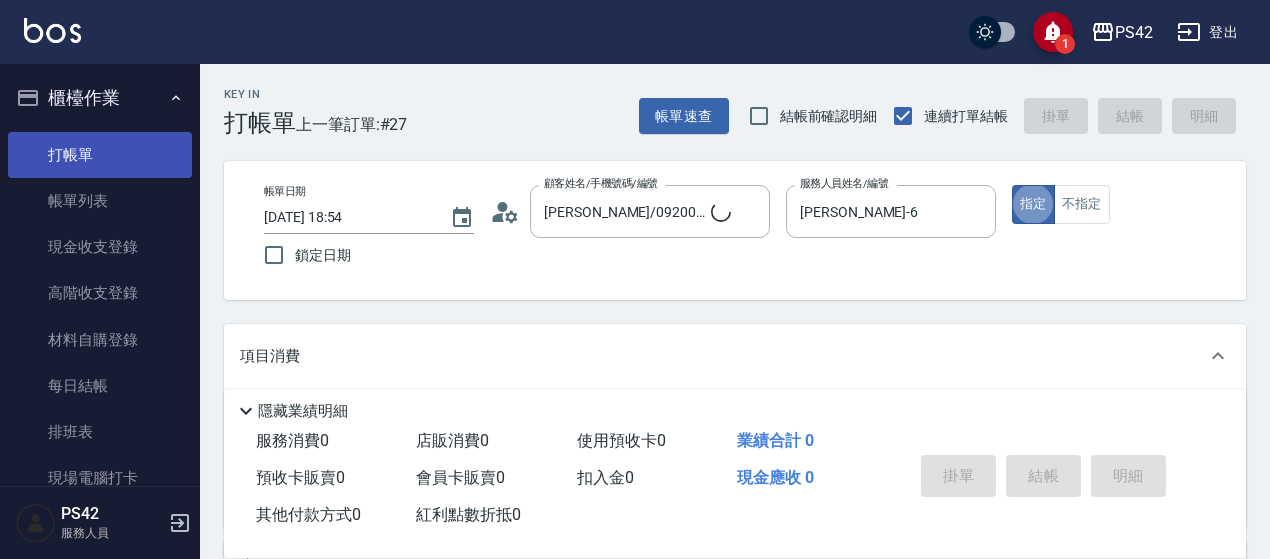 type on "無名字/0/null" 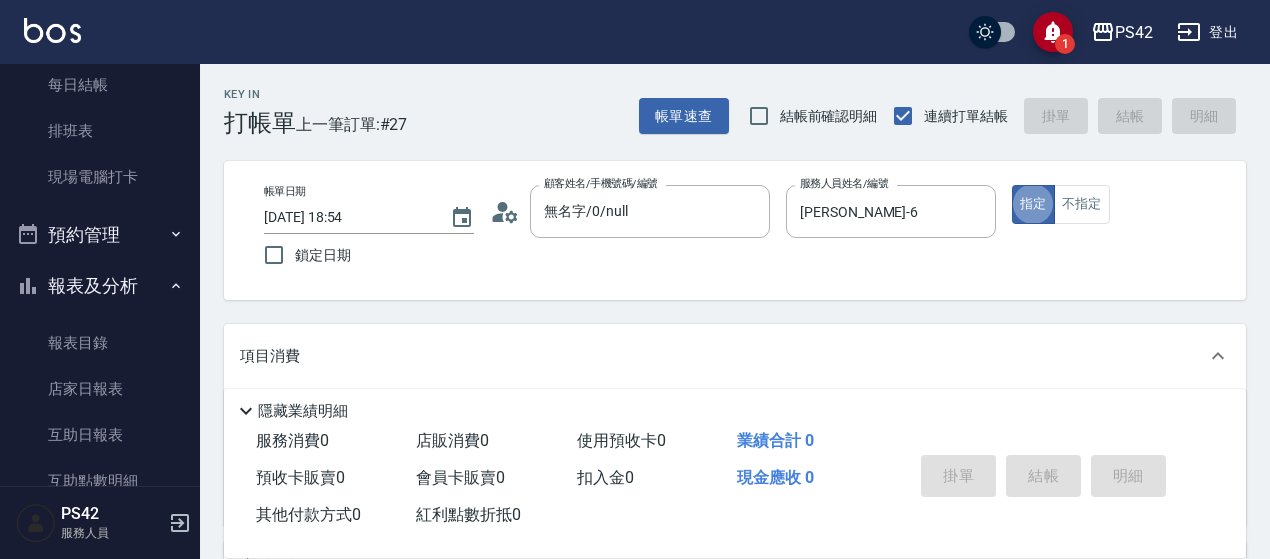 scroll, scrollTop: 400, scrollLeft: 0, axis: vertical 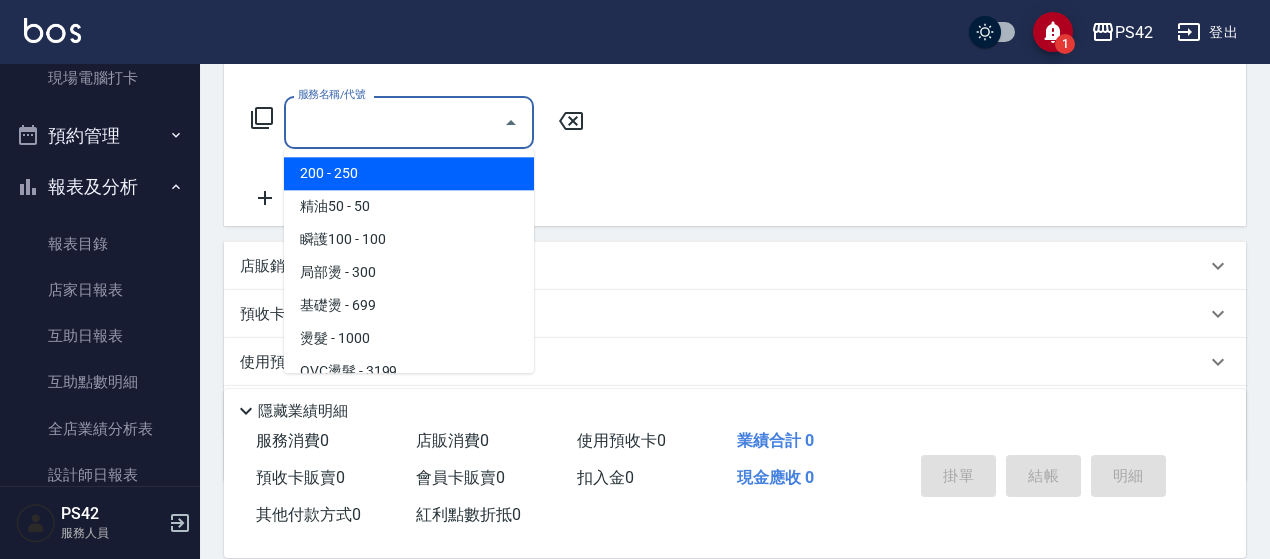 click on "服務名稱/代號" at bounding box center (394, 122) 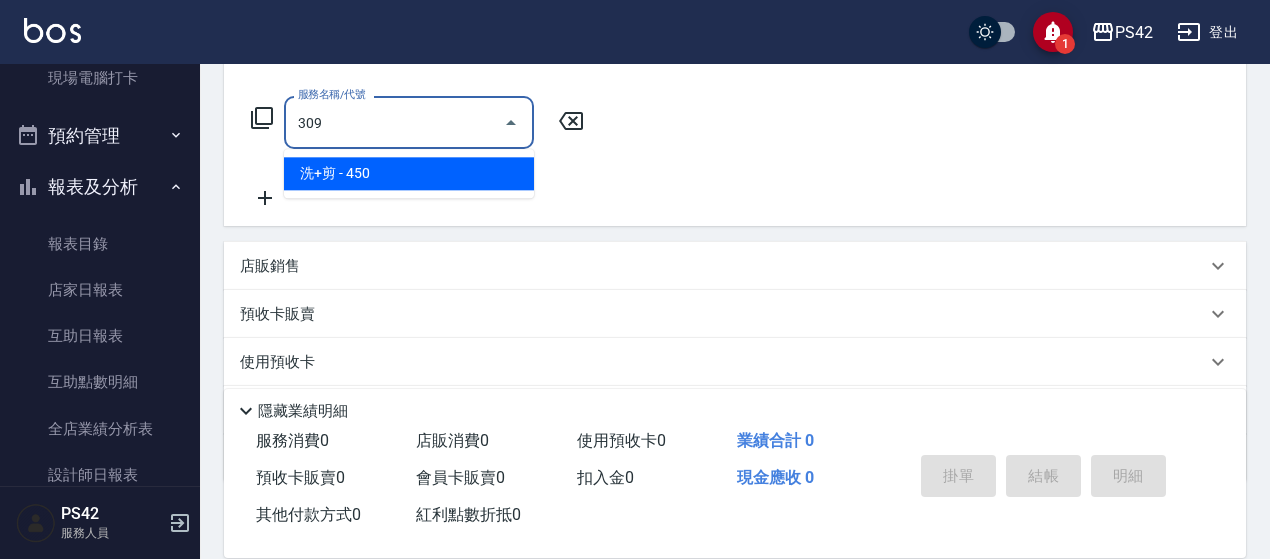 type on "洗+剪(309)" 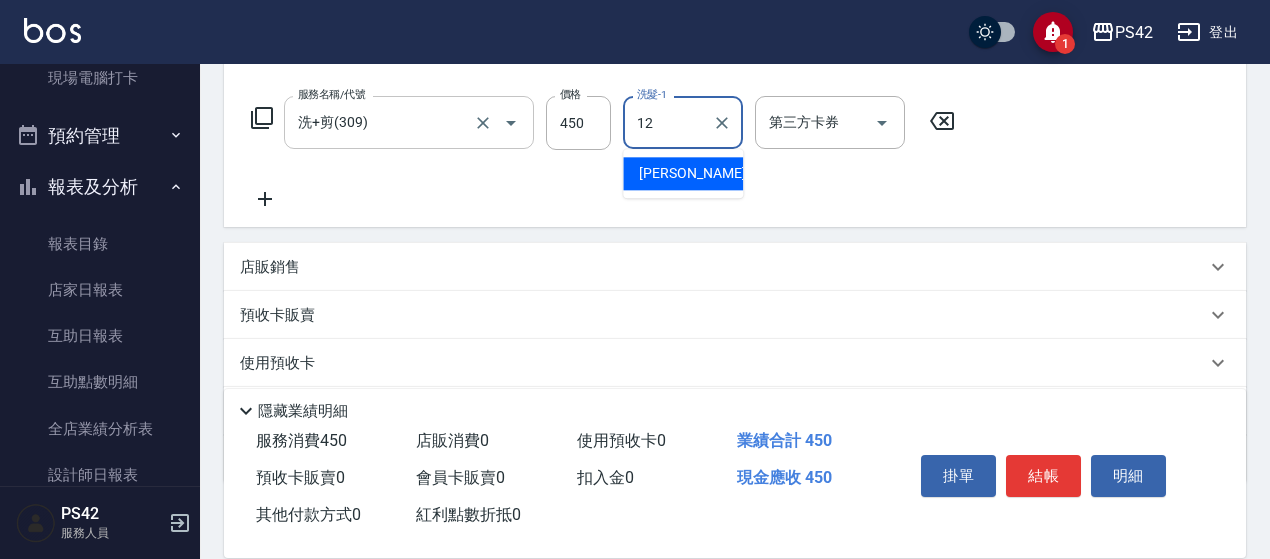 type on "[PERSON_NAME]-12" 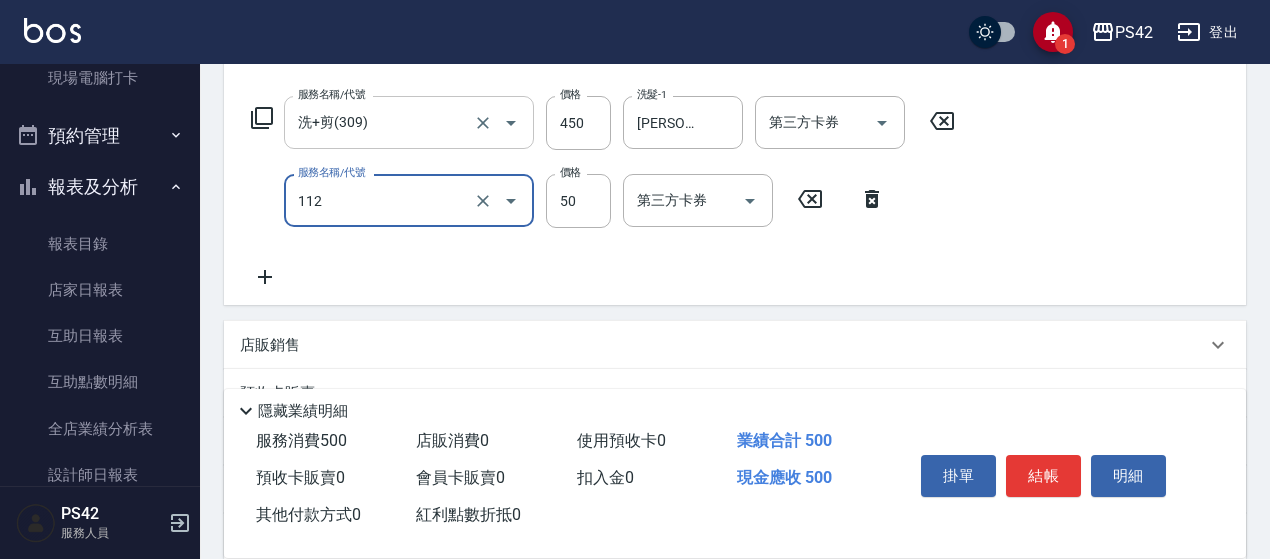type on "精油50(112)" 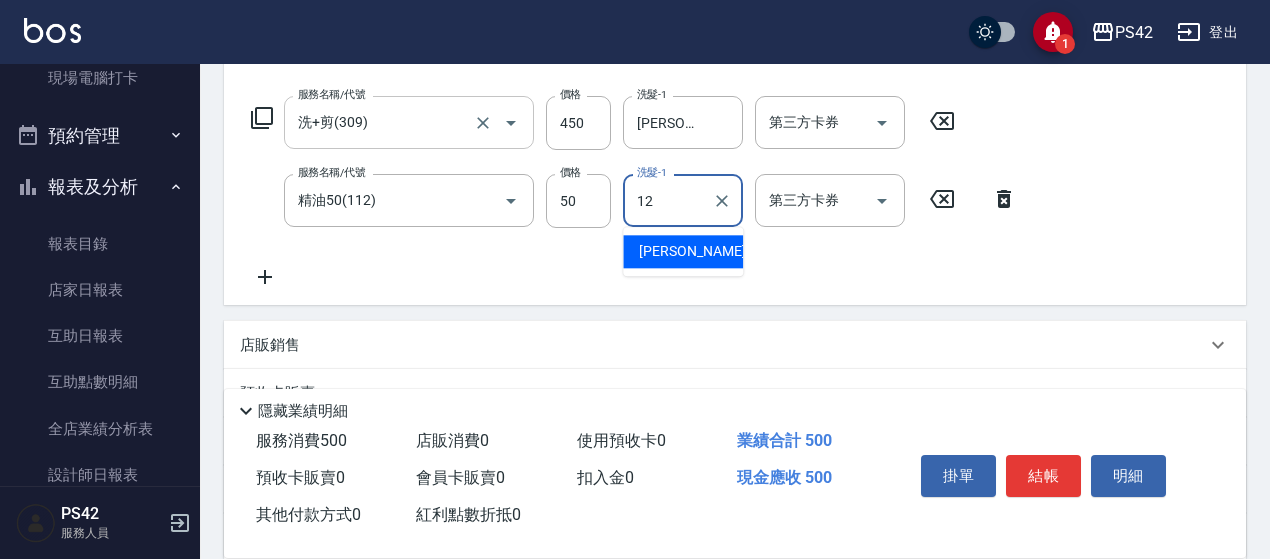 type on "[PERSON_NAME]-12" 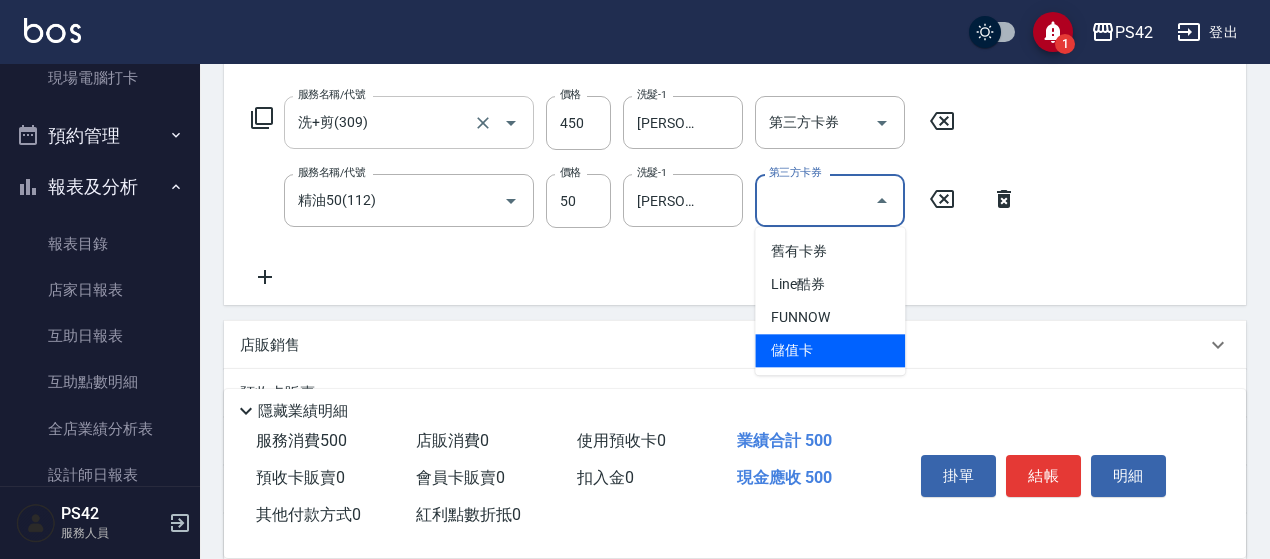 type on "儲值卡" 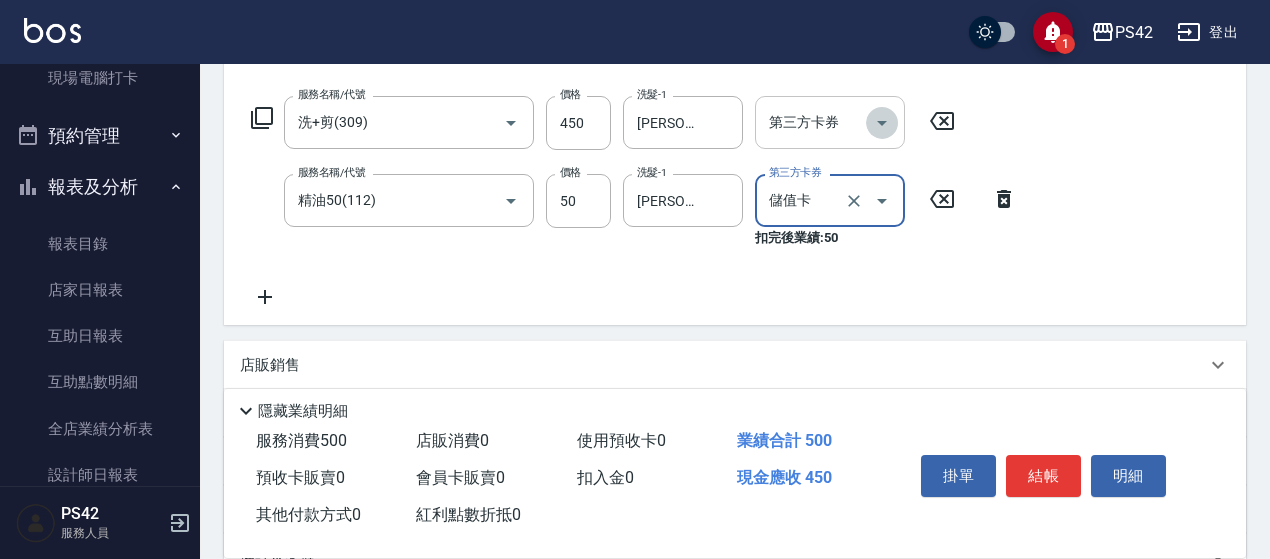drag, startPoint x: 883, startPoint y: 123, endPoint x: 883, endPoint y: 139, distance: 16 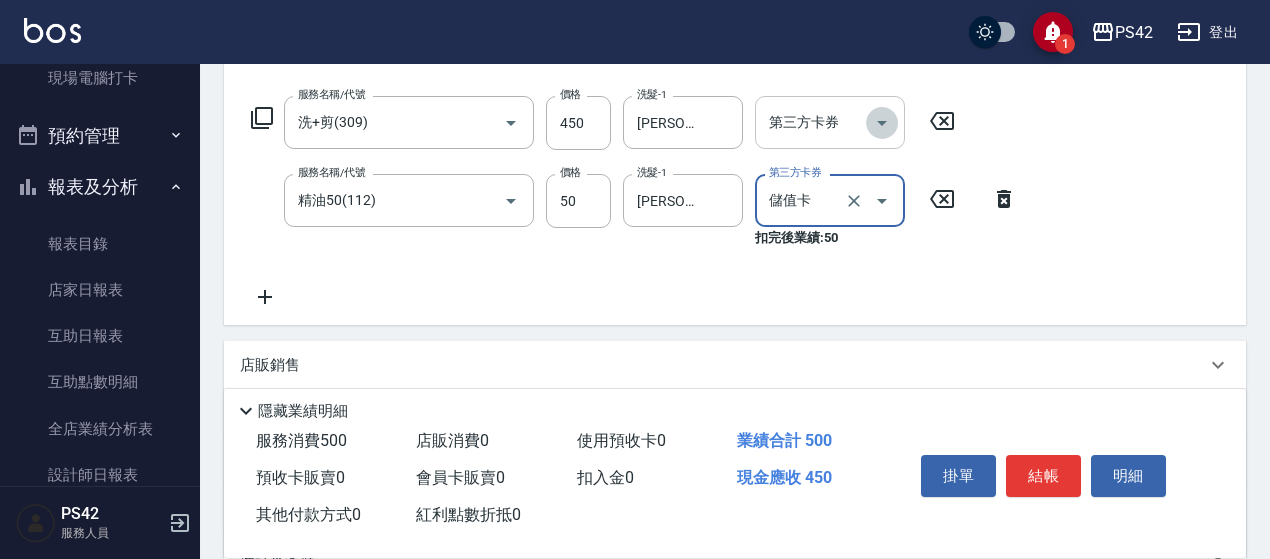 click 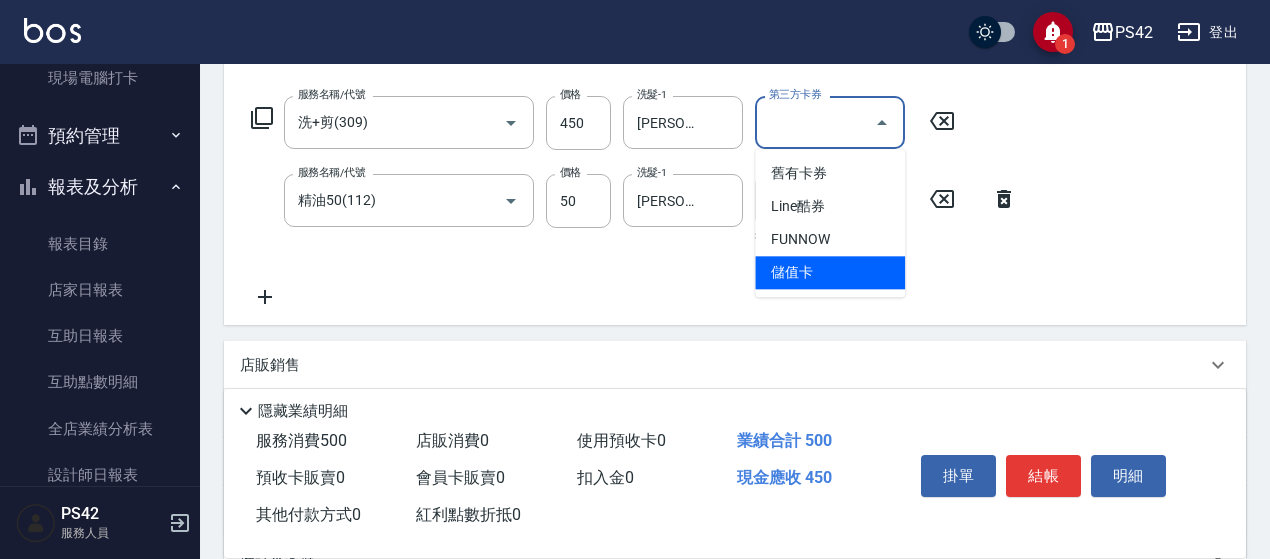 click on "儲值卡" at bounding box center [830, 272] 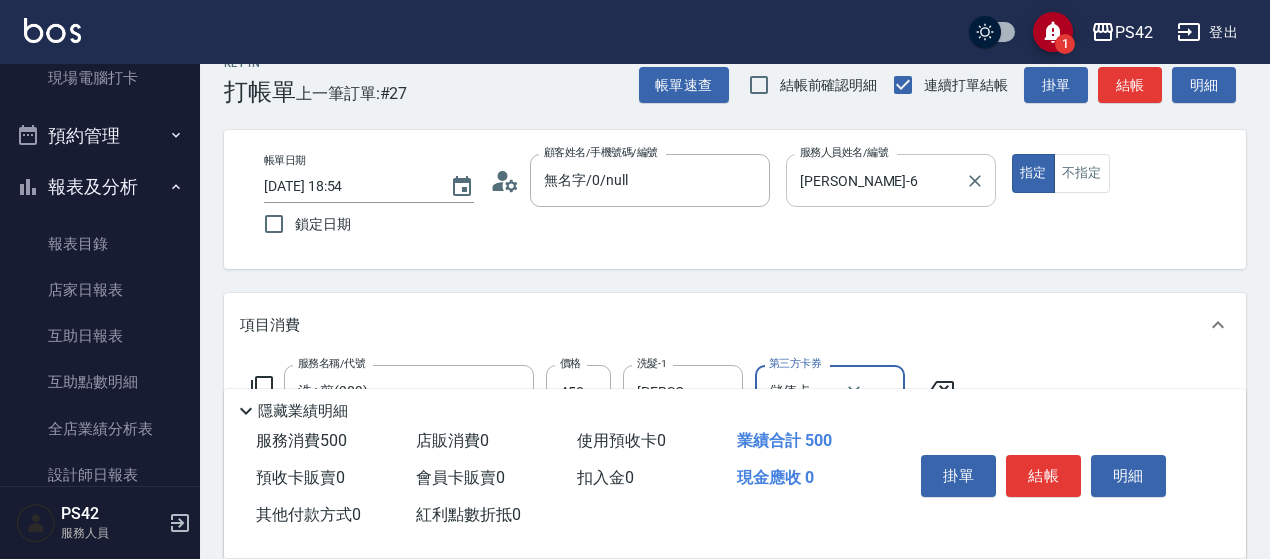 scroll, scrollTop: 0, scrollLeft: 0, axis: both 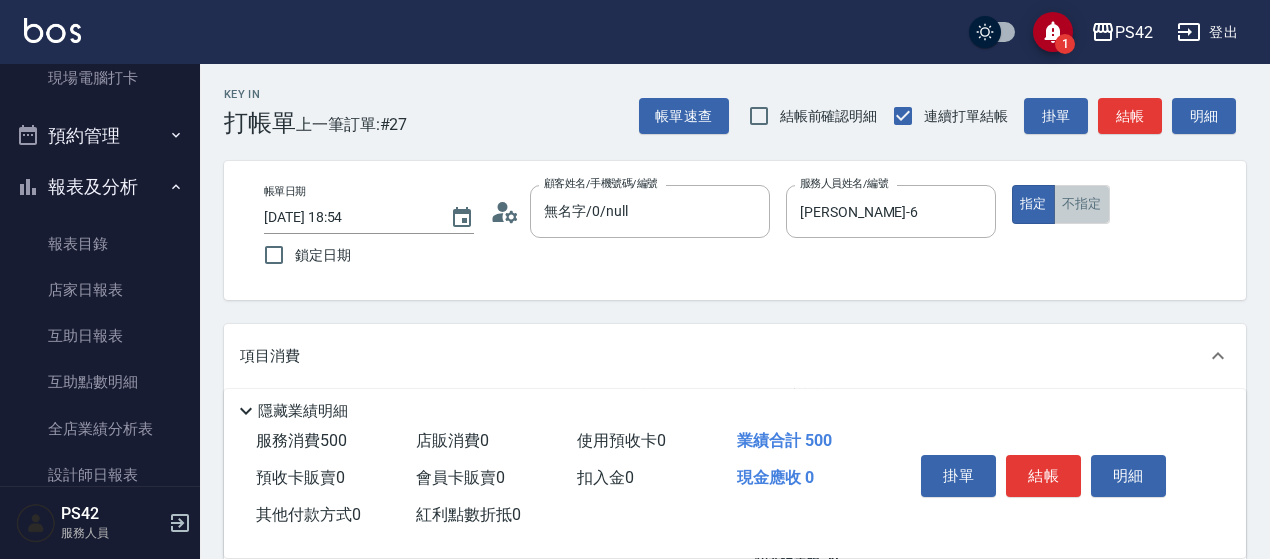 click on "不指定" at bounding box center (1082, 204) 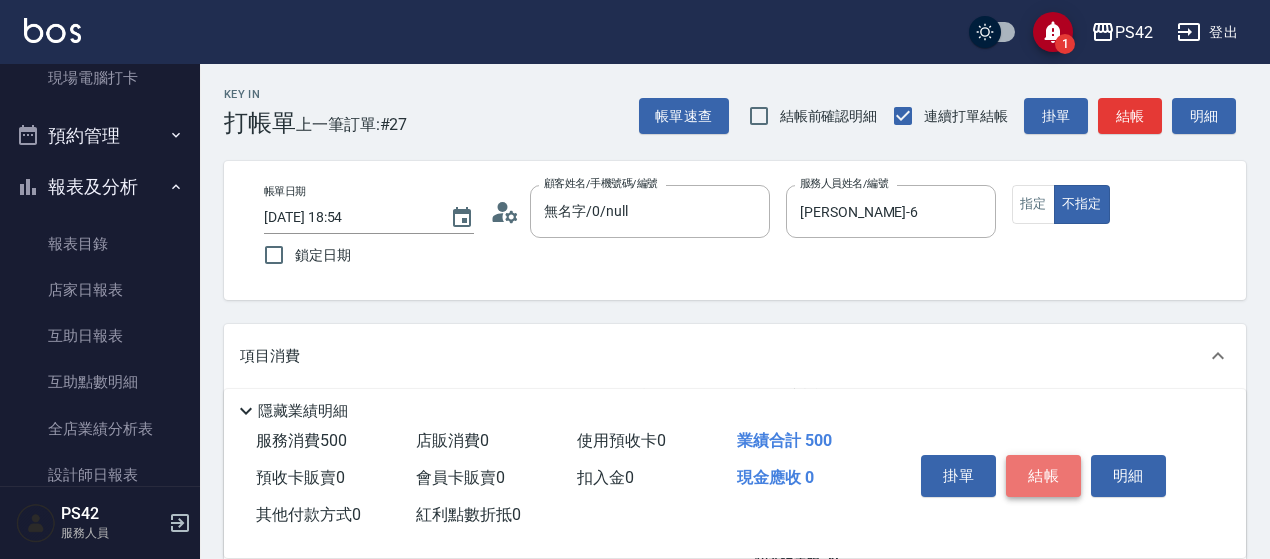click on "結帳" at bounding box center [1043, 476] 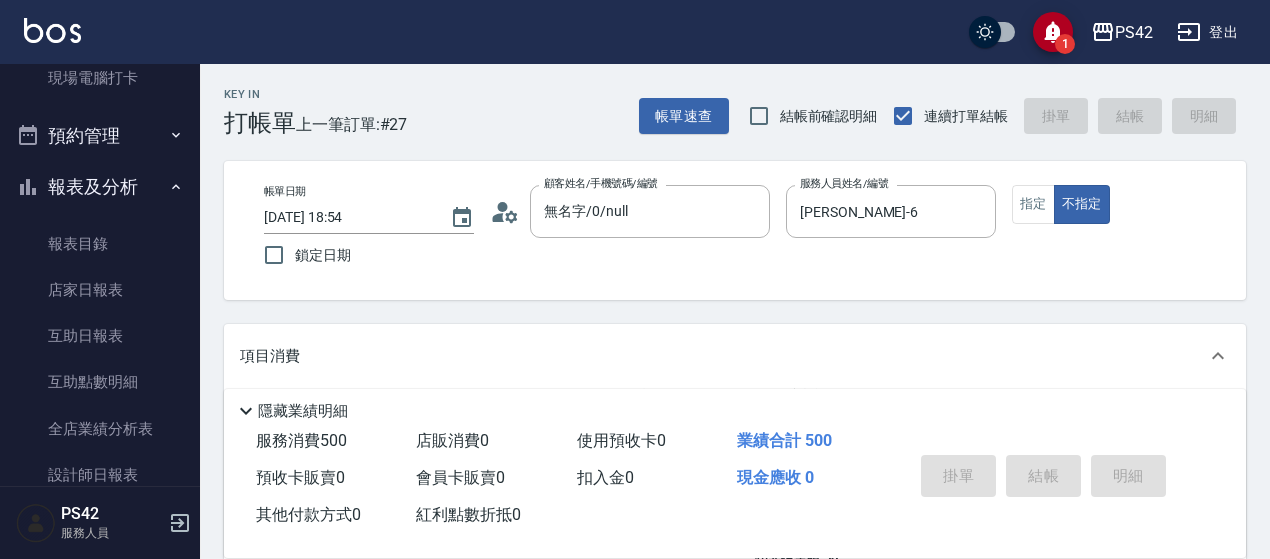 type on "[DATE] 18:55" 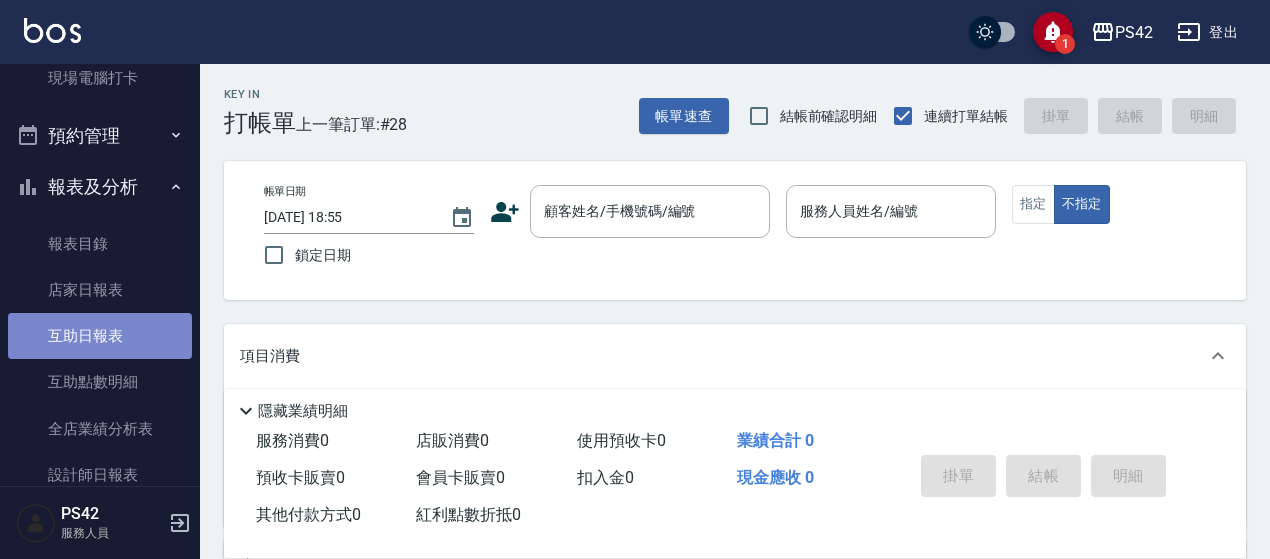 click on "互助日報表" at bounding box center (100, 336) 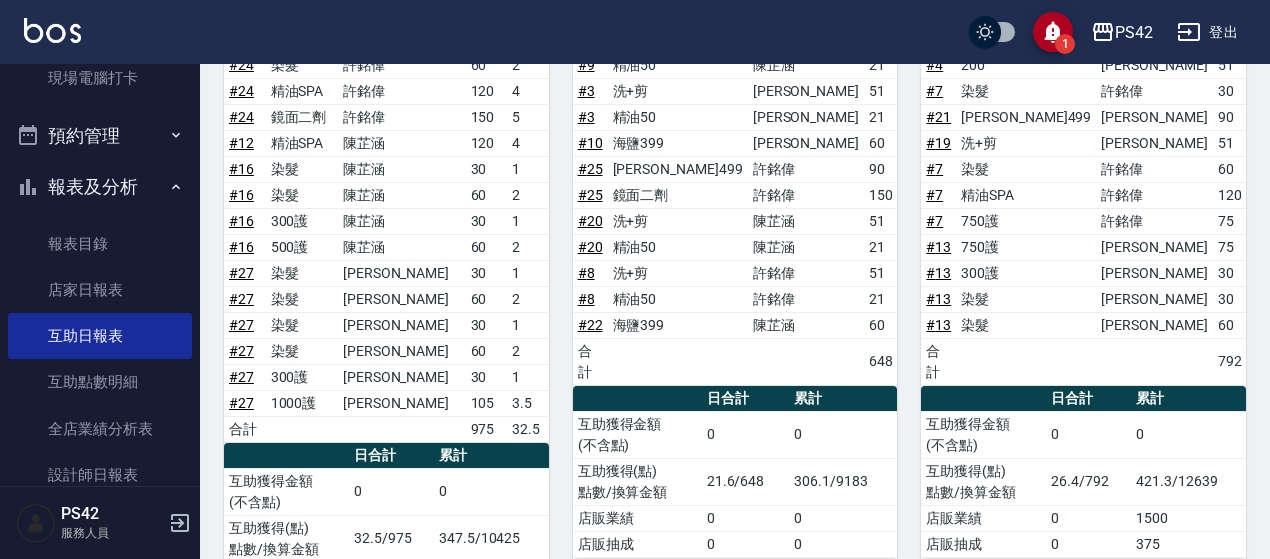 scroll, scrollTop: 796, scrollLeft: 0, axis: vertical 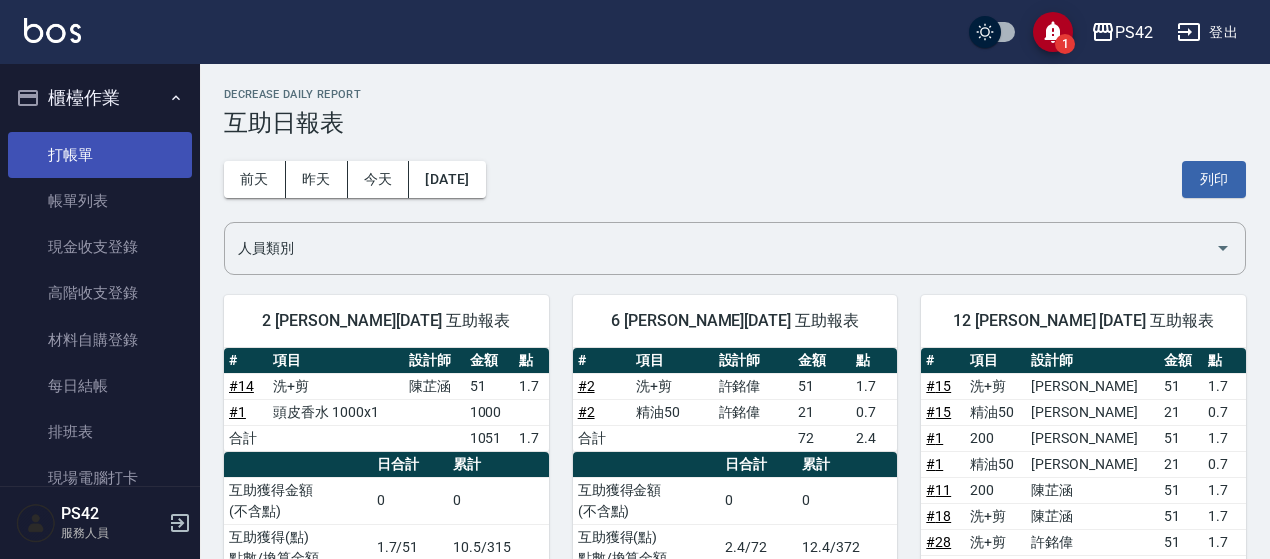click on "打帳單" at bounding box center (100, 155) 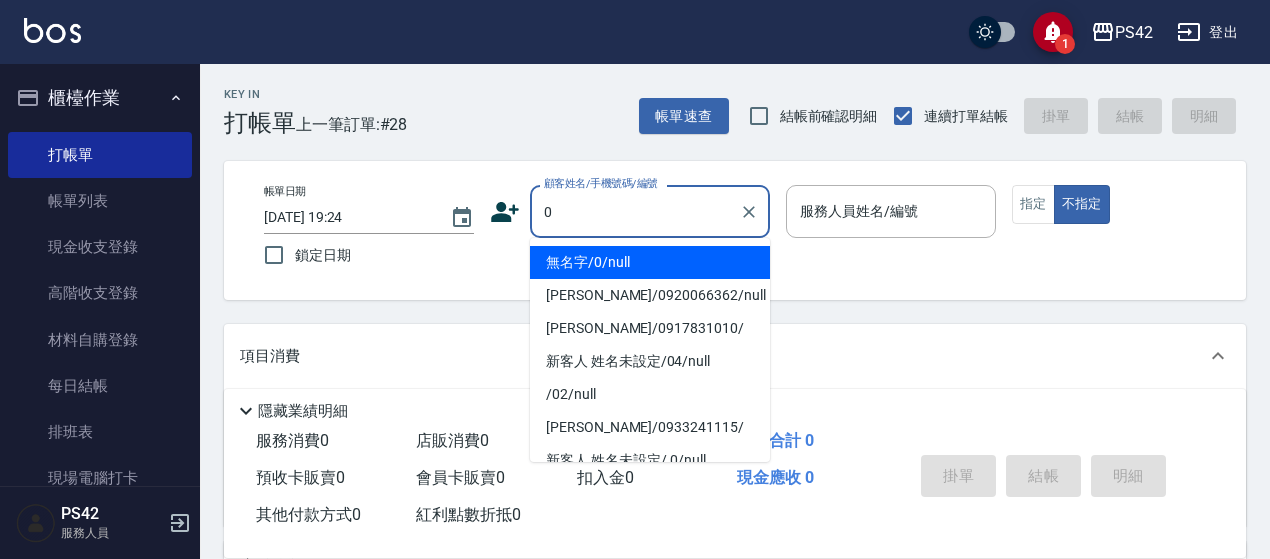 type on "無名字/0/null" 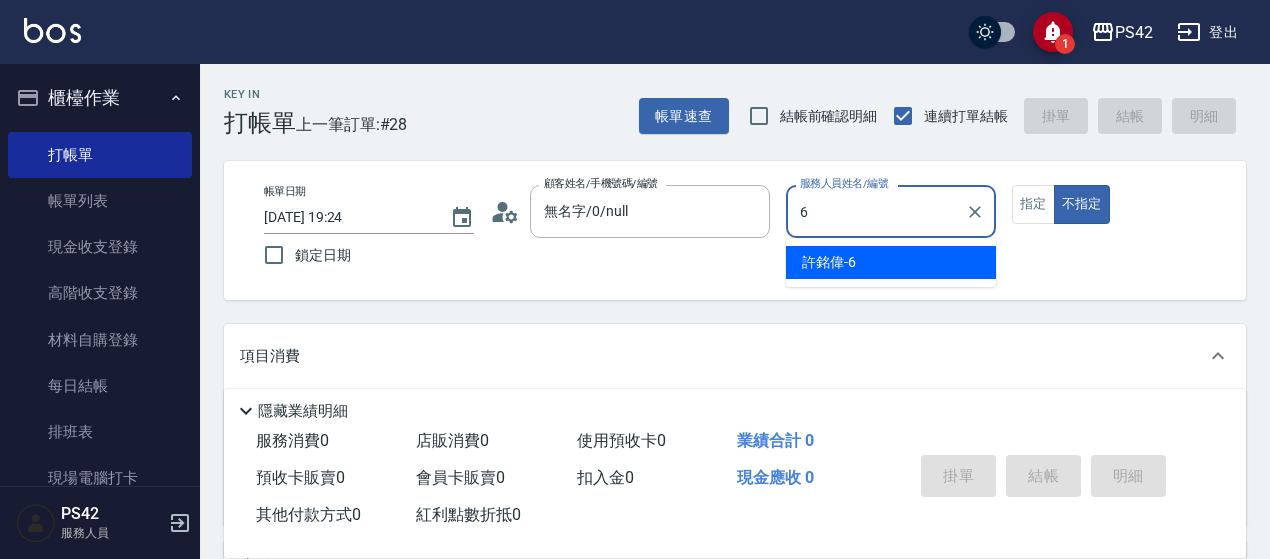 type on "[PERSON_NAME]-6" 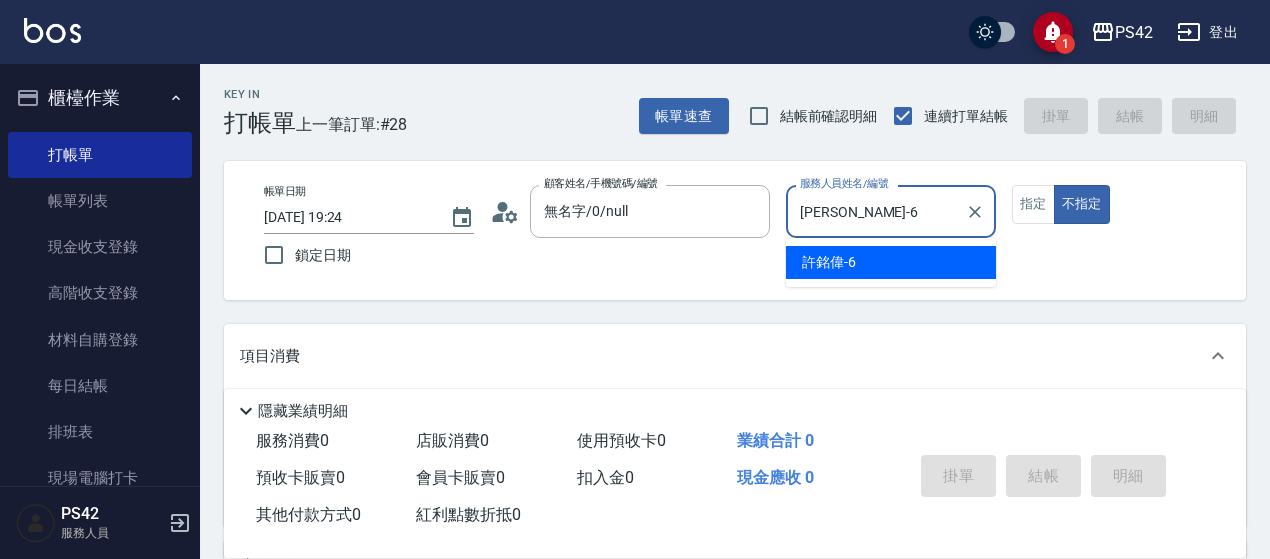 type on "false" 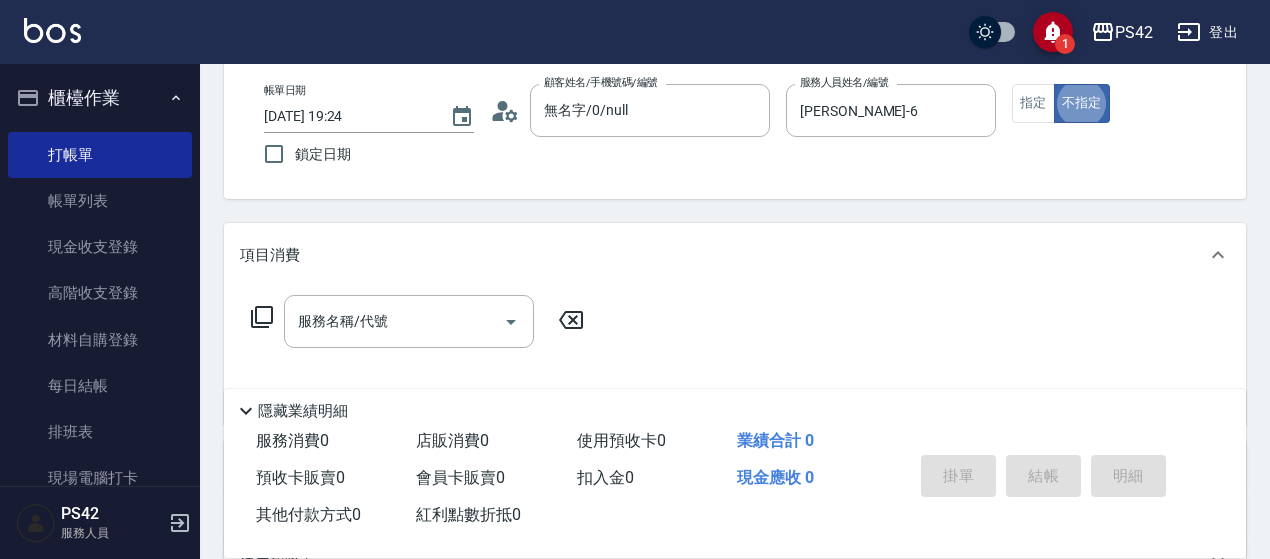 scroll, scrollTop: 200, scrollLeft: 0, axis: vertical 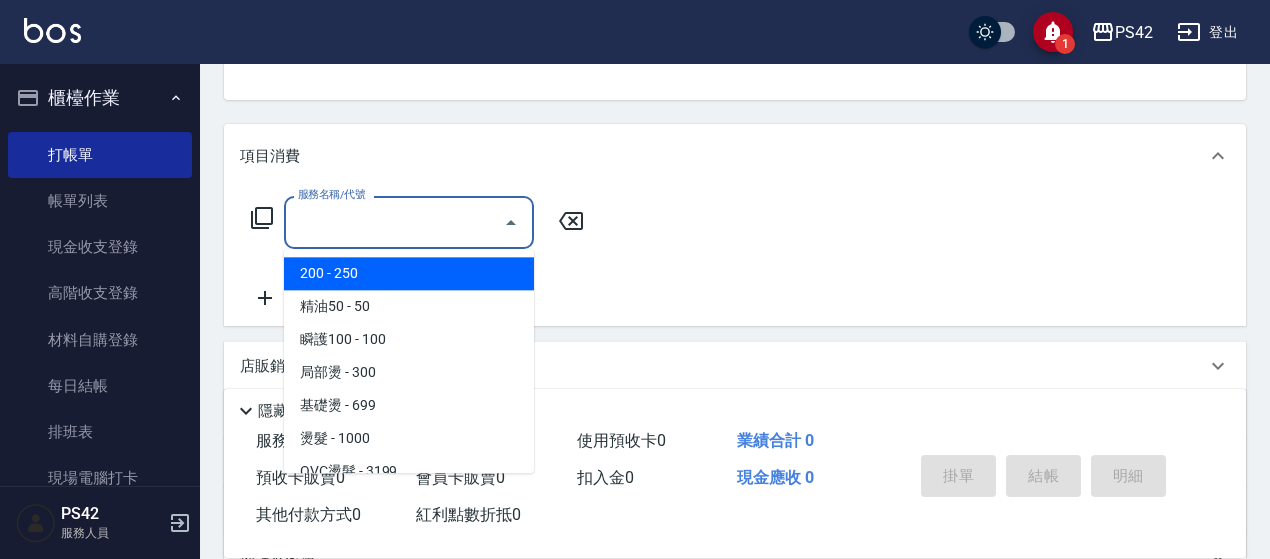 click on "服務名稱/代號" at bounding box center [394, 222] 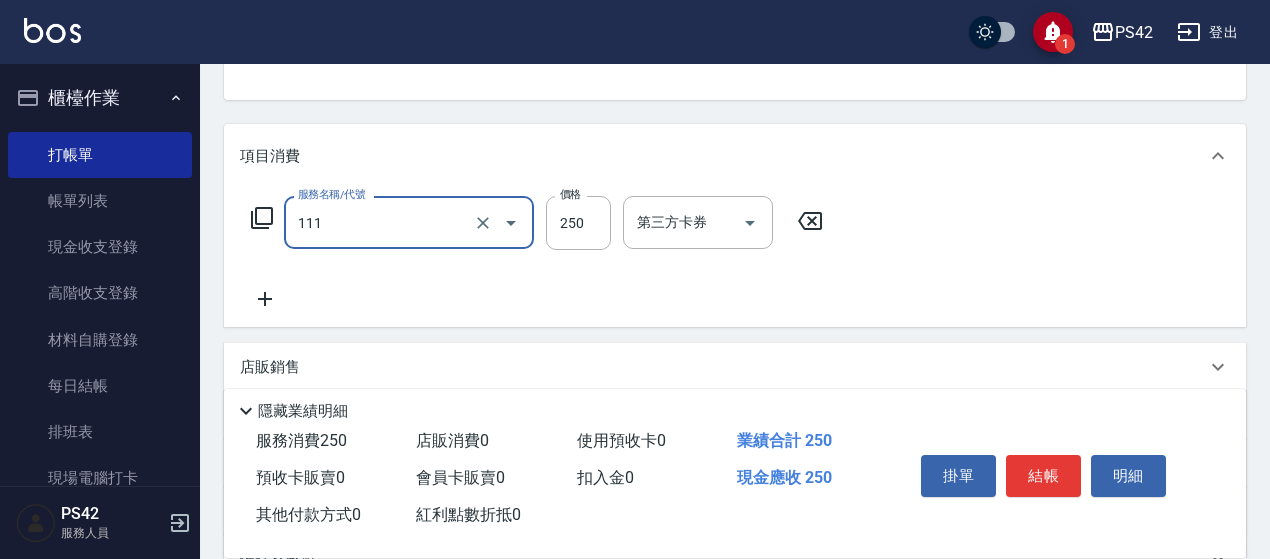 type on "200(111)" 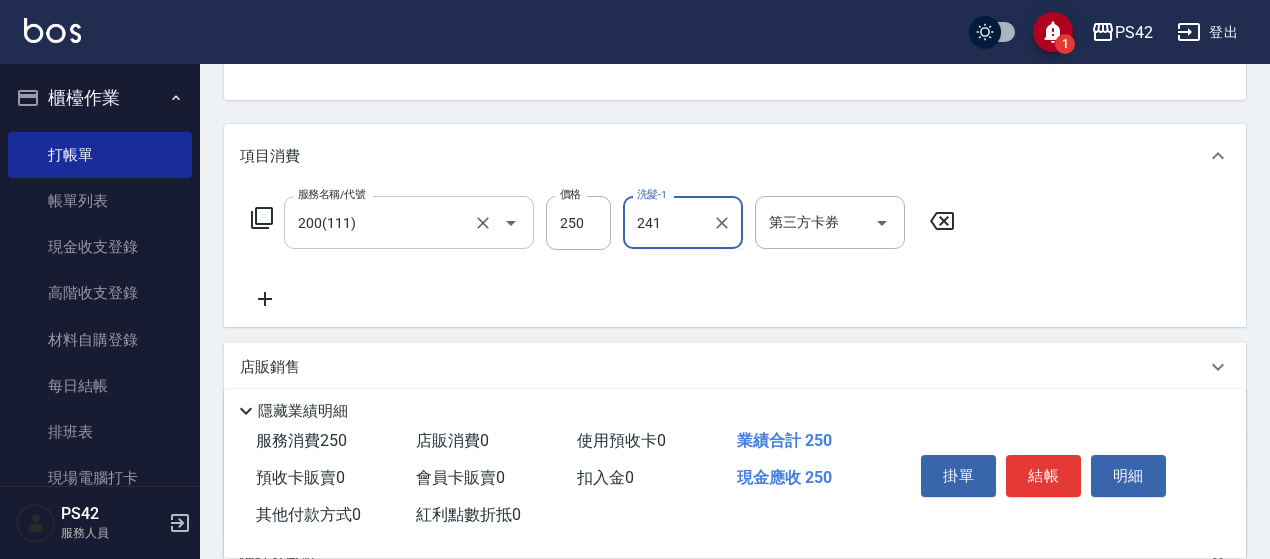 type on "241" 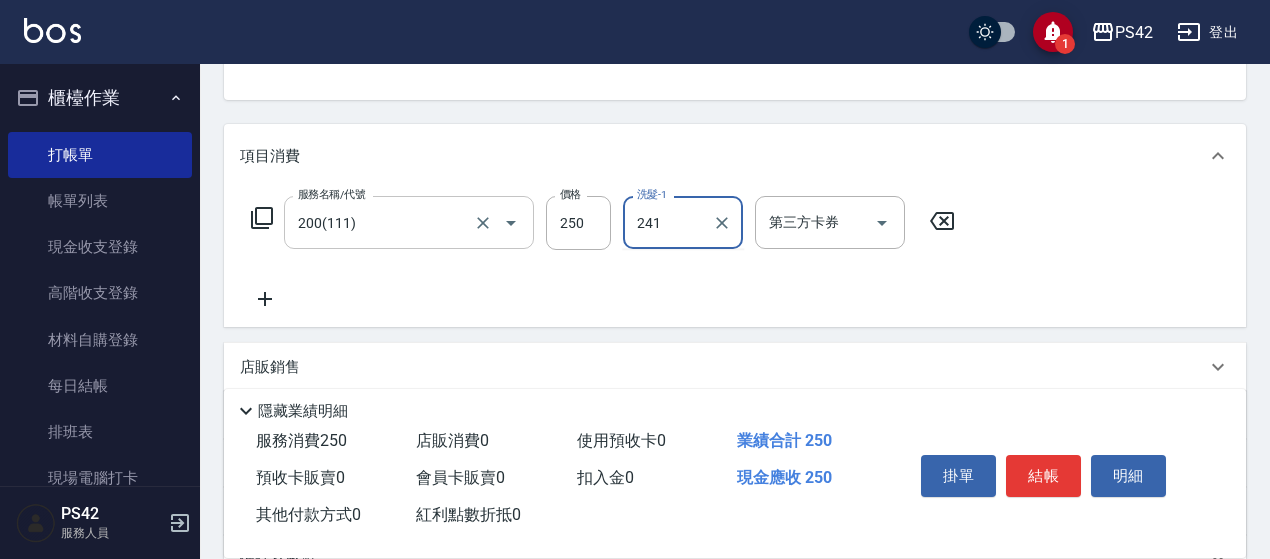 type 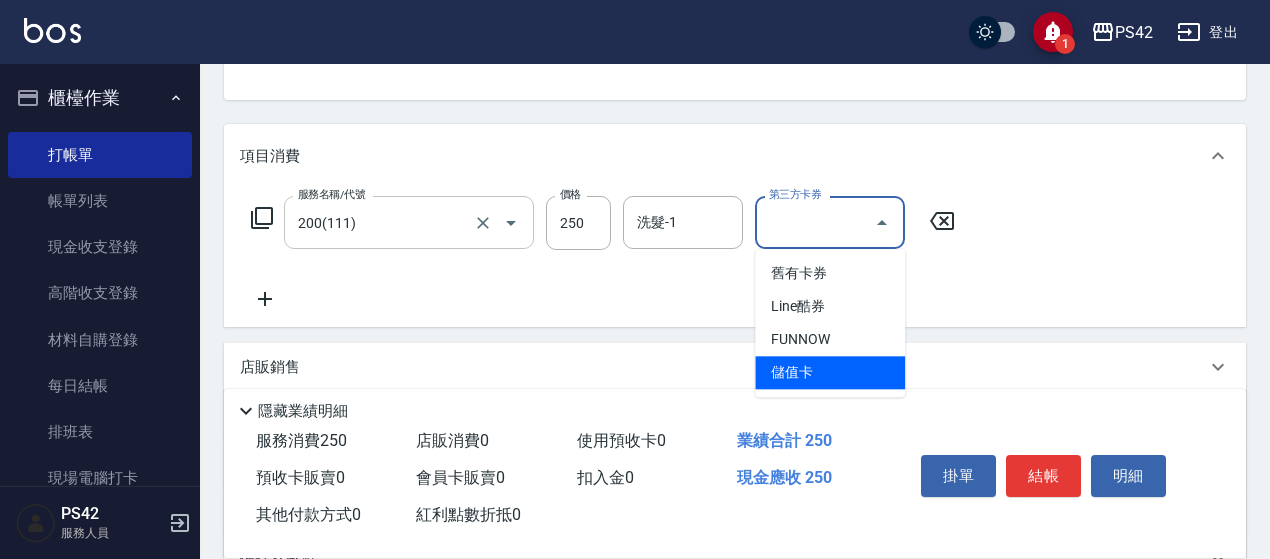 type on "儲值卡" 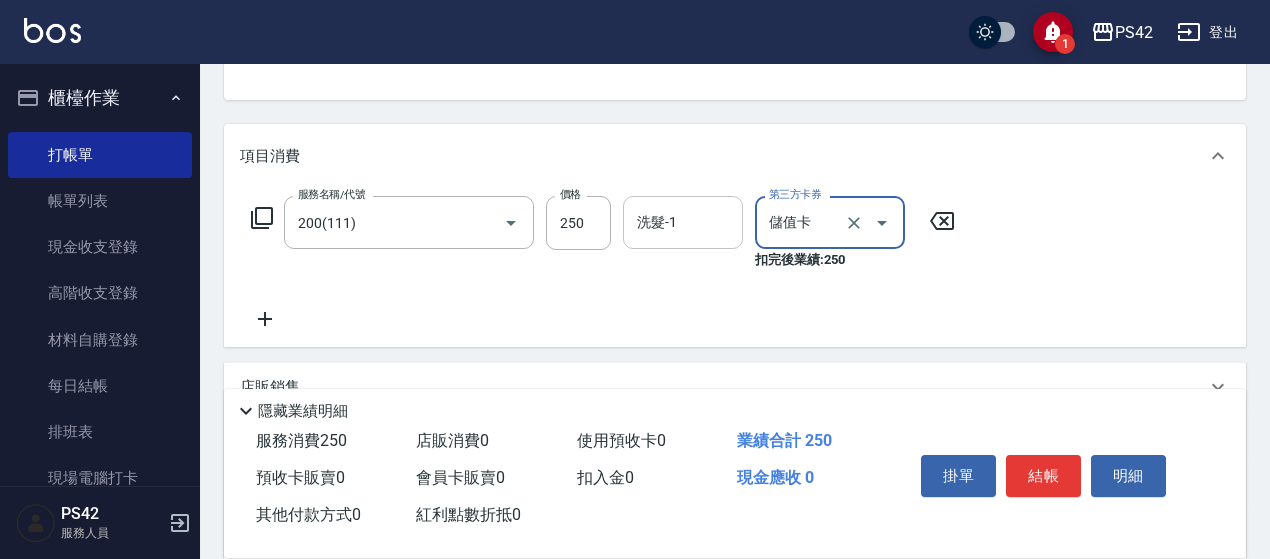 click on "洗髮-1" at bounding box center [683, 222] 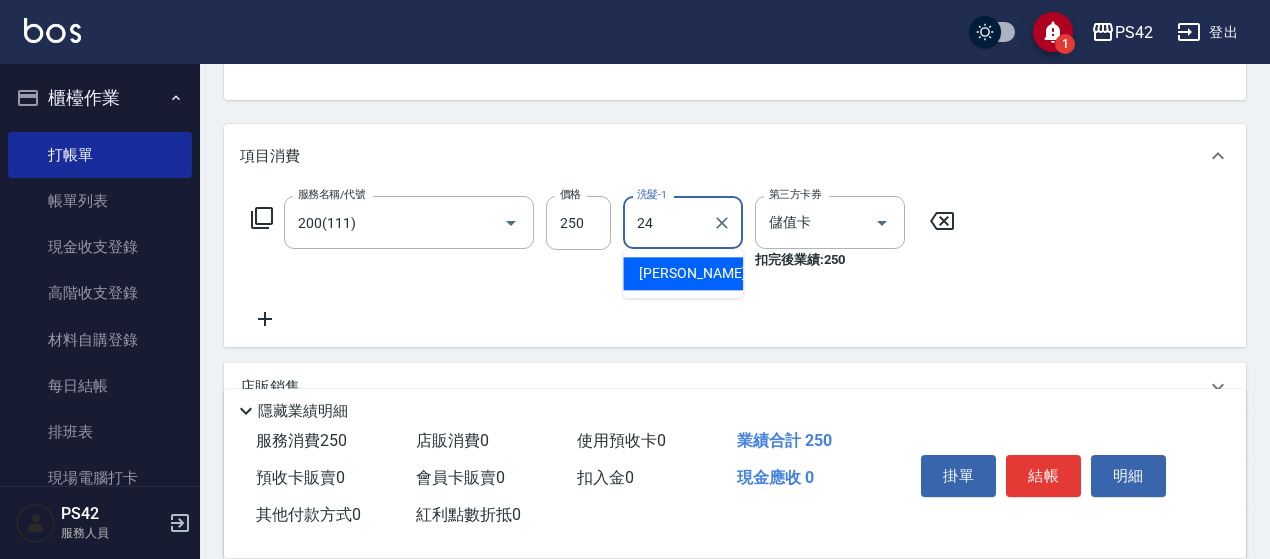 type on "[PERSON_NAME]-24" 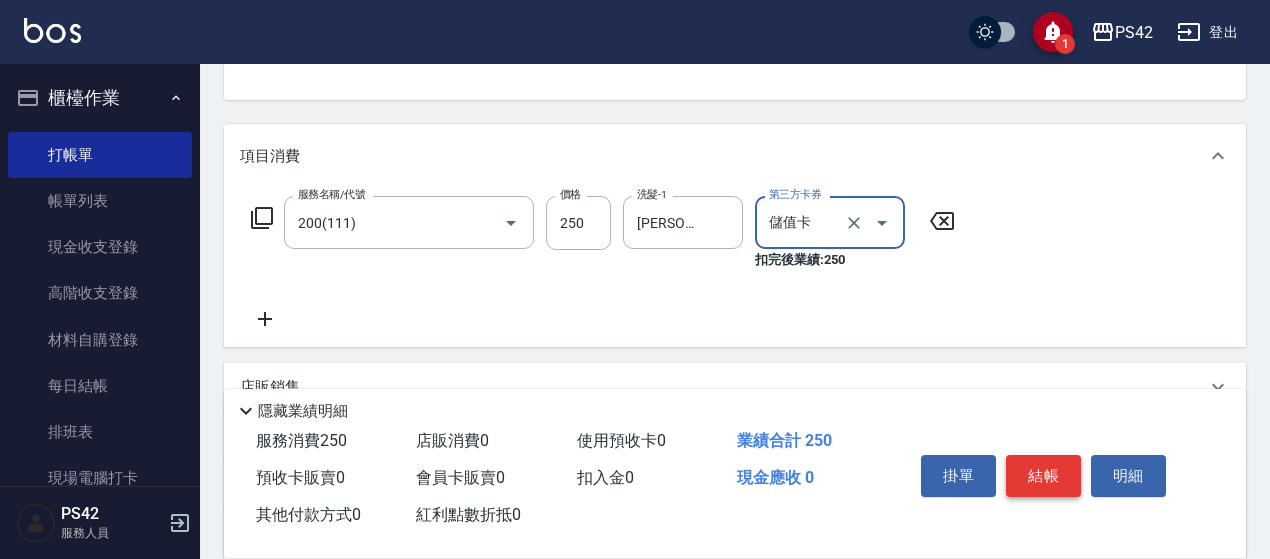 click on "結帳" at bounding box center [1043, 476] 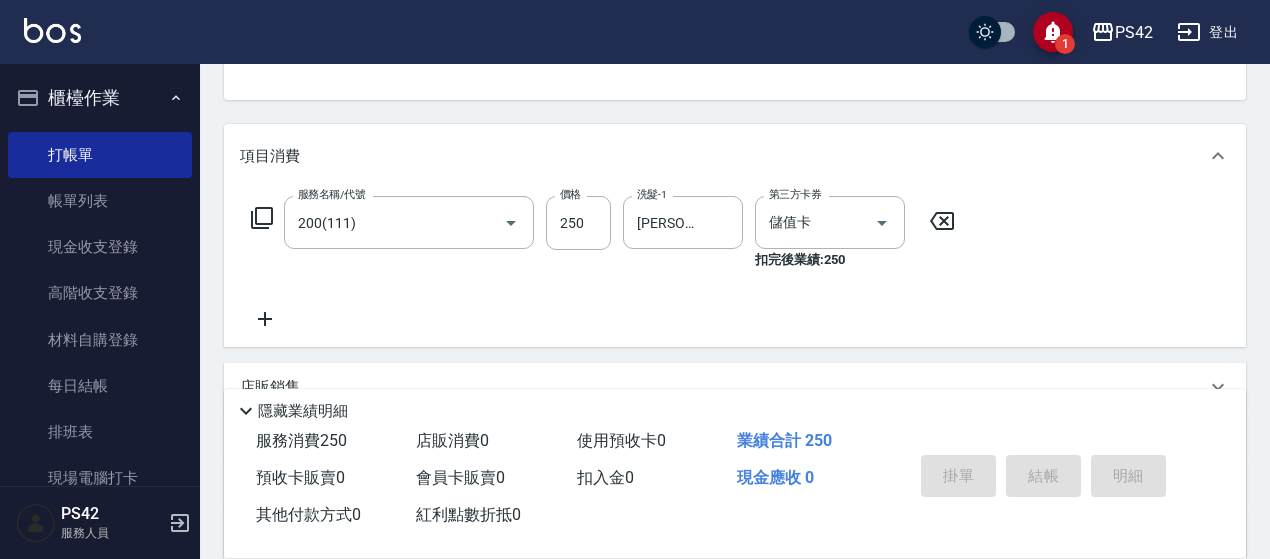 scroll, scrollTop: 96, scrollLeft: 0, axis: vertical 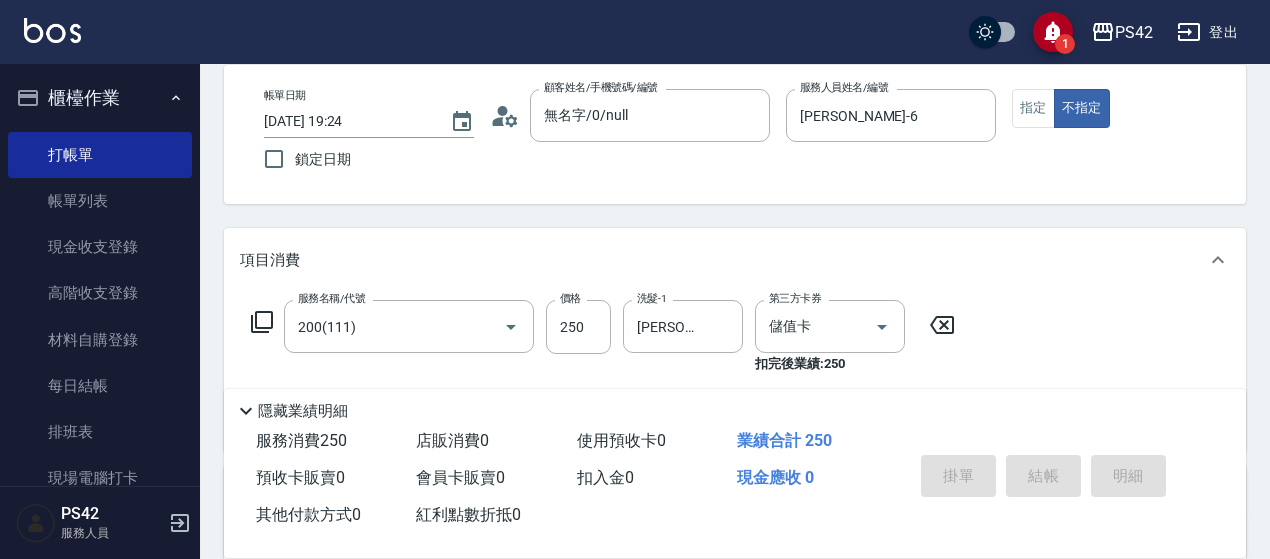 type 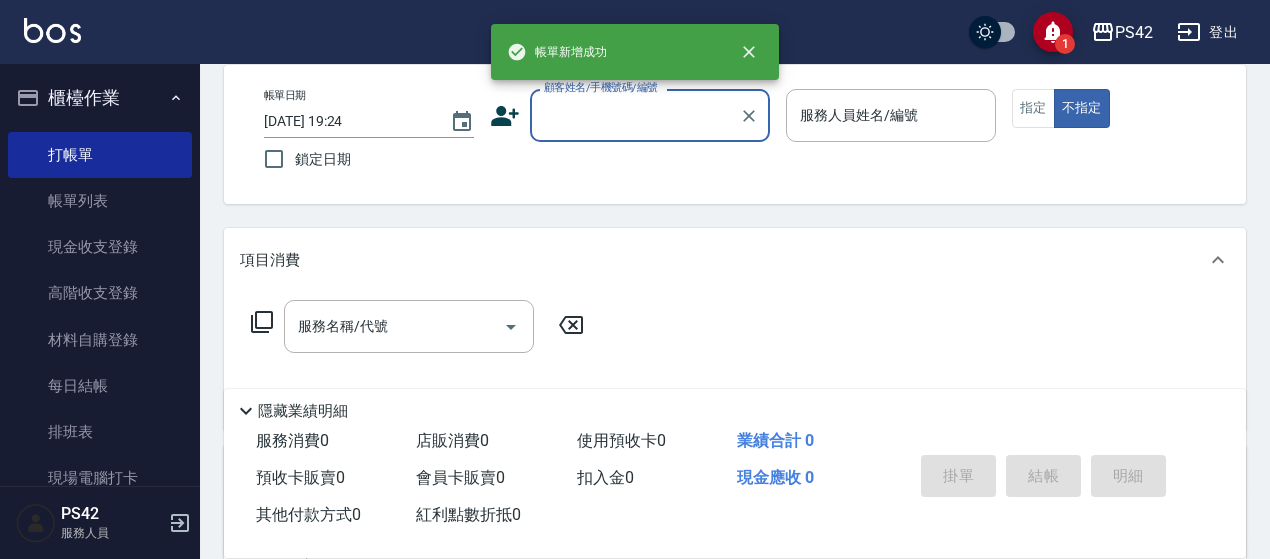 scroll, scrollTop: 0, scrollLeft: 0, axis: both 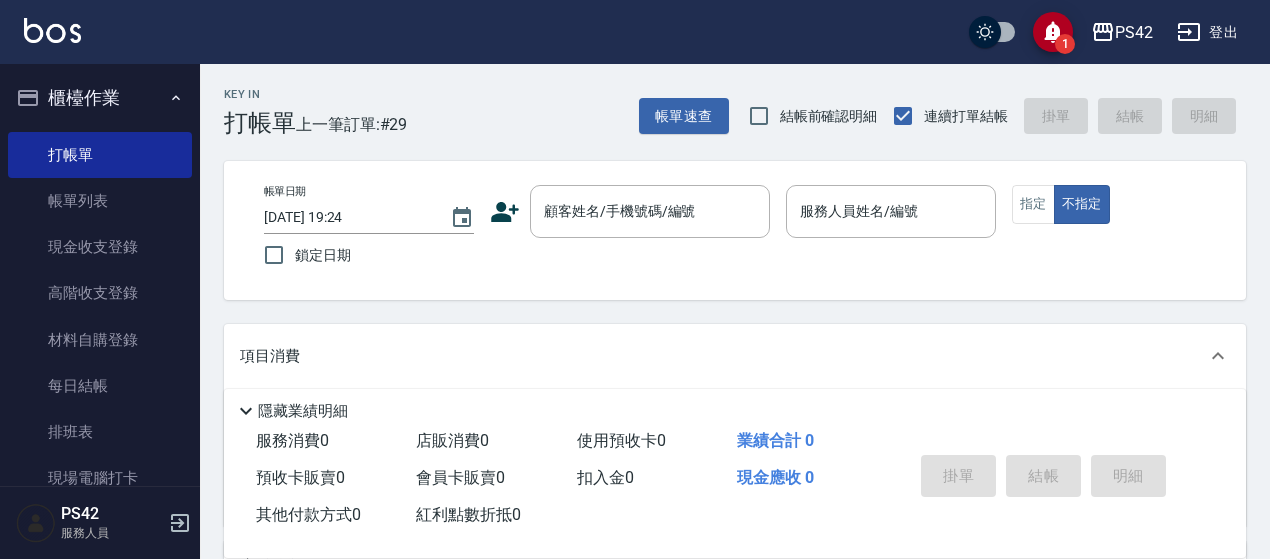 click on "Key In 打帳單 上一筆訂單:#29 帳單速查 結帳前確認明細 連續打單結帳 掛單 結帳 明細 帳單日期 [DATE] 19:24 鎖定日期 顧客姓名/手機號碼/編號 顧客姓名/手機號碼/編號 服務人員姓名/編號 服務人員姓名/編號 指定 不指定 項目消費 服務名稱/代號 服務名稱/代號 店販銷售 服務人員姓名/編號 服務人員姓名/編號 商品代號/名稱 商品代號/名稱 預收卡販賣 卡券名稱/代號 卡券名稱/代號 使用預收卡 其他付款方式 其他付款方式 其他付款方式 備註及來源 備註 備註 訂單來源 ​ 訂單來源 隱藏業績明細 服務消費  0 店販消費  0 使用預收卡  0 業績合計   0 預收卡販賣  0 會員卡販賣  0 扣入金  0 現金應收   0 其他付款方式  0 紅利點數折抵  0 掛單 結帳 明細" at bounding box center (735, 518) 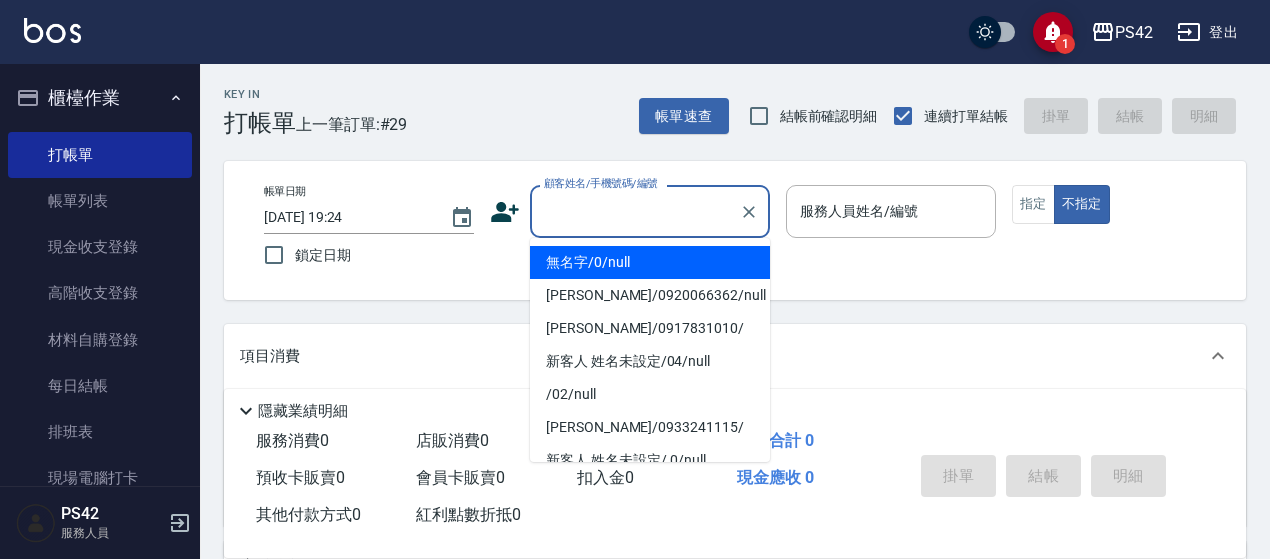 click on "顧客姓名/手機號碼/編號" at bounding box center [635, 211] 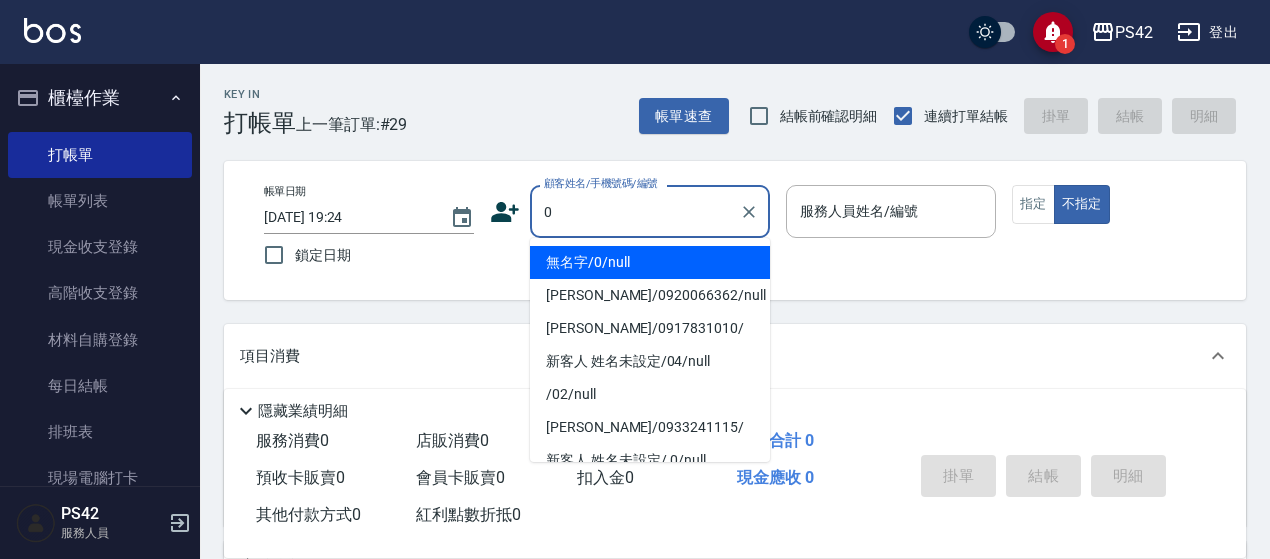 type on "無名字/0/null" 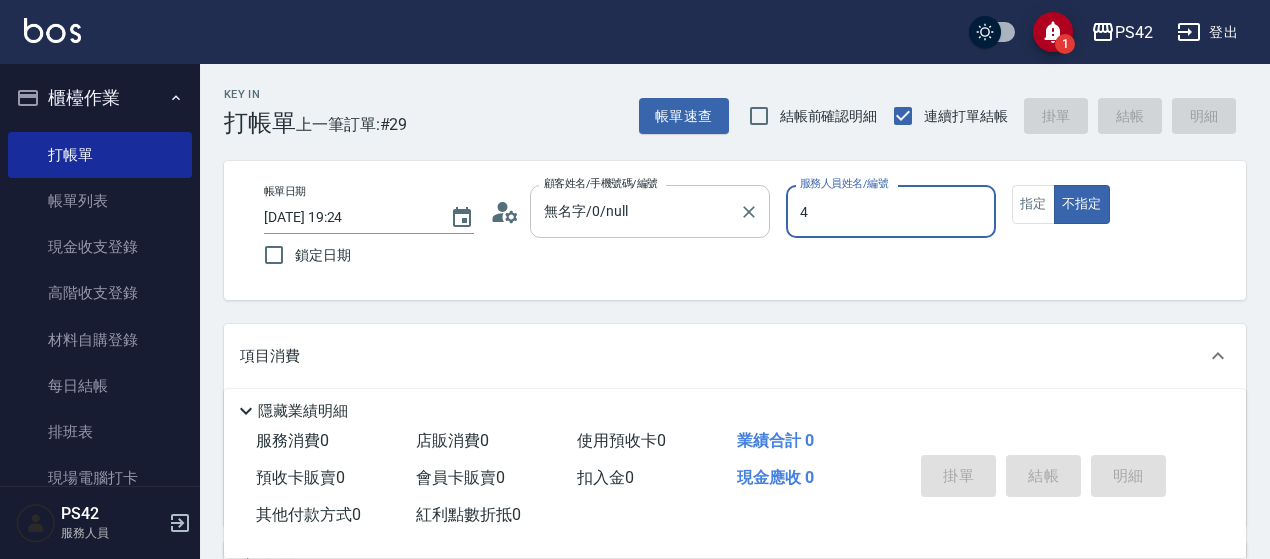 type on "[PERSON_NAME]-4" 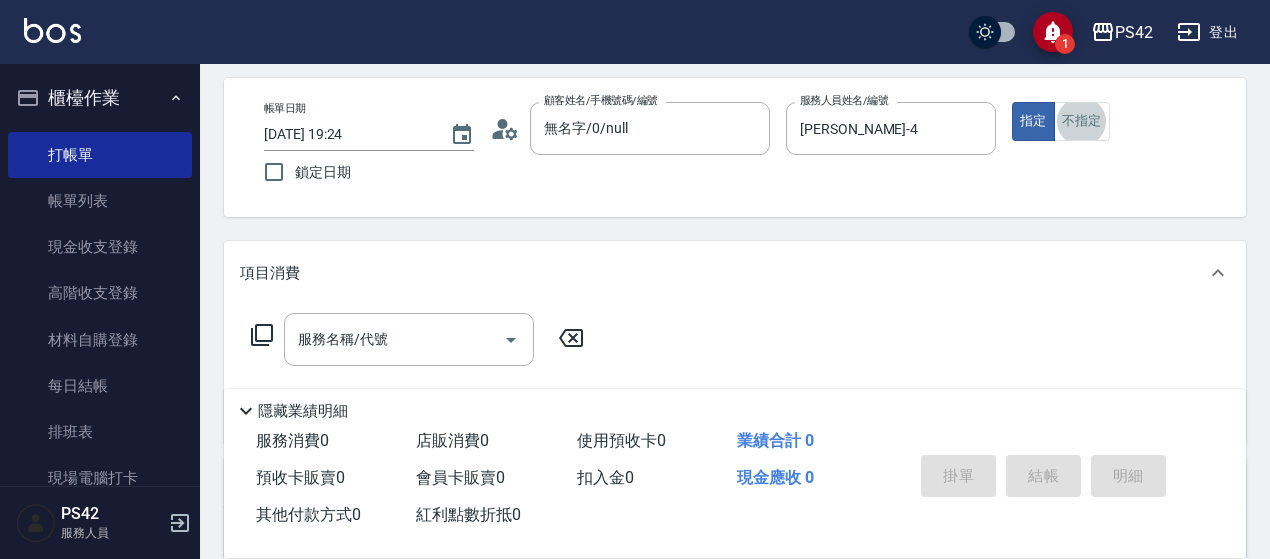 scroll, scrollTop: 200, scrollLeft: 0, axis: vertical 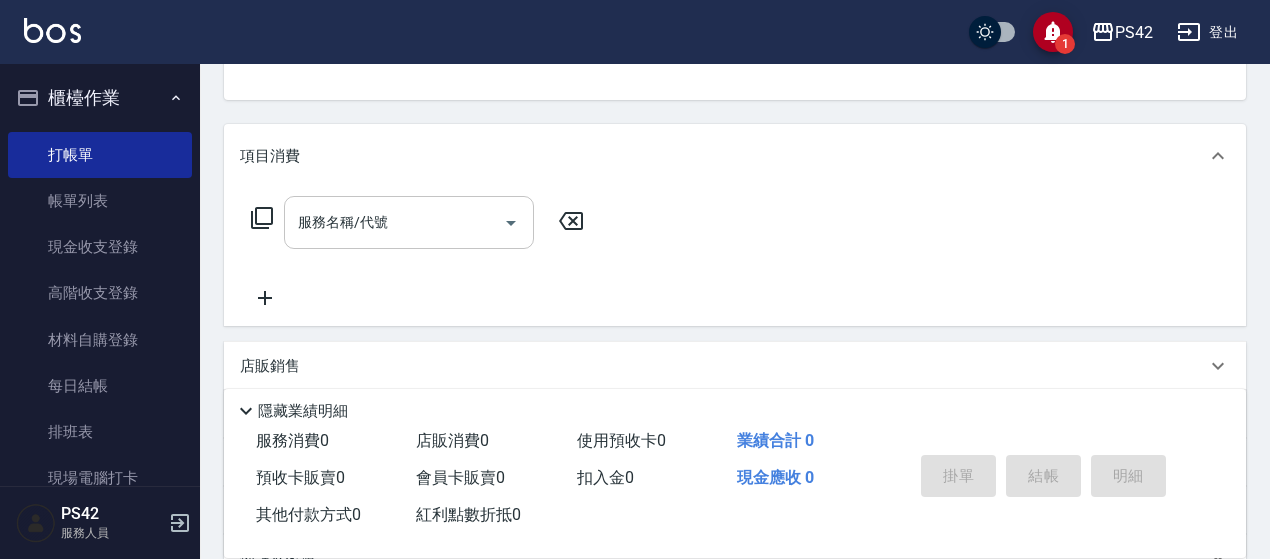 click on "服務名稱/代號" at bounding box center (394, 222) 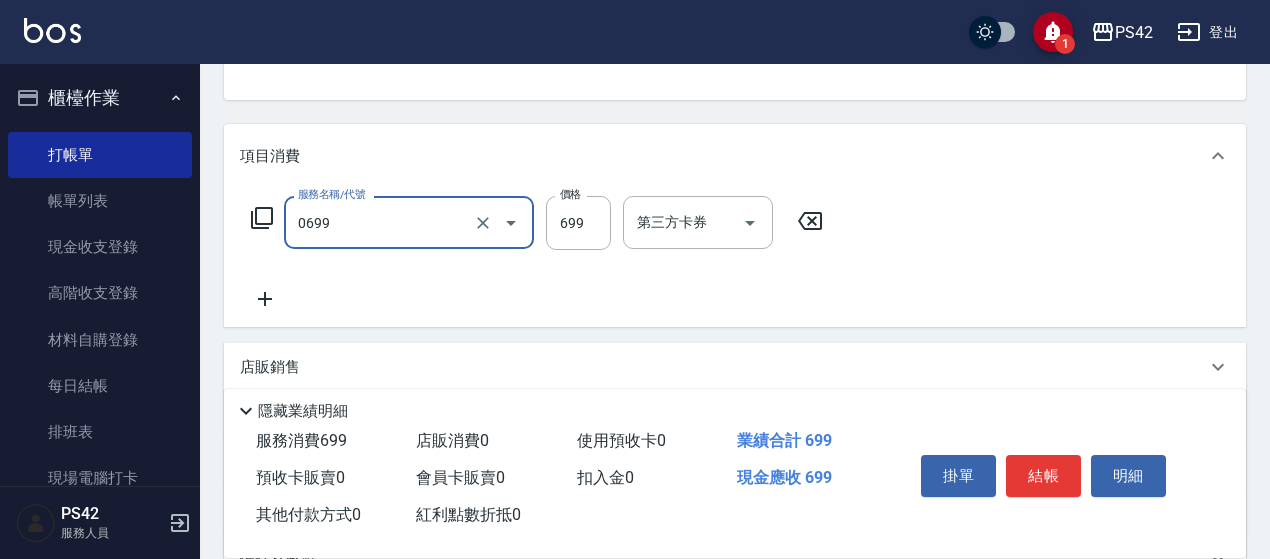 type on "精油SPA(0699)" 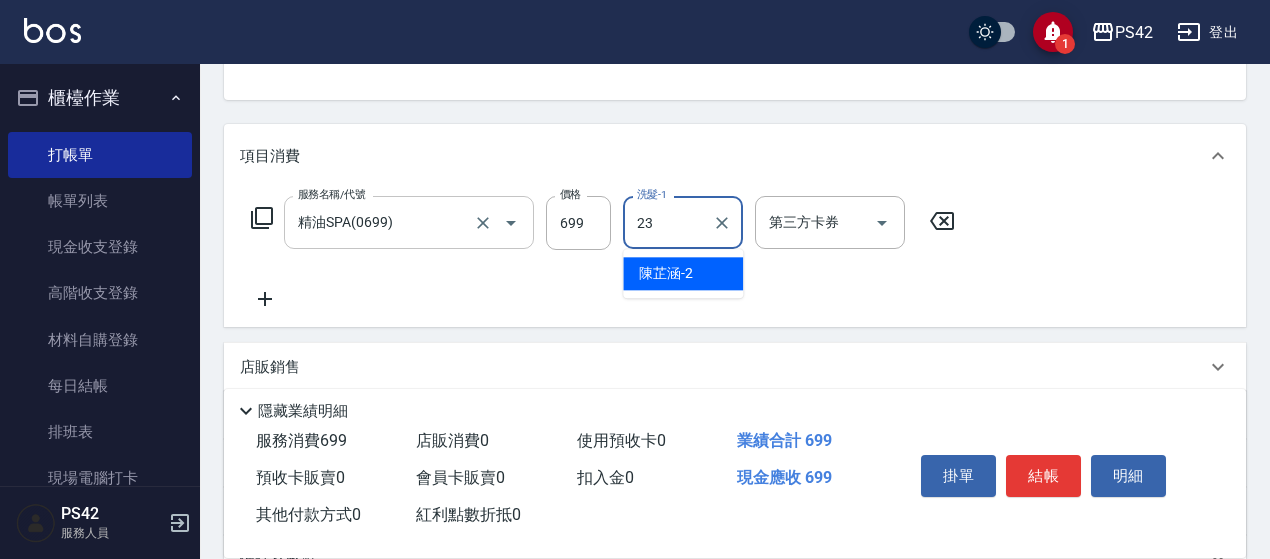 type on "[PERSON_NAME]-23" 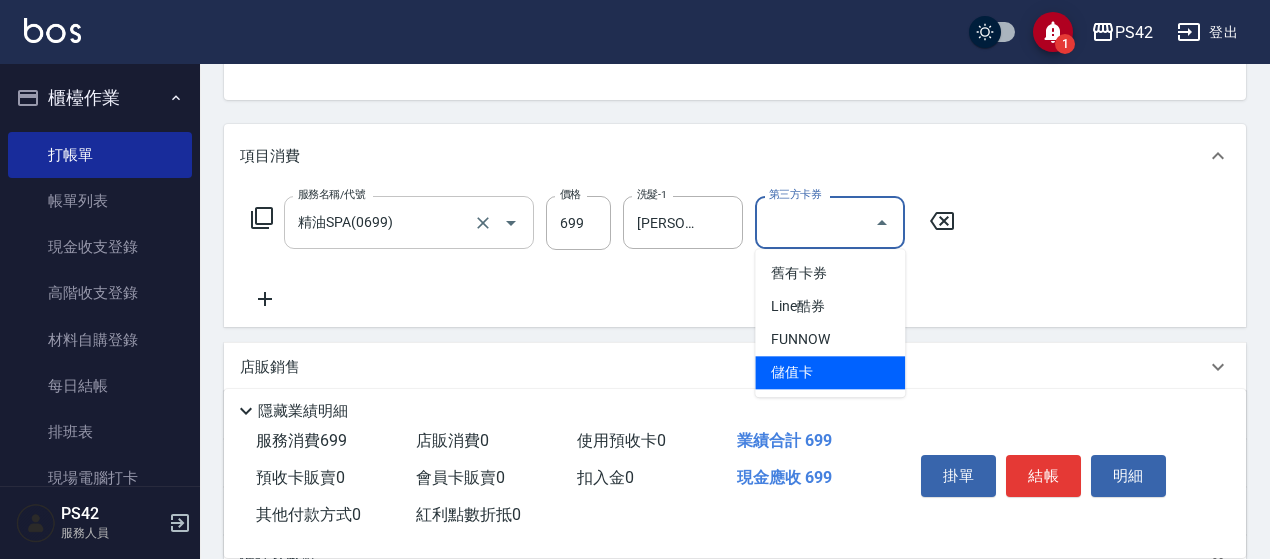 type on "儲值卡" 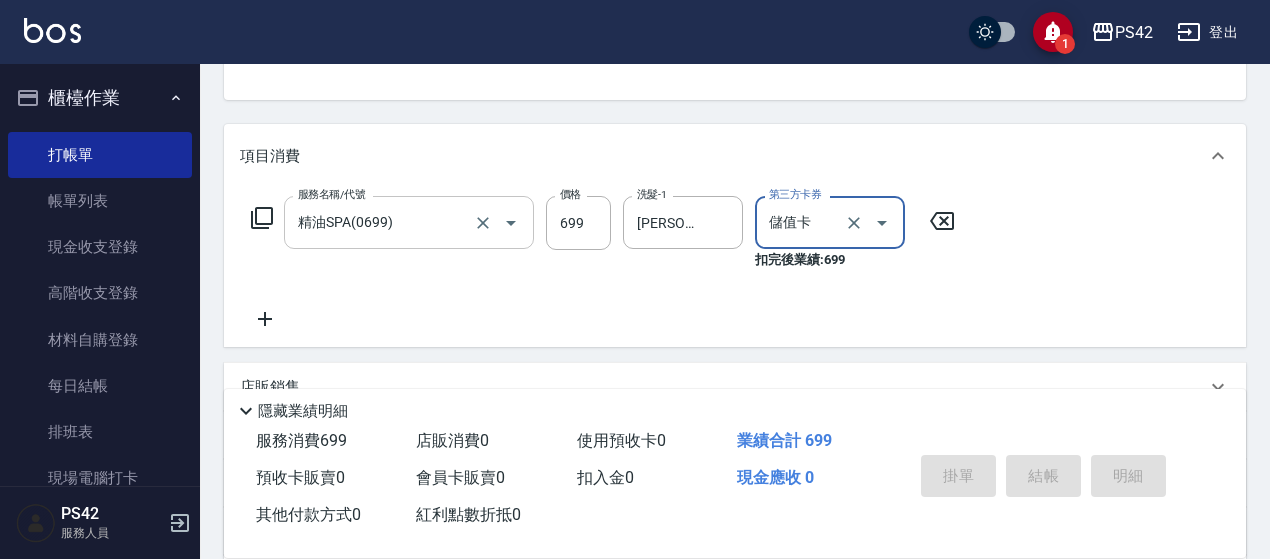 type on "[DATE] 19:25" 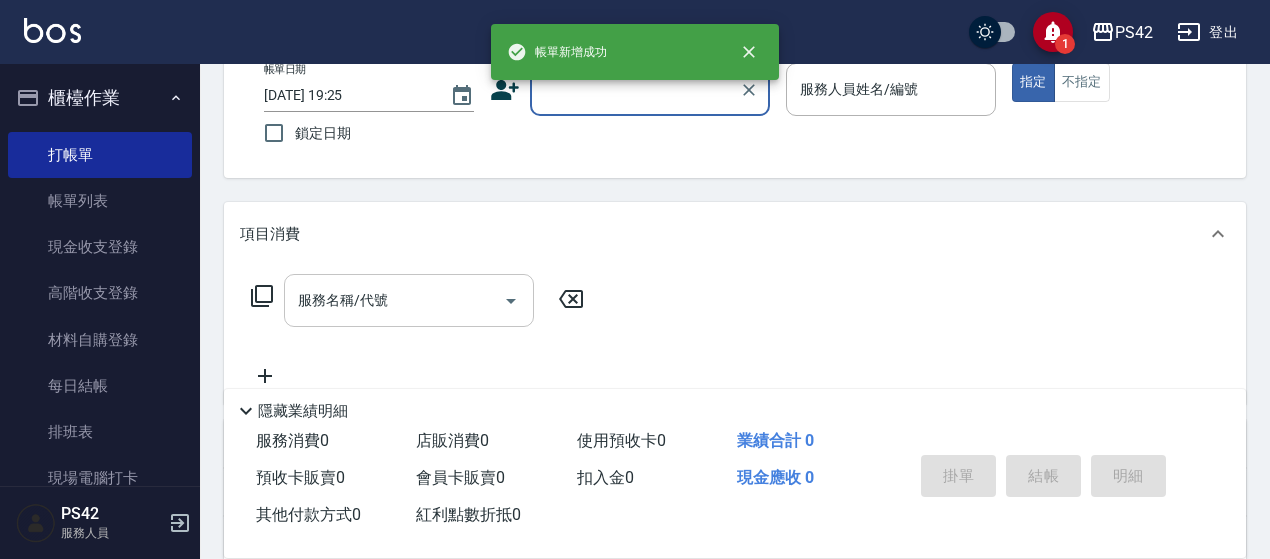 scroll, scrollTop: 94, scrollLeft: 0, axis: vertical 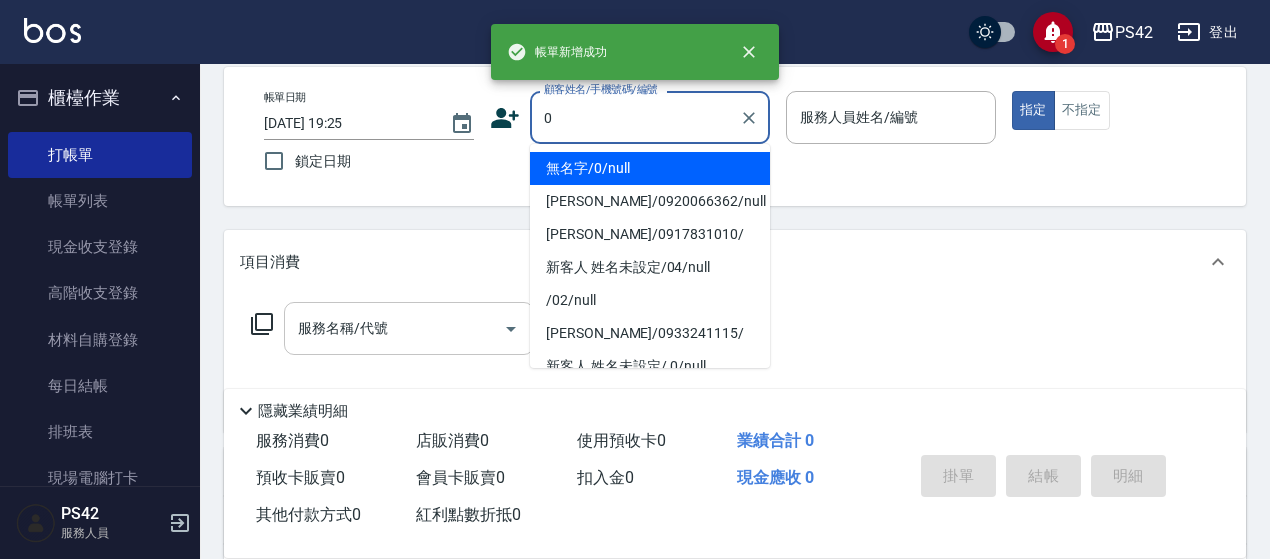 type on "無名字/0/null" 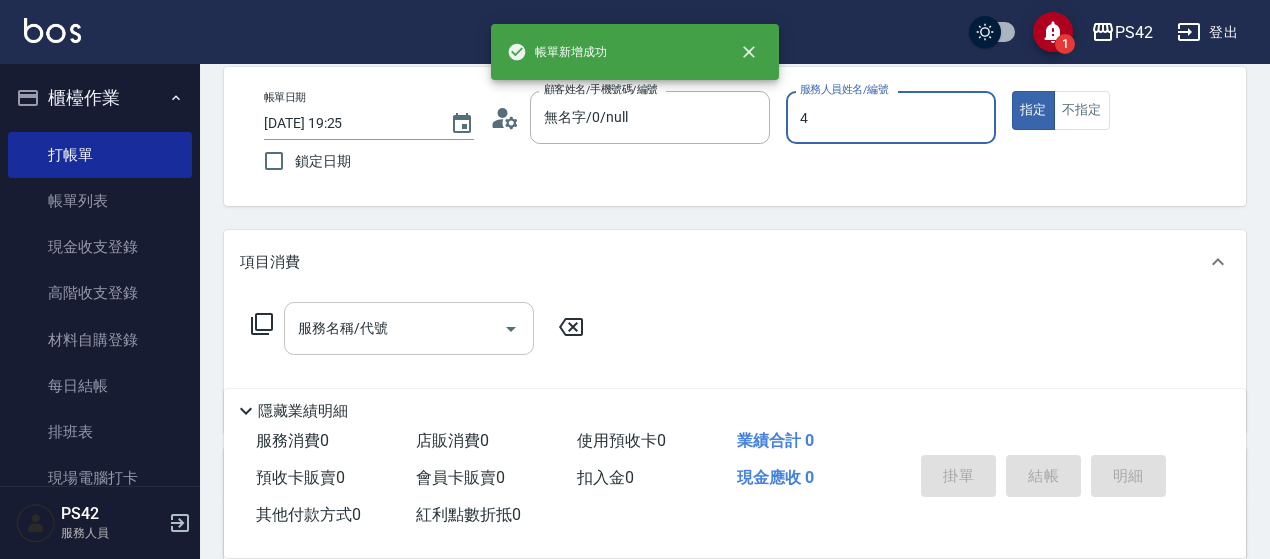 type on "4" 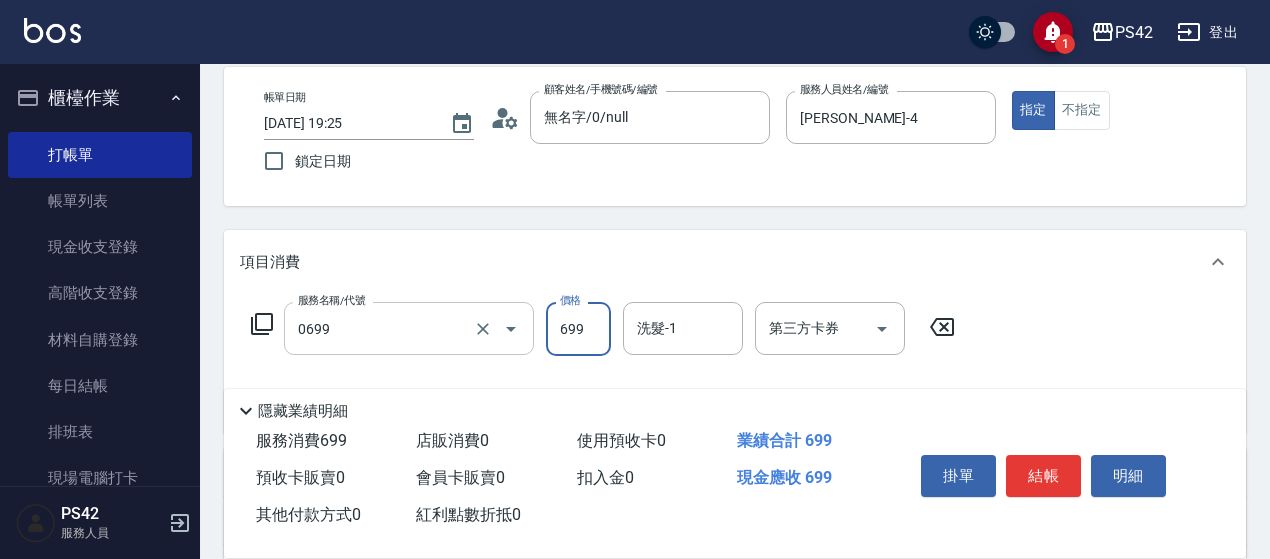 type on "精油SPA(0699)" 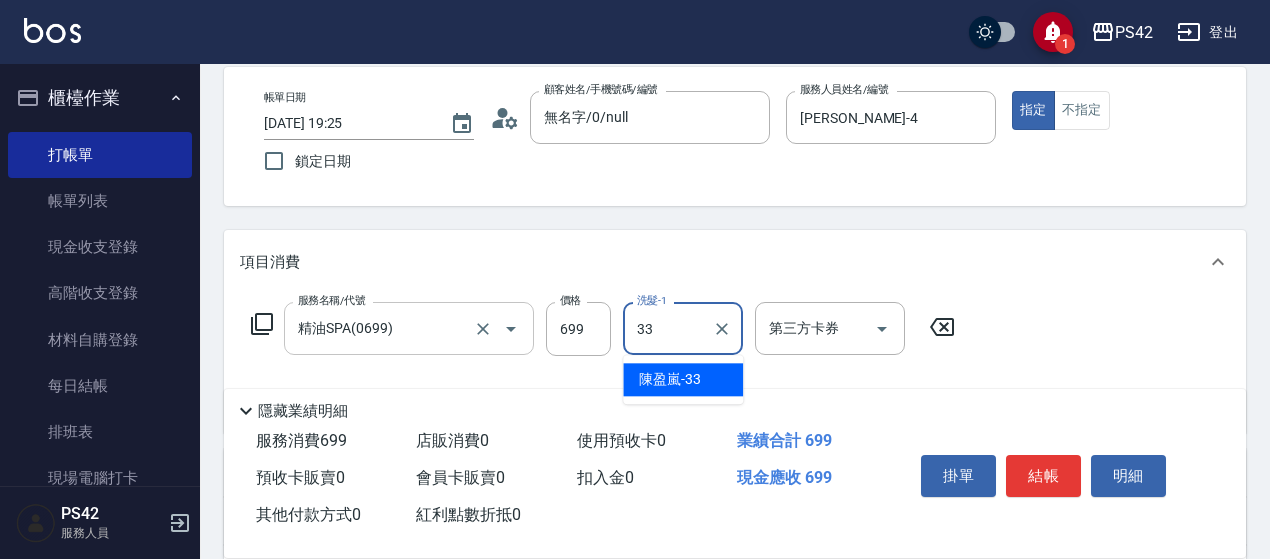 type on "[PERSON_NAME]-33" 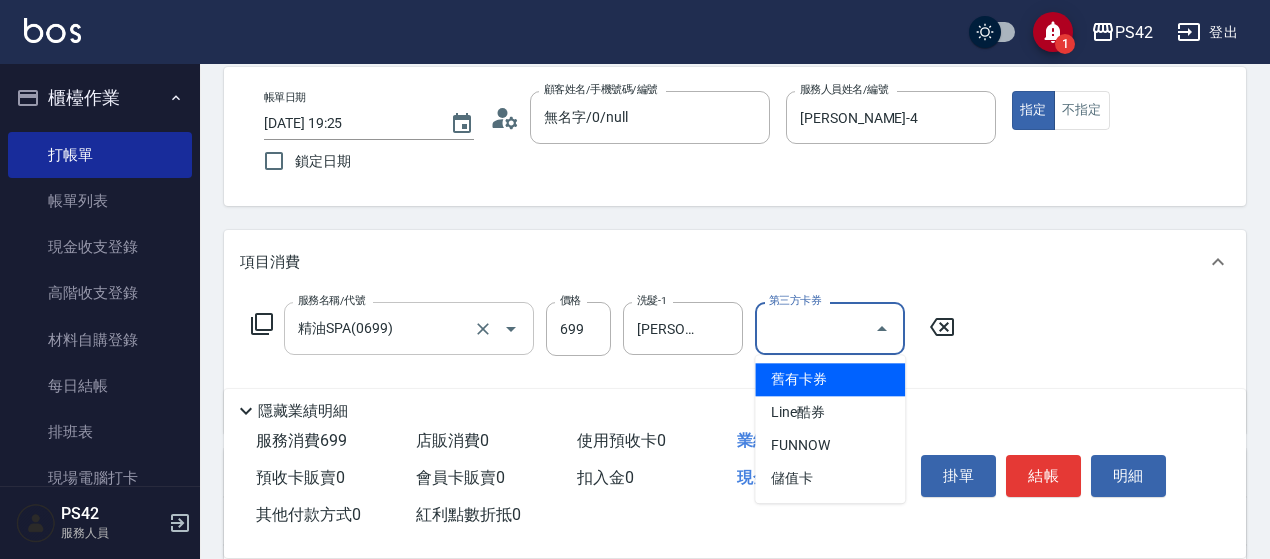 type on "儲值卡" 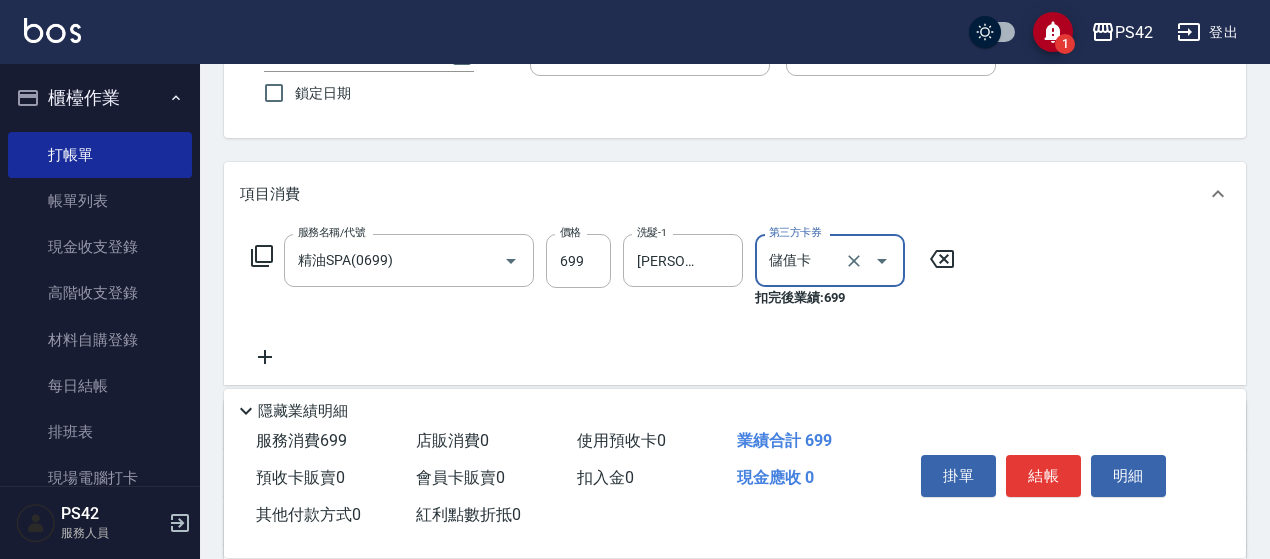 scroll, scrollTop: 194, scrollLeft: 0, axis: vertical 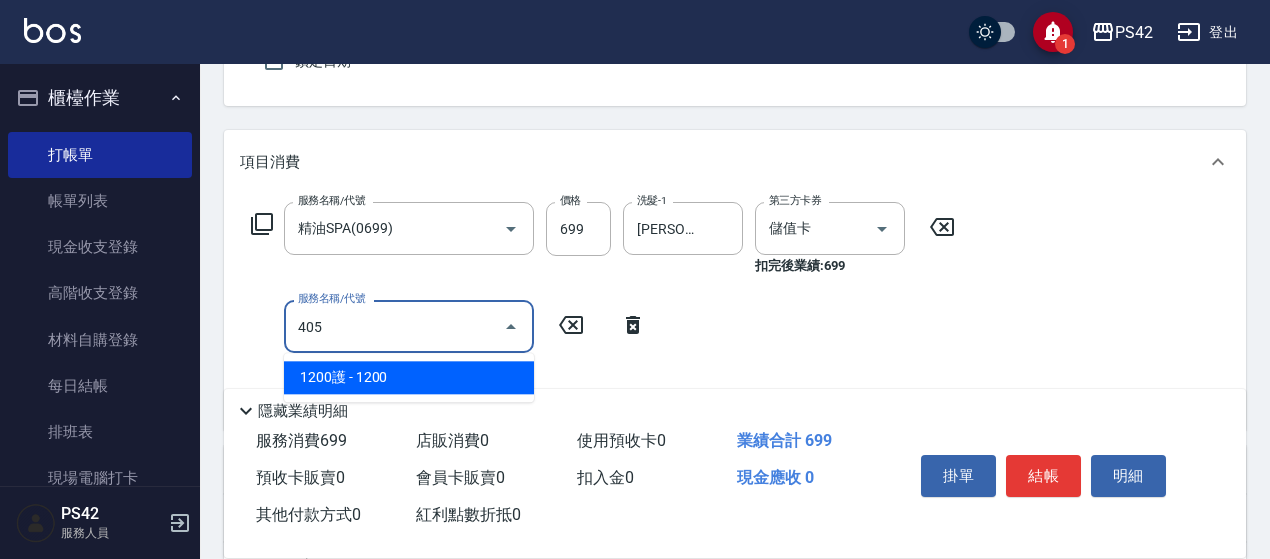 type on "1200護(405)" 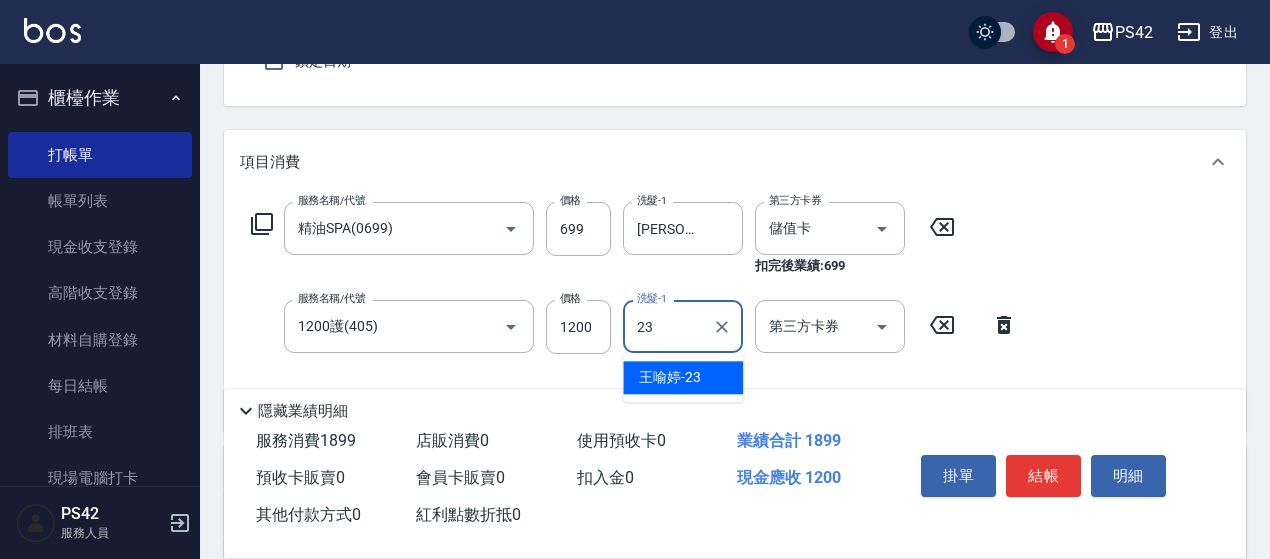 type on "2" 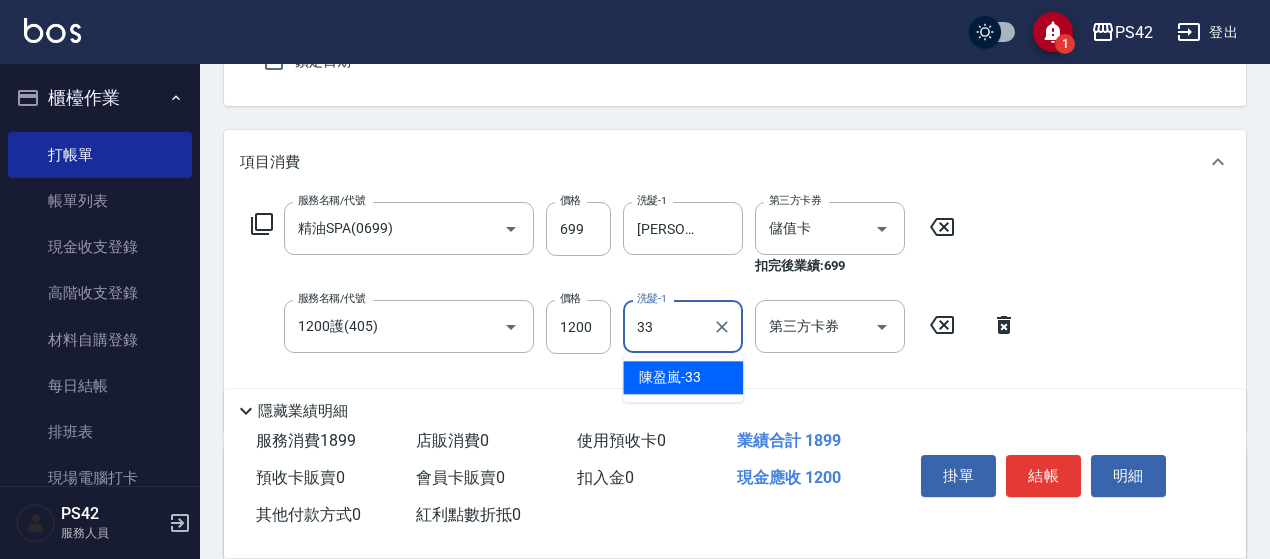 type on "[PERSON_NAME]-33" 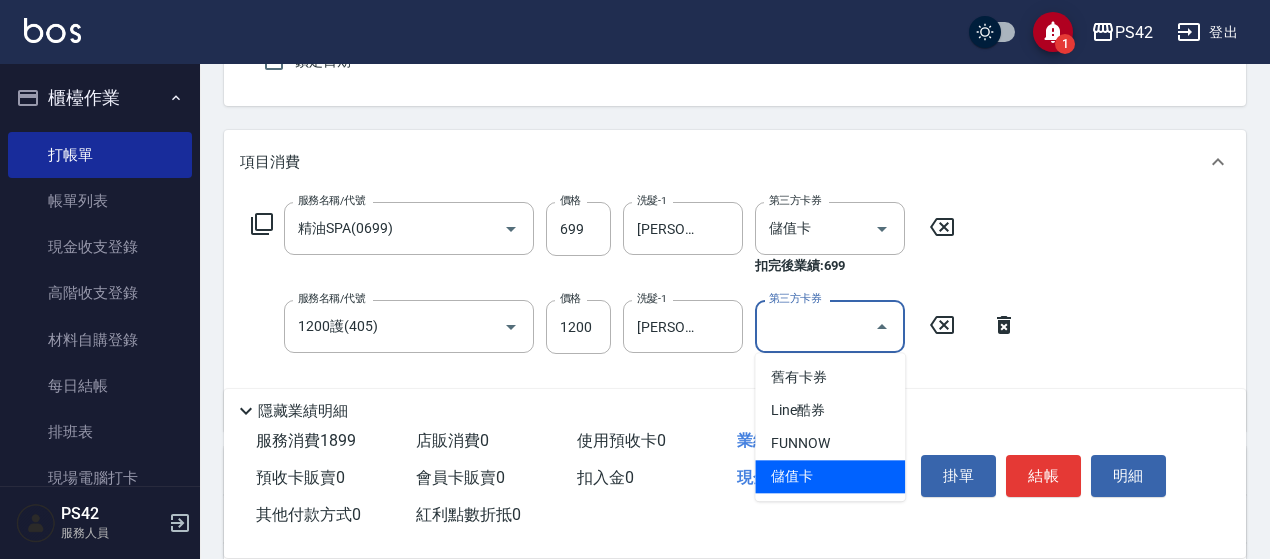 type on "儲值卡" 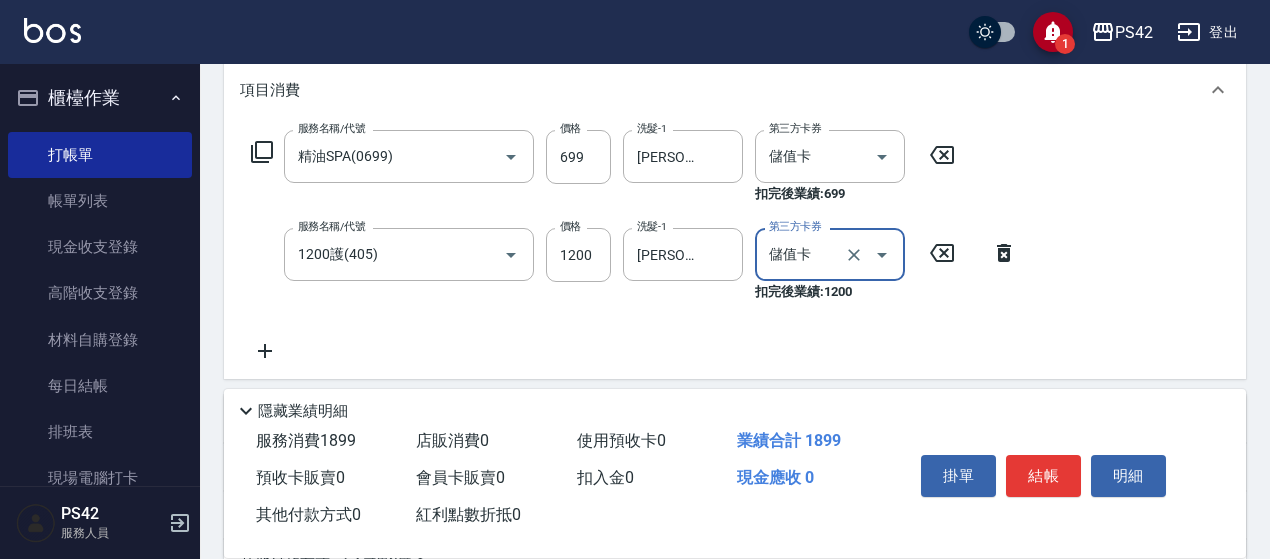 scroll, scrollTop: 394, scrollLeft: 0, axis: vertical 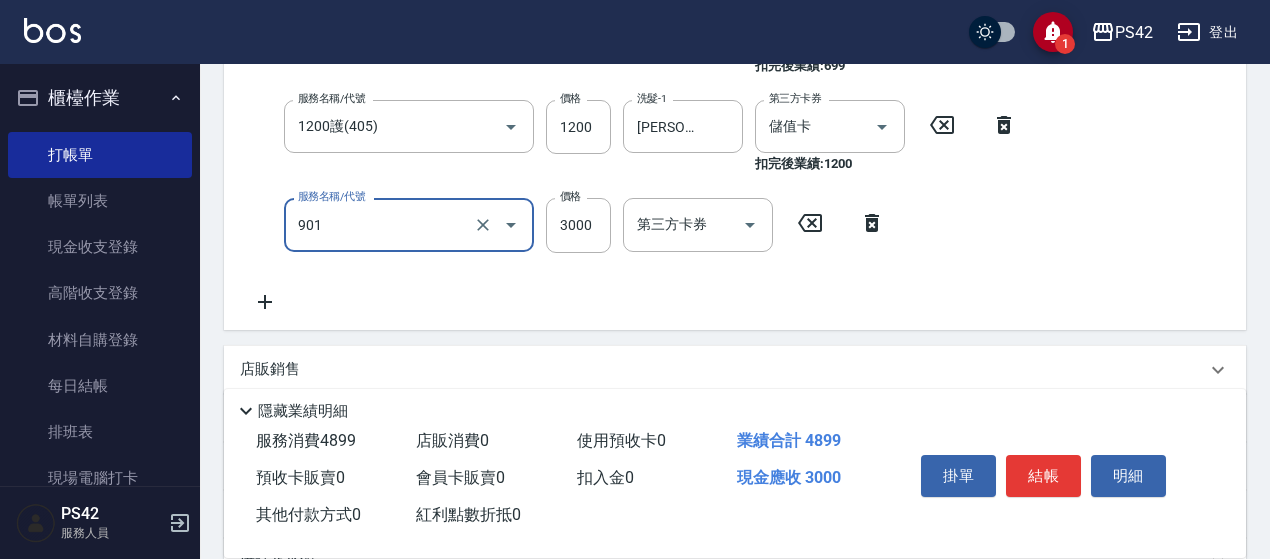type on "儲值3000(901)" 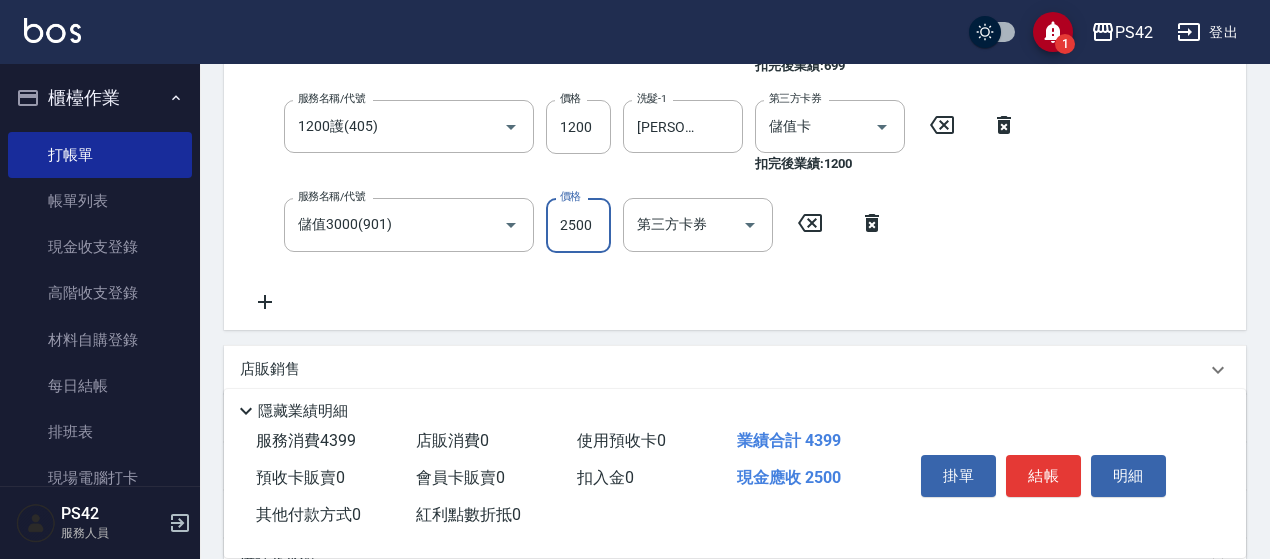 type on "2500" 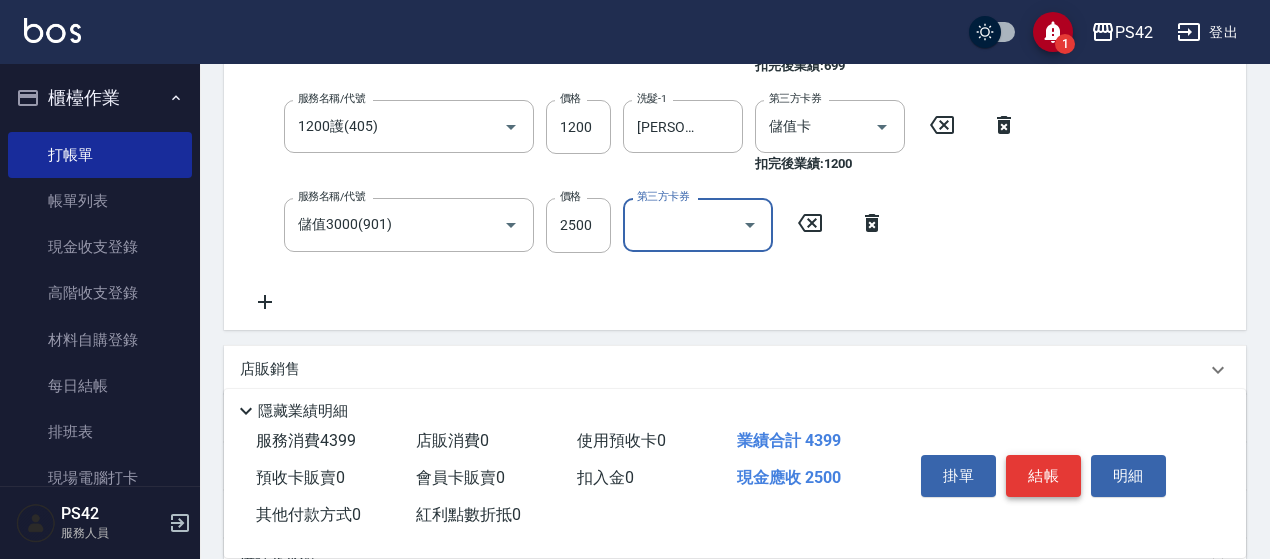click on "結帳" at bounding box center [1043, 476] 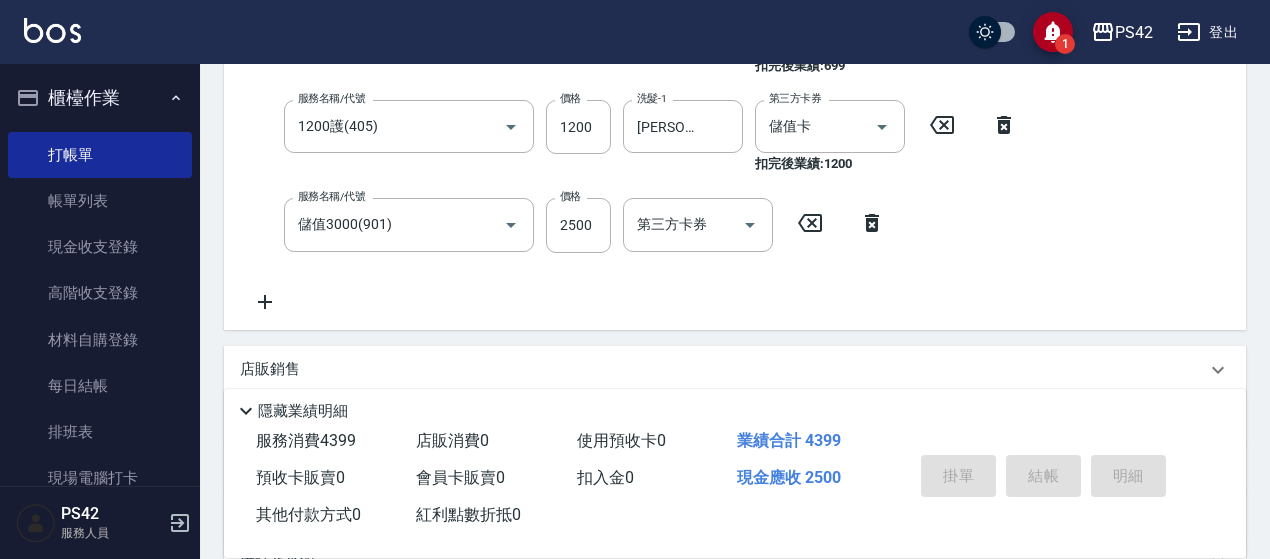 type 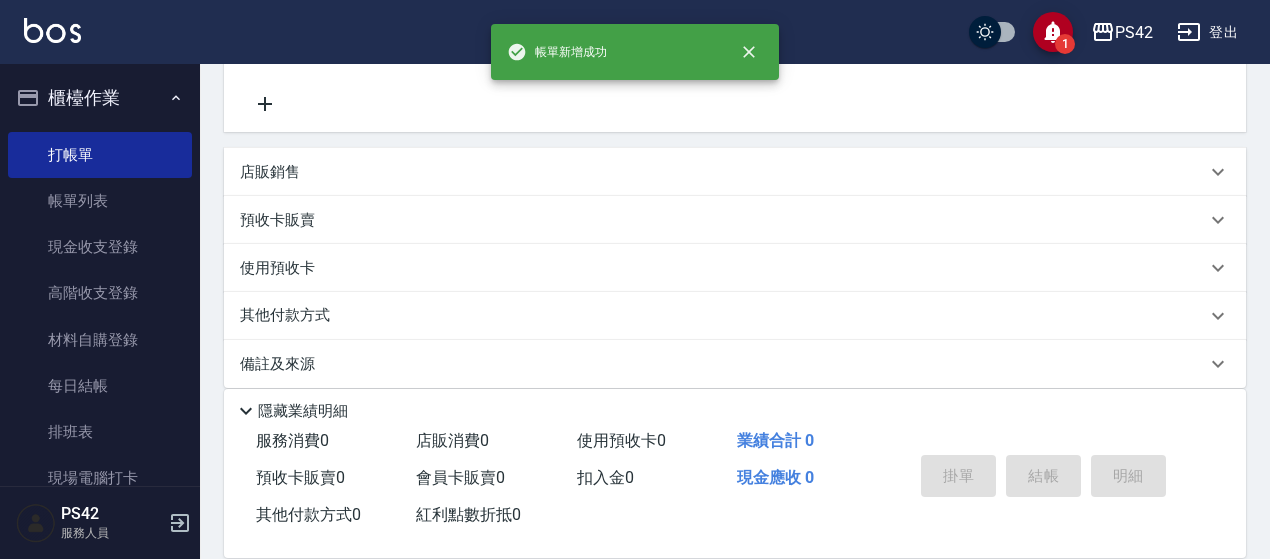 scroll, scrollTop: 0, scrollLeft: 0, axis: both 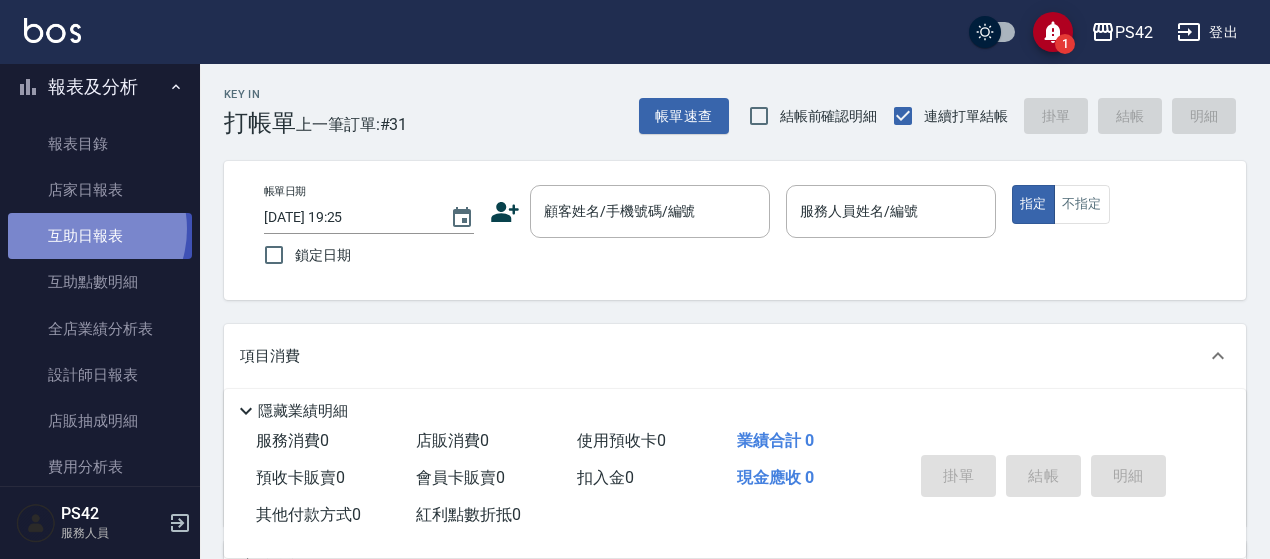 click on "互助日報表" at bounding box center [100, 236] 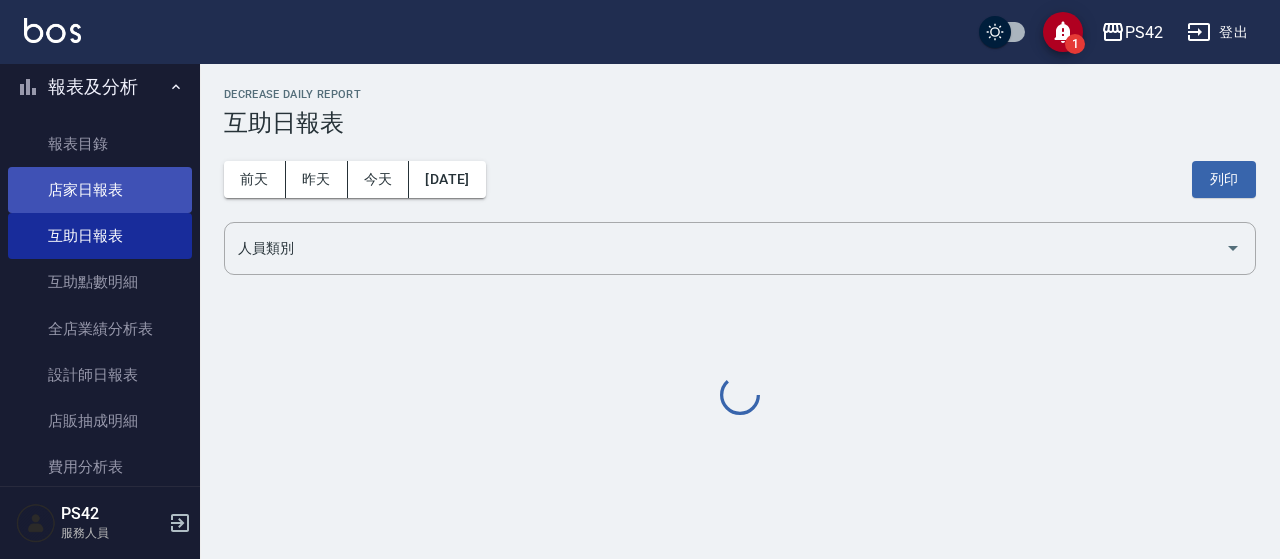 click on "店家日報表" at bounding box center [100, 190] 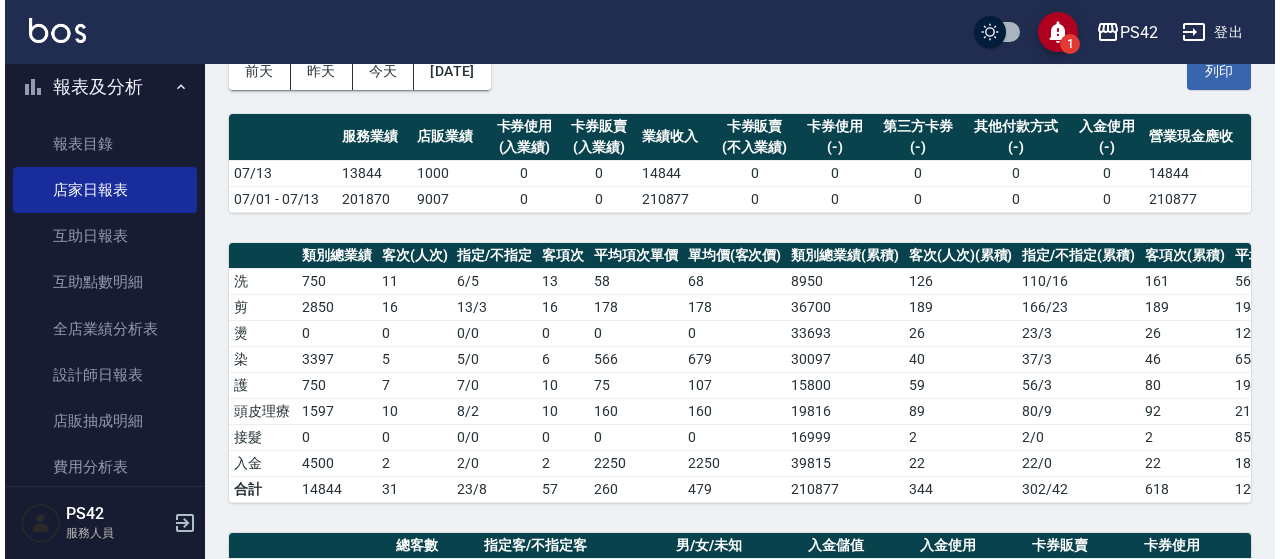 scroll, scrollTop: 100, scrollLeft: 0, axis: vertical 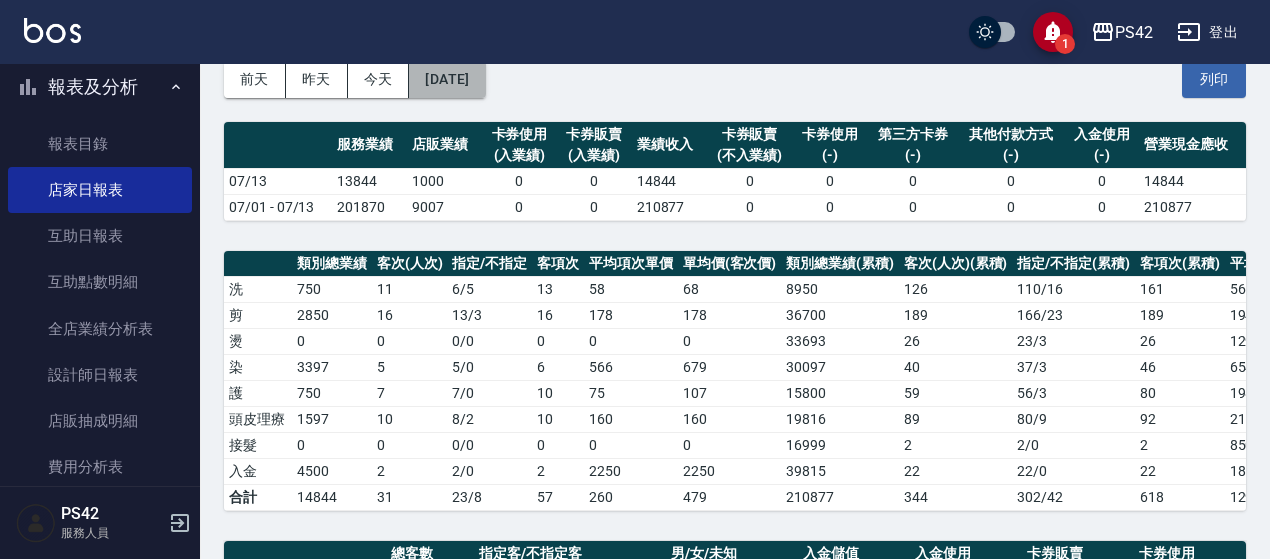 click on "[DATE]" at bounding box center [447, 79] 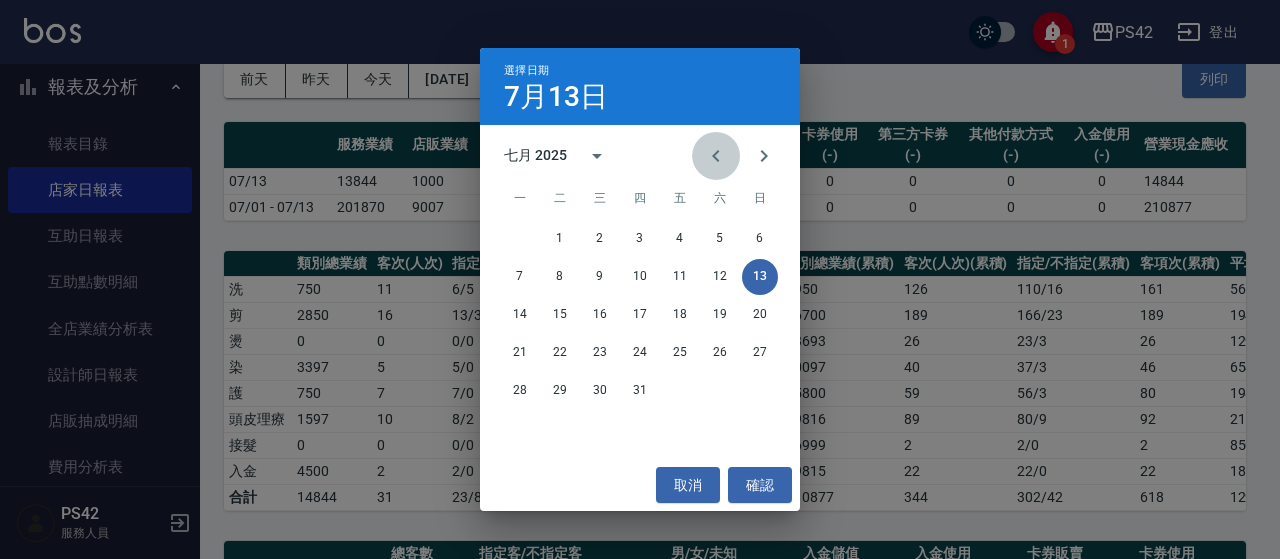 click 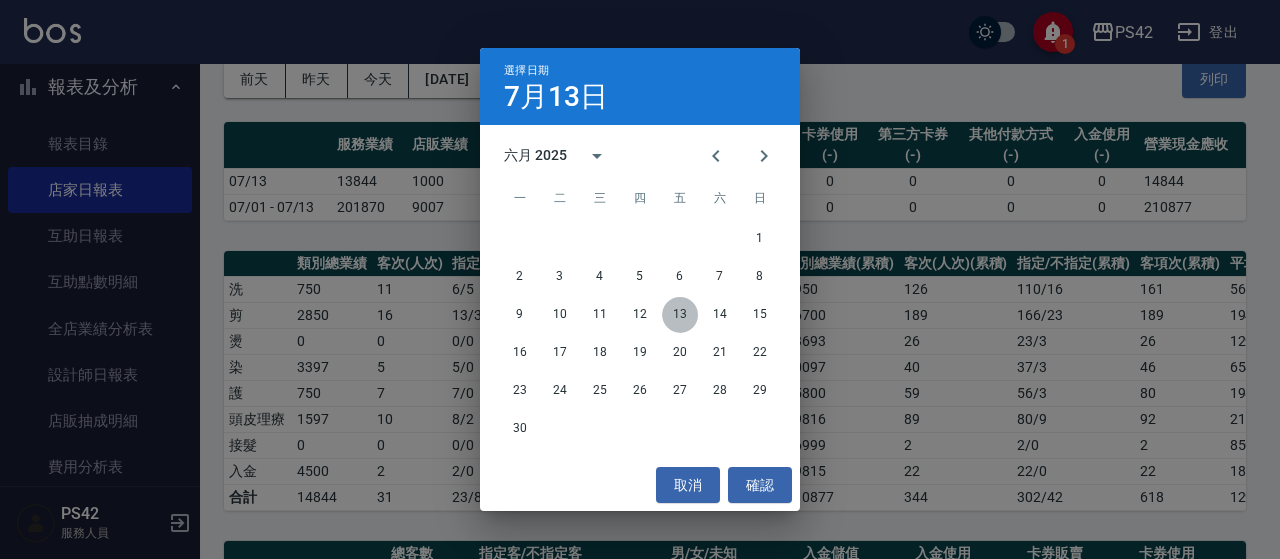 click on "13" at bounding box center [680, 315] 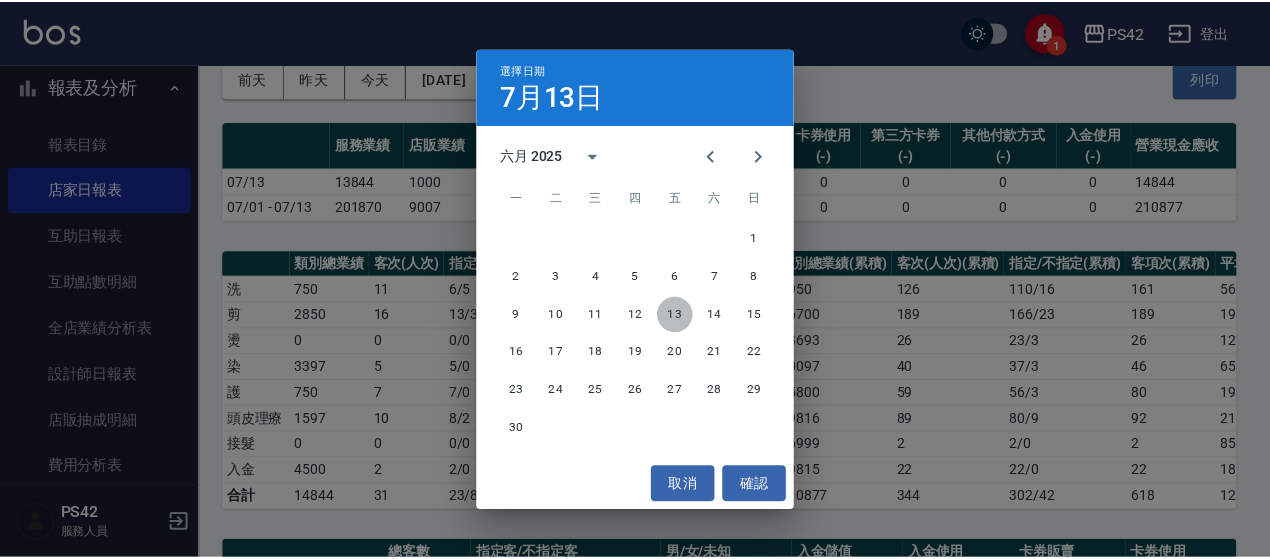 scroll, scrollTop: 0, scrollLeft: 0, axis: both 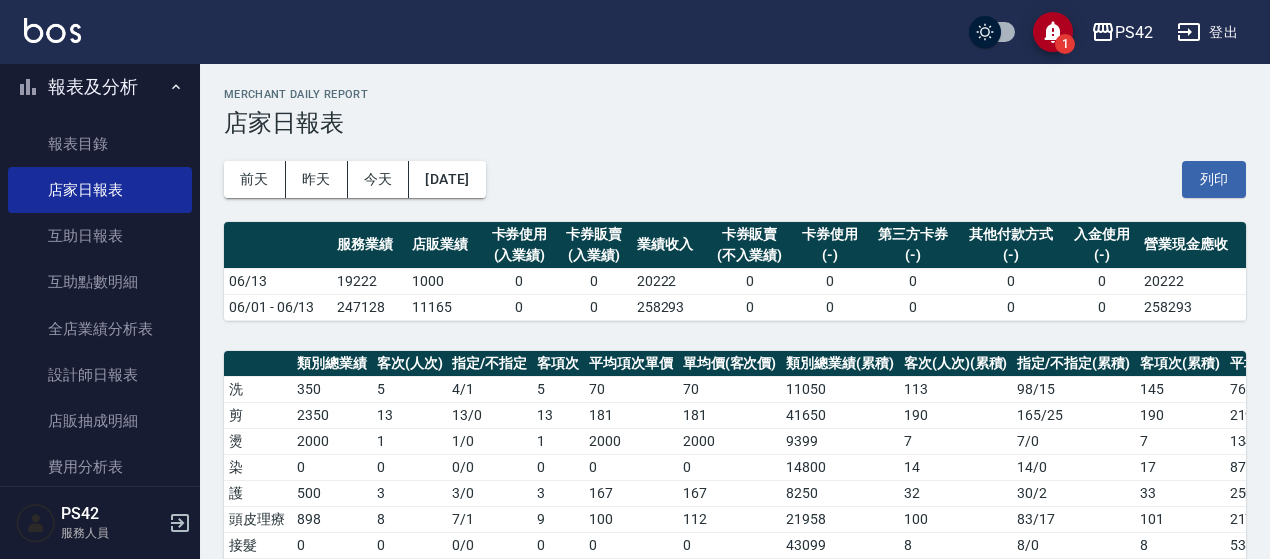 drag, startPoint x: 313, startPoint y: 190, endPoint x: 413, endPoint y: 119, distance: 122.641754 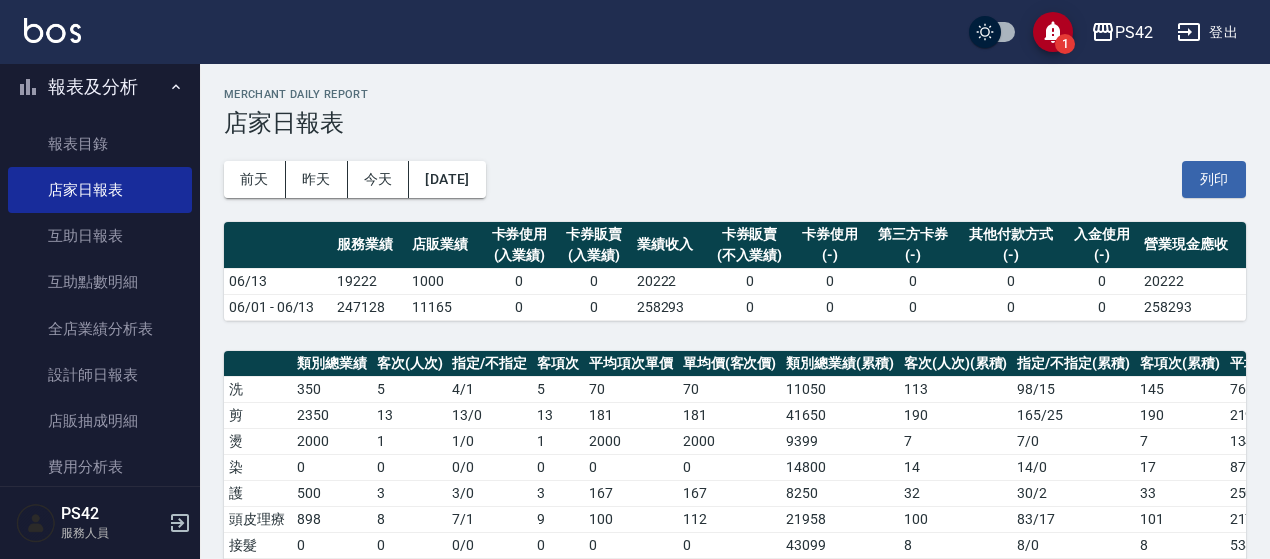 click on "PS42   [DATE]   店家日報表 列印時間： [DATE][PHONE_NUMBER]:27 Merchant Daily Report 店家日報表 [DATE] [DATE] [DATE] [DATE] 列印 服務業績 店販業績 卡券使用 (入業績) 卡券販賣 (入業績) 業績收入 卡券販賣 (不入業績) 卡券使用 (-) 第三方卡券 (-) 其他付款方式 (-) 入金使用 (-) 營業現金應收 06/13 19222 1000 0 0 20222 0 0 0 0 0 20222 06/01 - 06/13 247128 11165 0 0 258293 0 0 0 0 0 258293 類別總業績 客次(人次) 指定/不指定 客項次 平均項次單價 單均價(客次價) 類別總業績(累積) 客次(人次)(累積) 指定/不指定(累積) 客項次(累積) 平均項次單價(累積) 單均價(客次價)(累積) 洗 350 5 4 / 1 5 70 70 11050 113 98 / 15 145 76 98 剪 2350 13 13 / 0 13 181 181 41650 190 165 / 25 190 219 219 燙 2000 1 1 / 0 1 2000 2000 9399 7 7 / 0 7 1343 1343 染 0 0 0 / 0 0 0 0 14800 14 14 / 0 17 871 1057 護 500 3 3 / 0 3 167 167 8250 32 30 / 2 33 250 258 頭皮理療 898 8 7 / 1 9 100 112 21958 100 83 / 17 101" at bounding box center [735, 719] 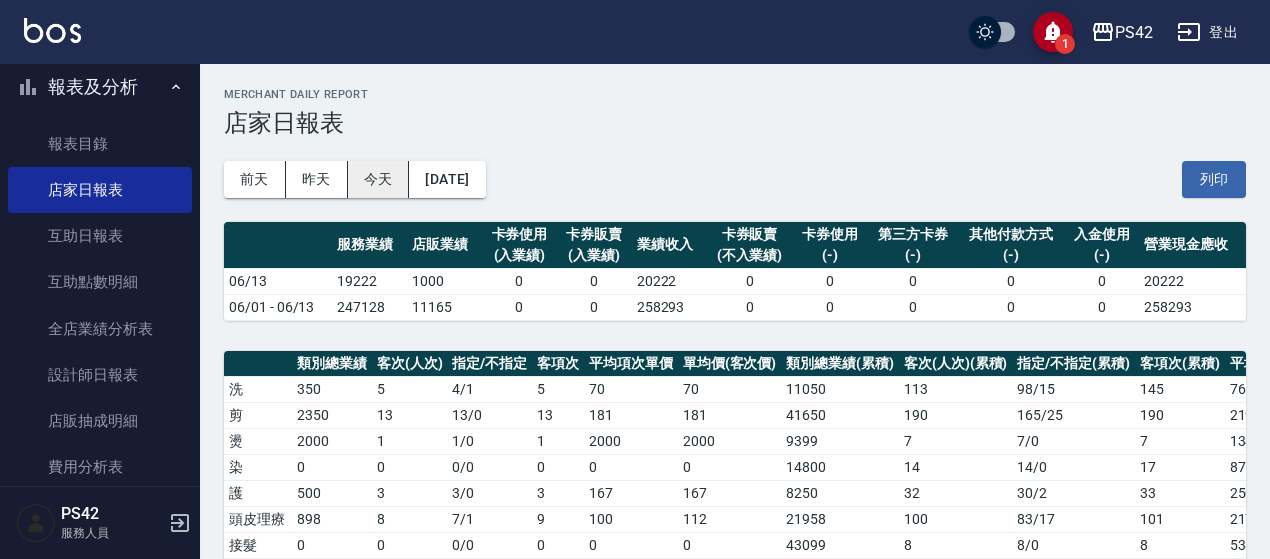 click on "今天" at bounding box center [379, 179] 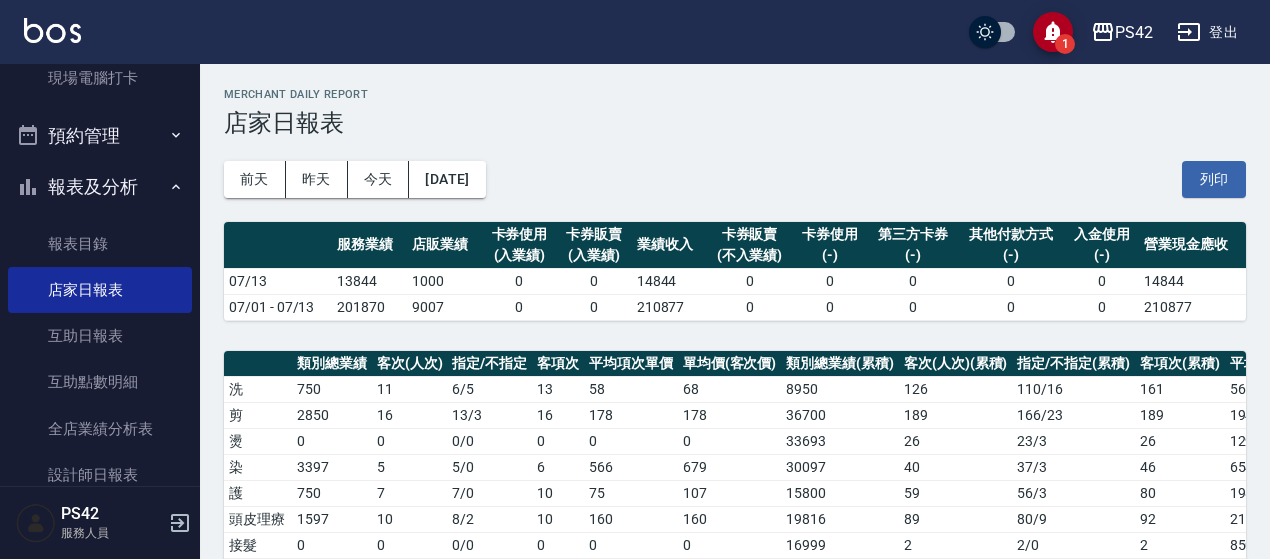 scroll, scrollTop: 0, scrollLeft: 0, axis: both 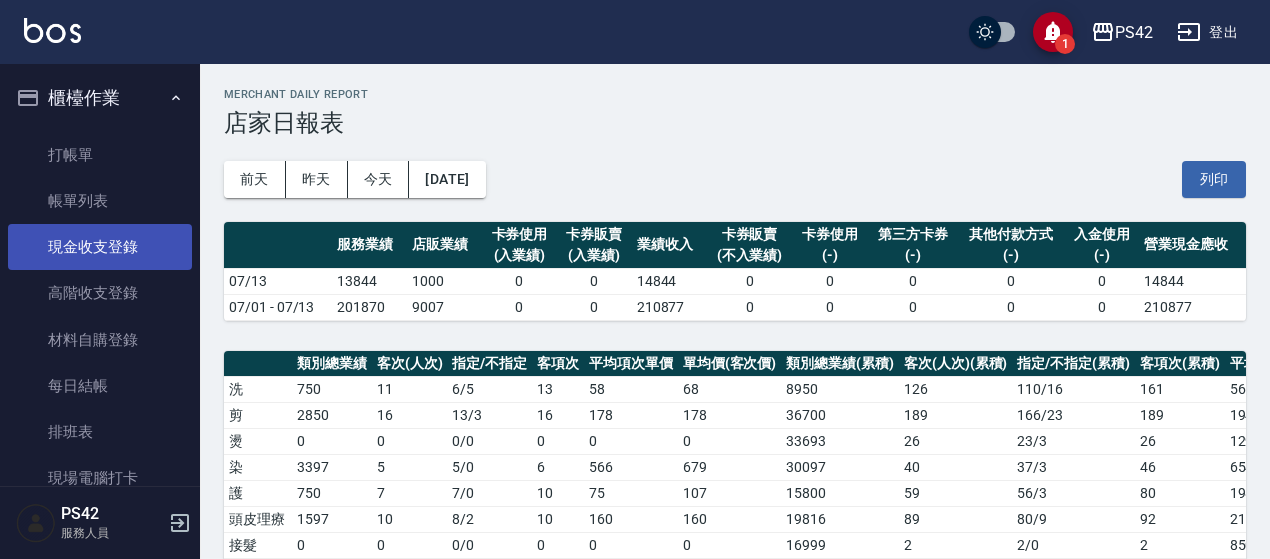 click on "現金收支登錄" at bounding box center (100, 247) 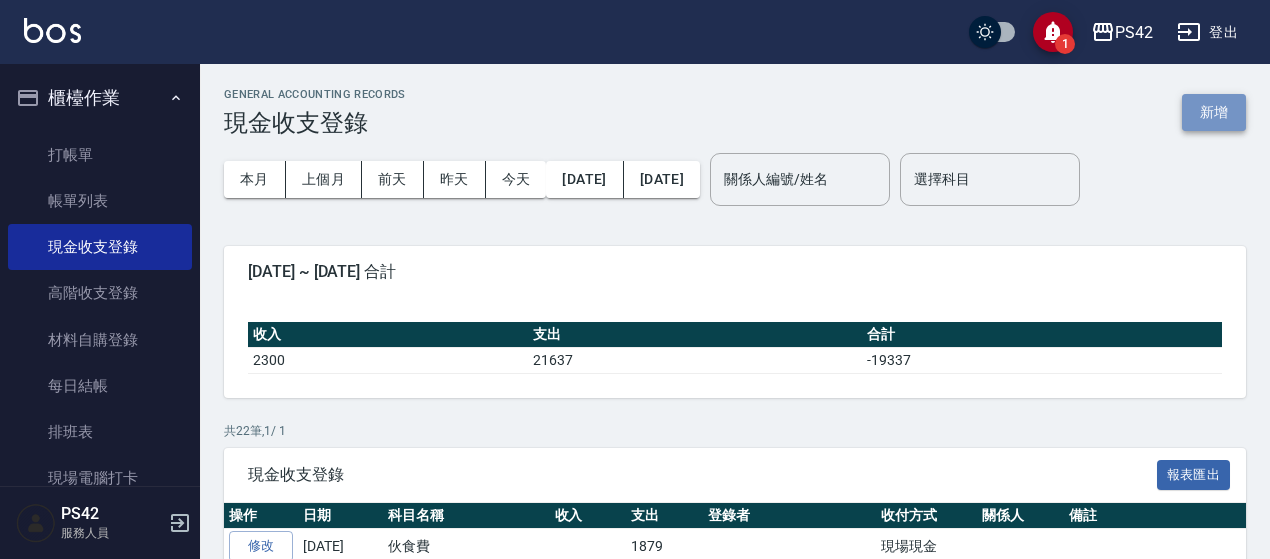click on "新增" at bounding box center (1214, 112) 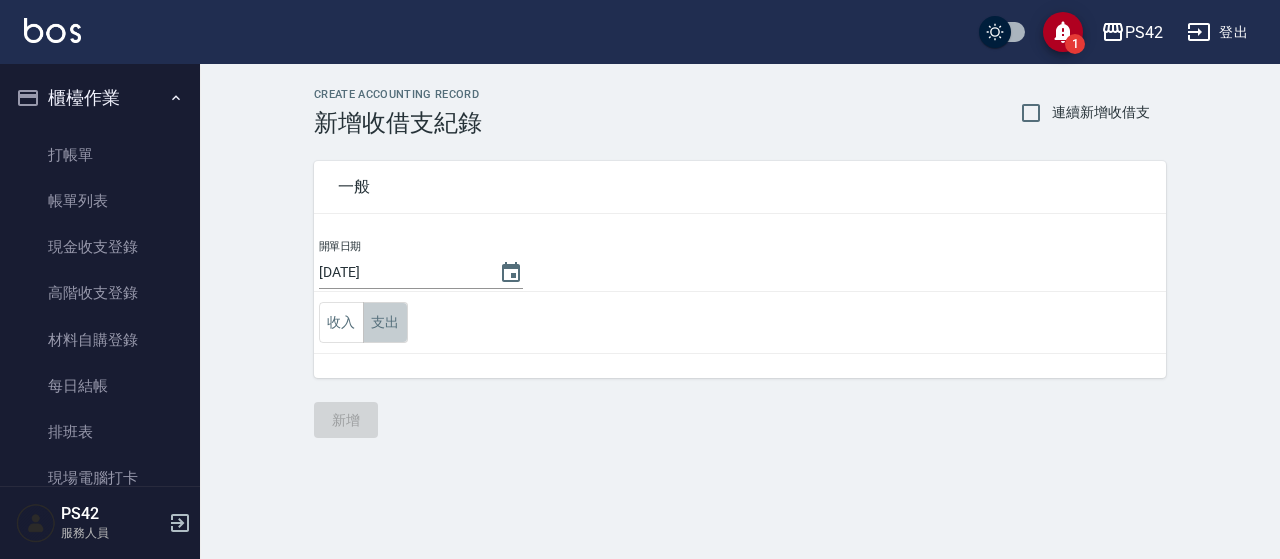 click on "支出" at bounding box center [385, 322] 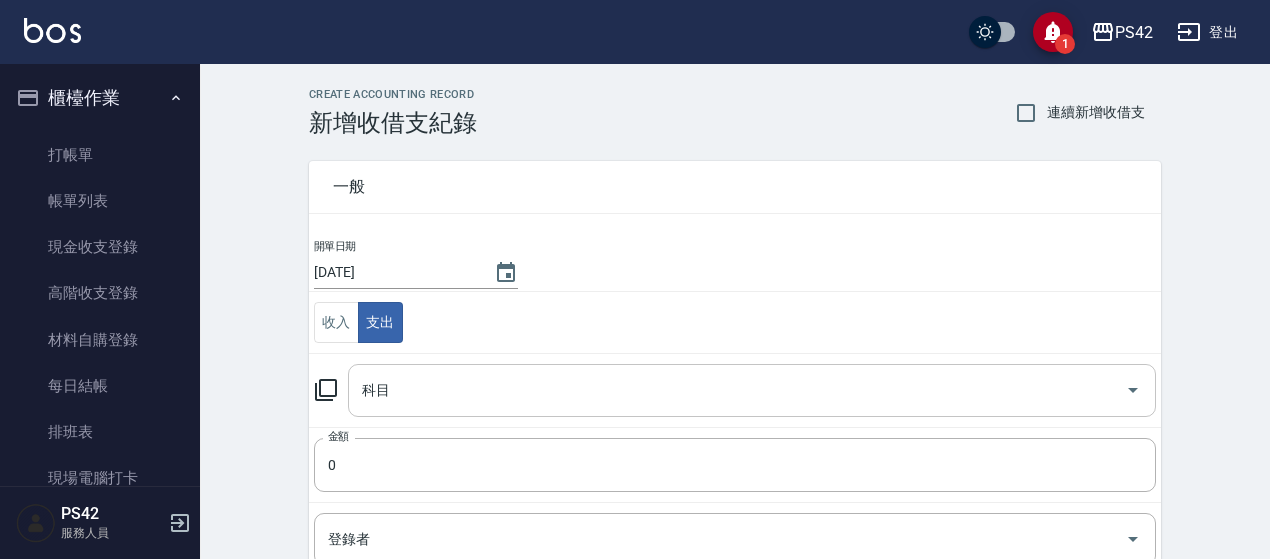 click on "科目" at bounding box center (752, 390) 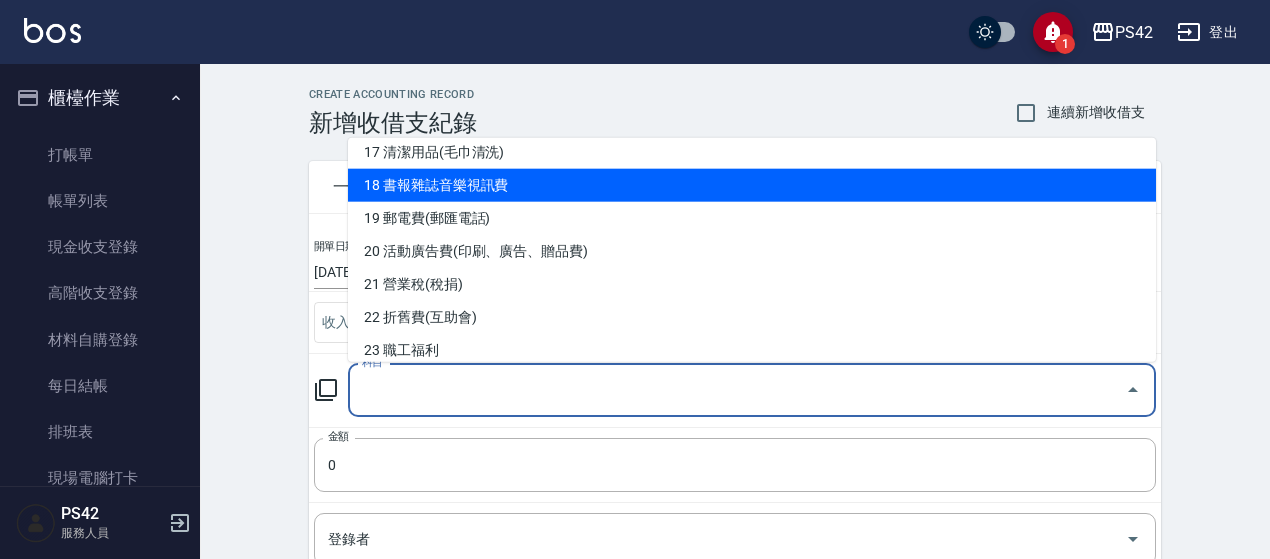scroll, scrollTop: 500, scrollLeft: 0, axis: vertical 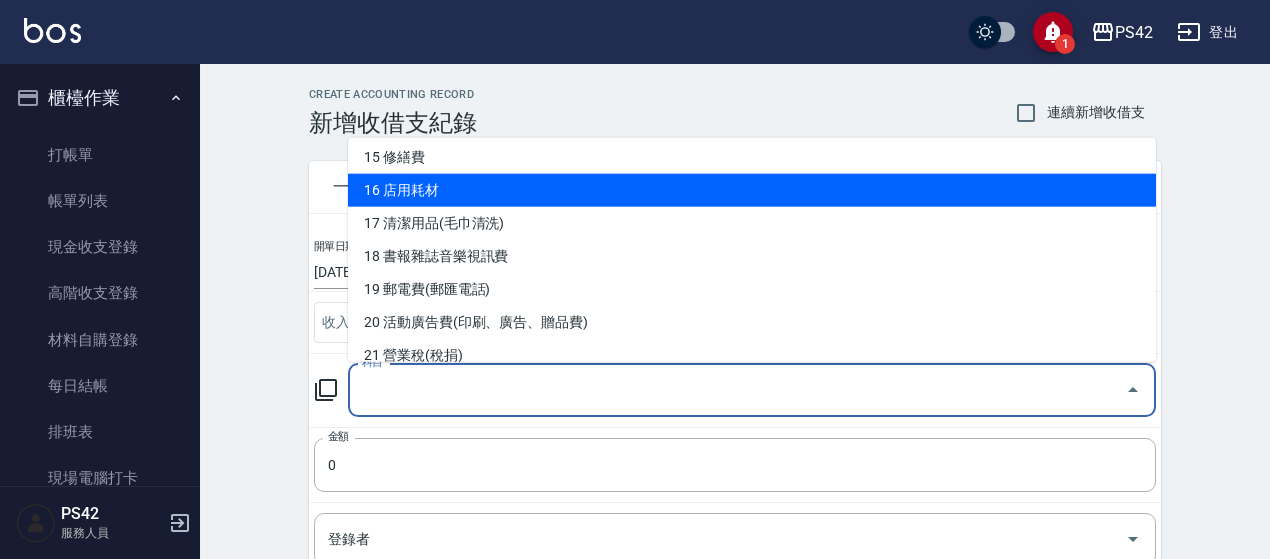 click on "16 店用耗材" at bounding box center (752, 190) 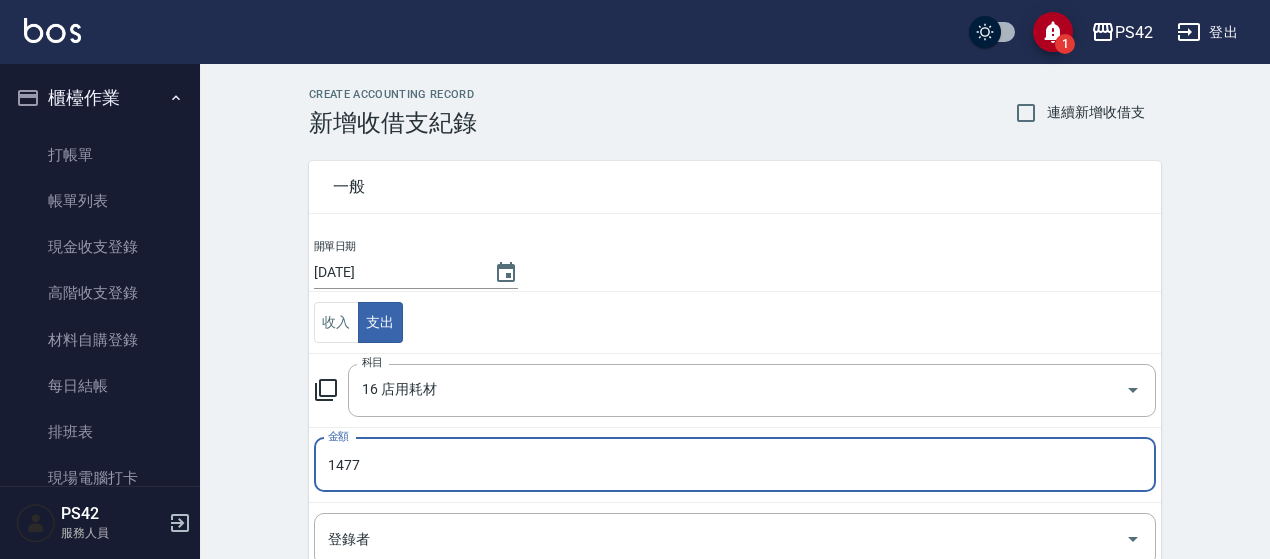scroll, scrollTop: 320, scrollLeft: 0, axis: vertical 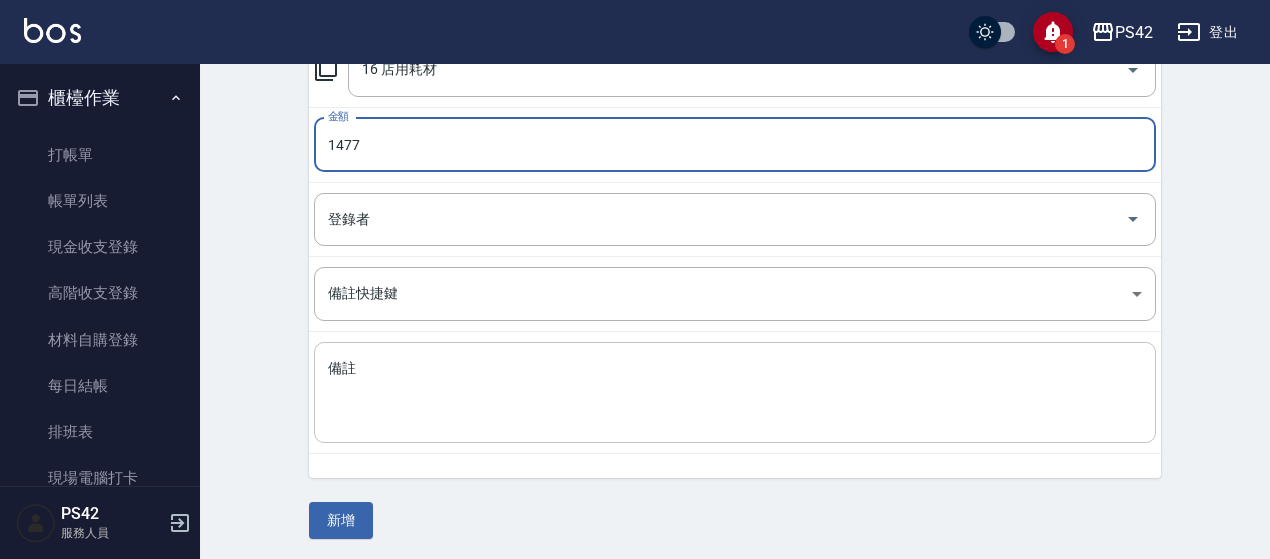 type on "1477" 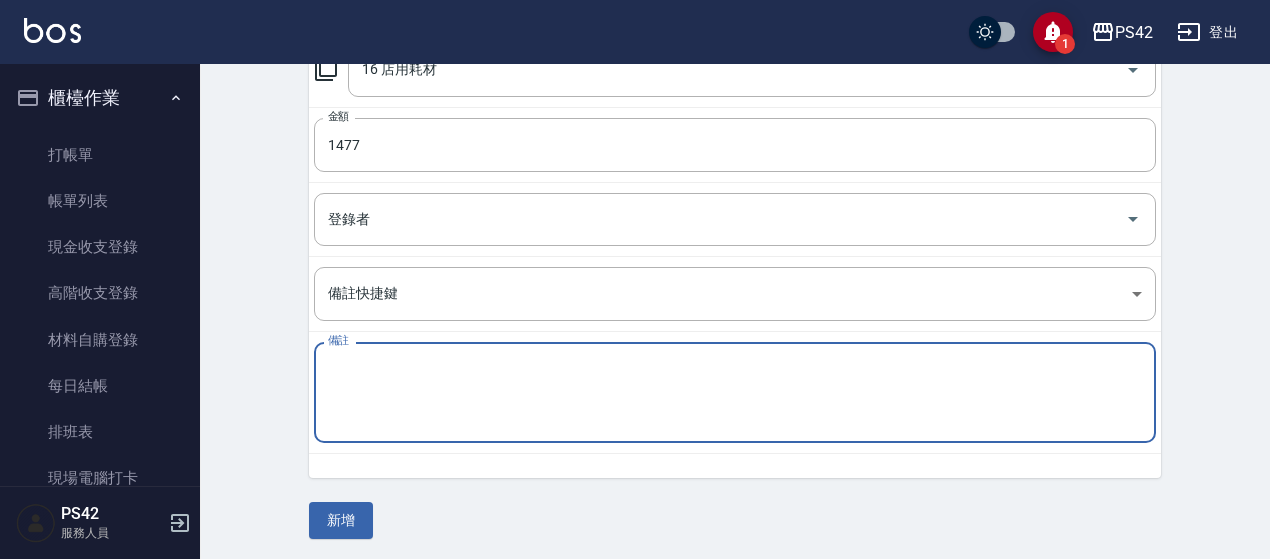 click on "備註" at bounding box center (735, 393) 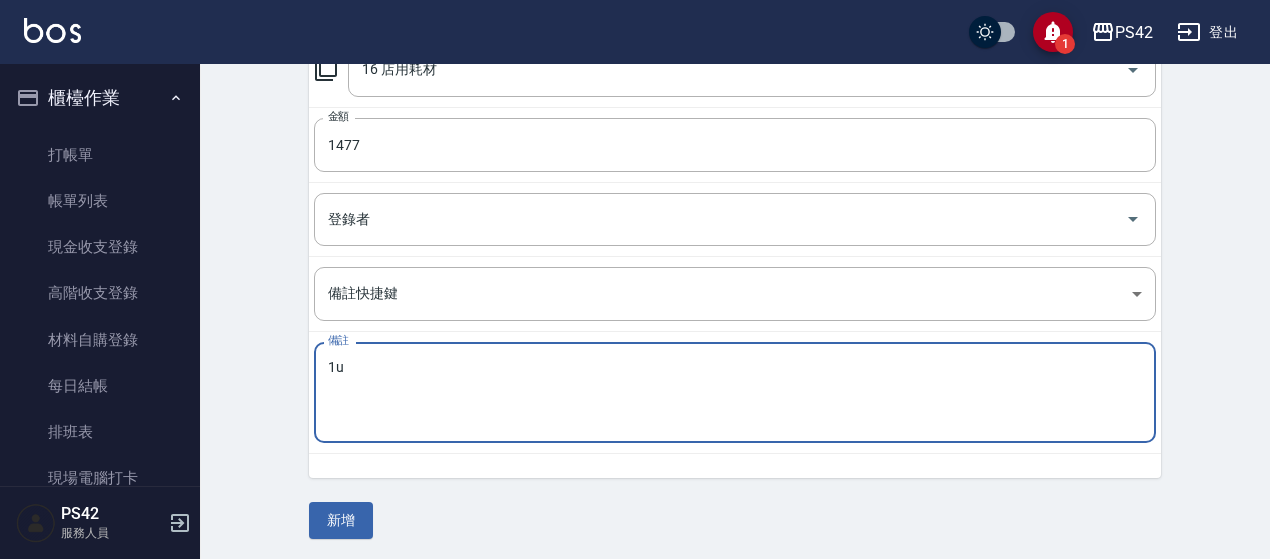 type on "1" 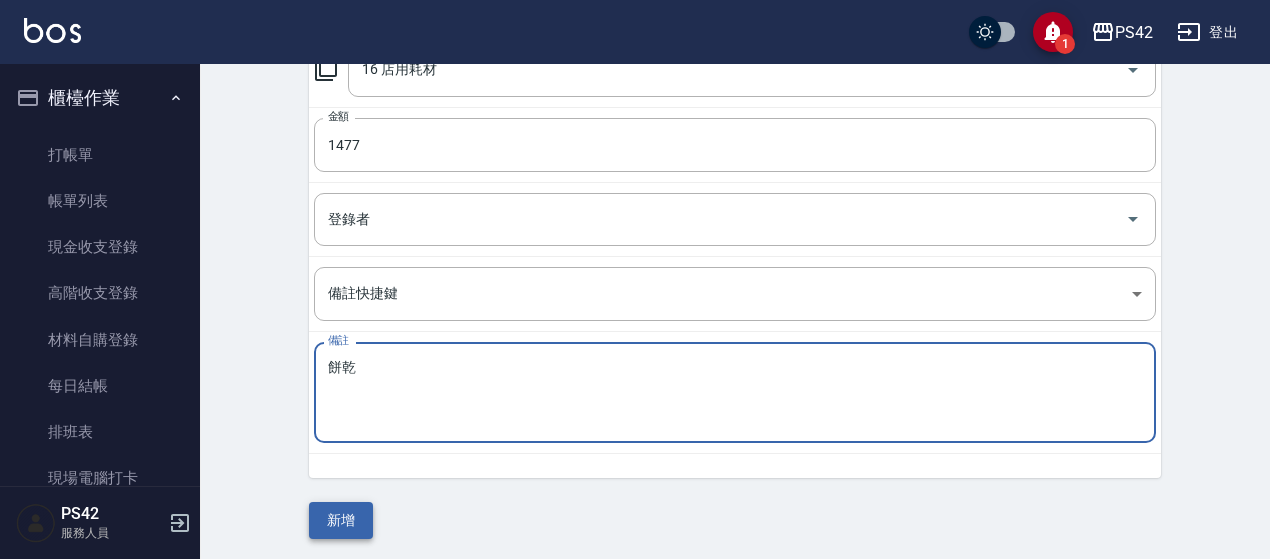type on "餅乾" 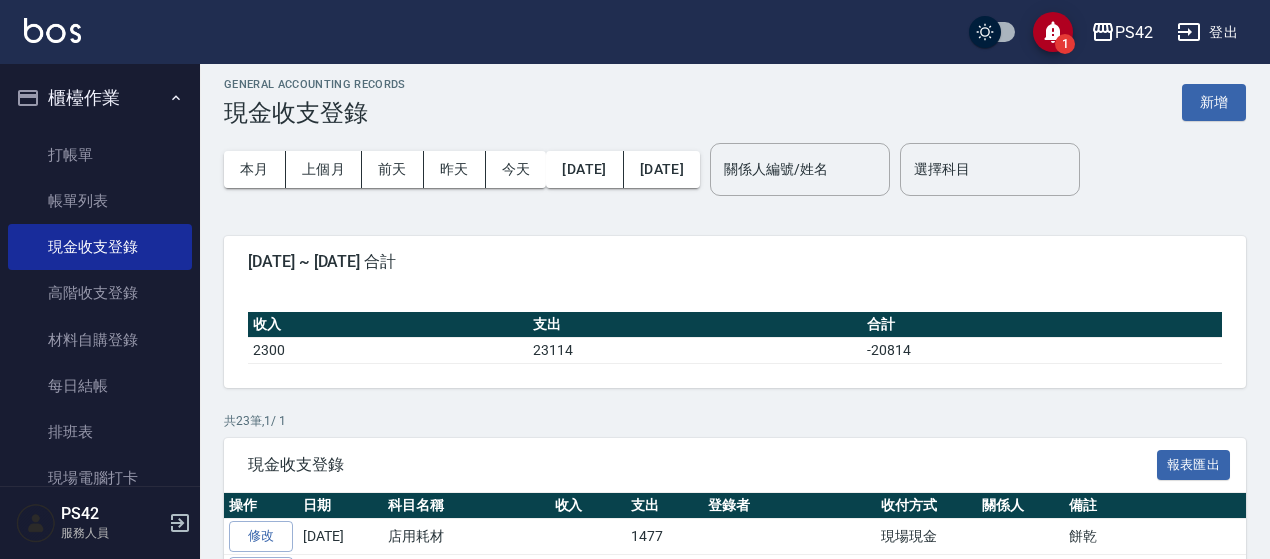 scroll, scrollTop: 0, scrollLeft: 0, axis: both 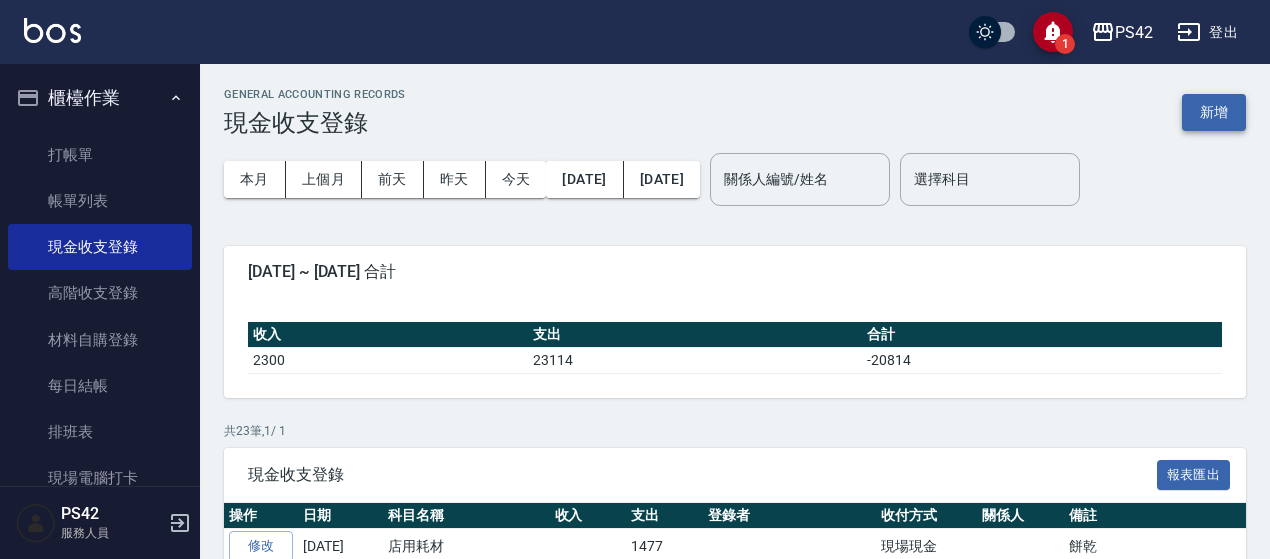 click on "新增" at bounding box center [1214, 112] 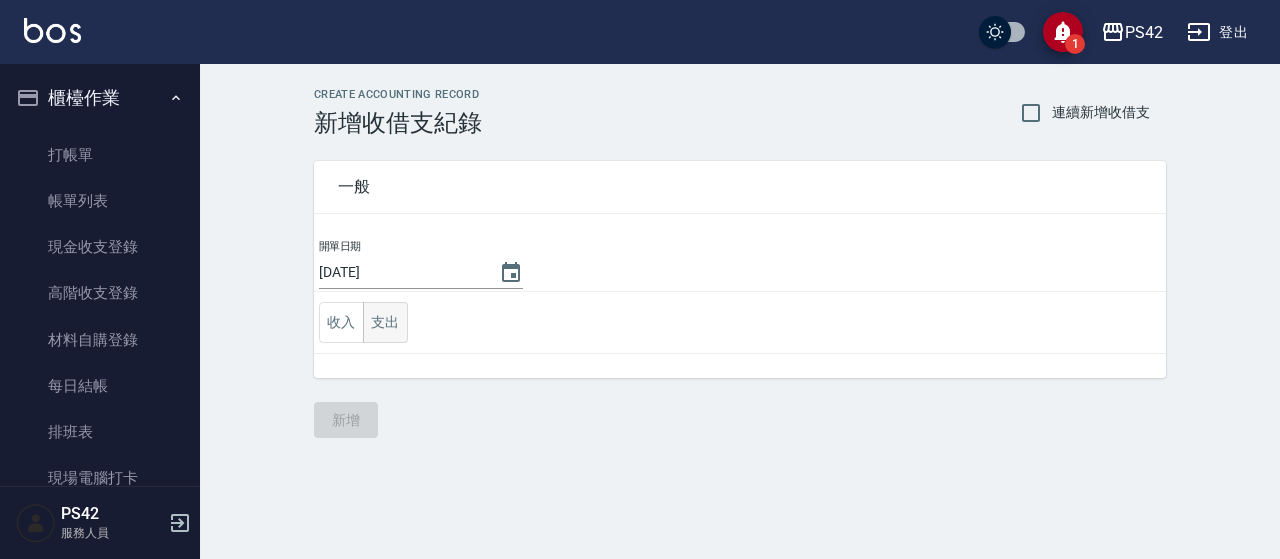 click on "收入 支出" at bounding box center [740, 323] 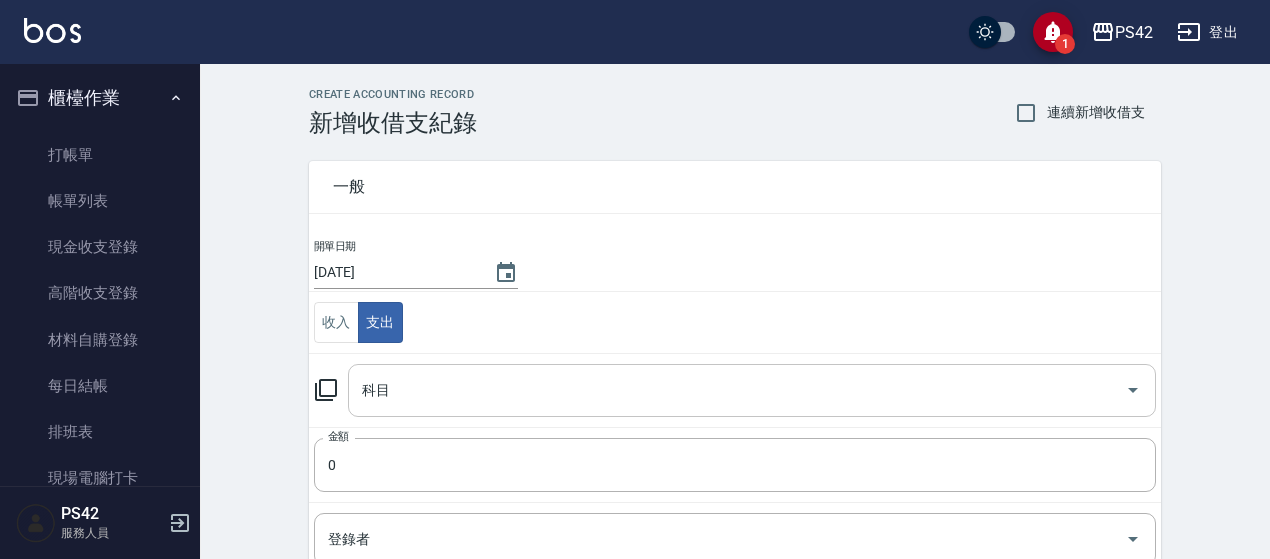 click on "科目" at bounding box center [737, 390] 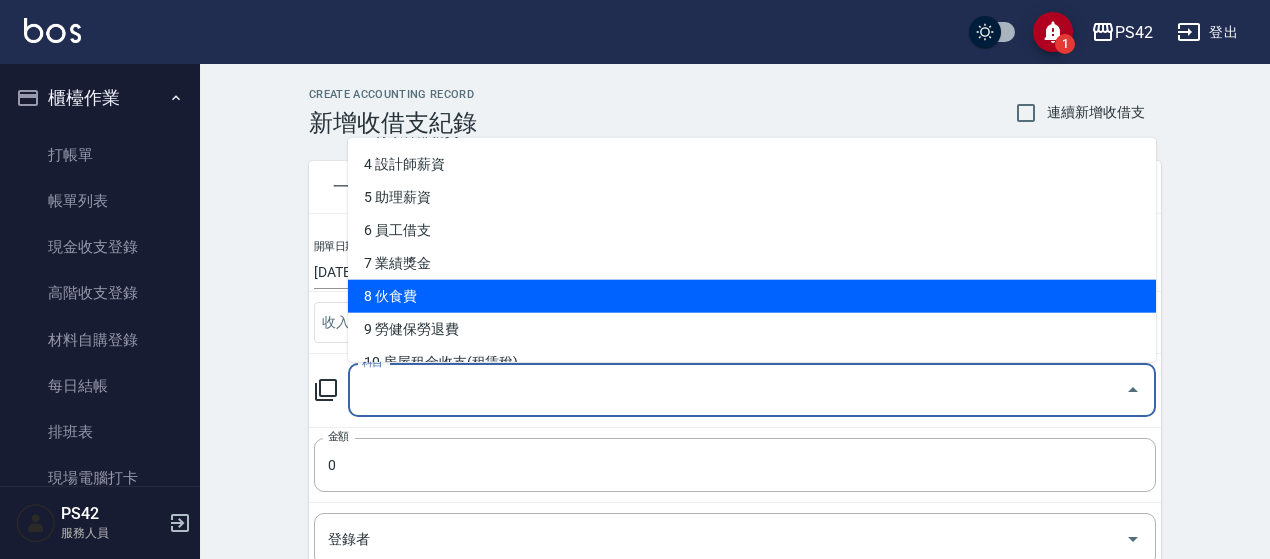 scroll, scrollTop: 100, scrollLeft: 0, axis: vertical 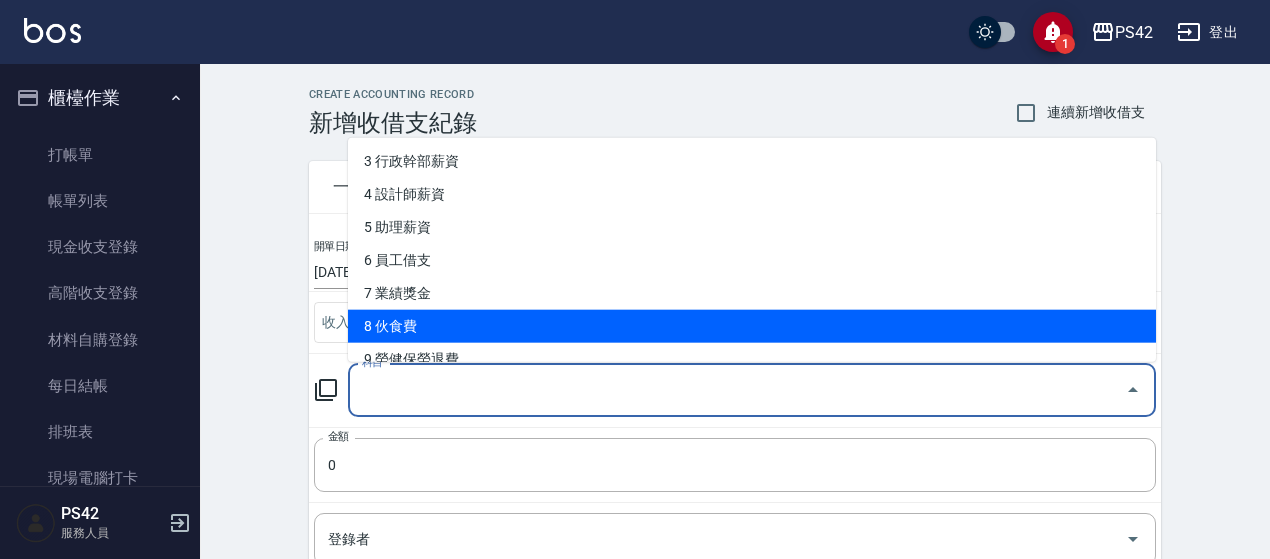 click on "8 伙食費" at bounding box center [752, 326] 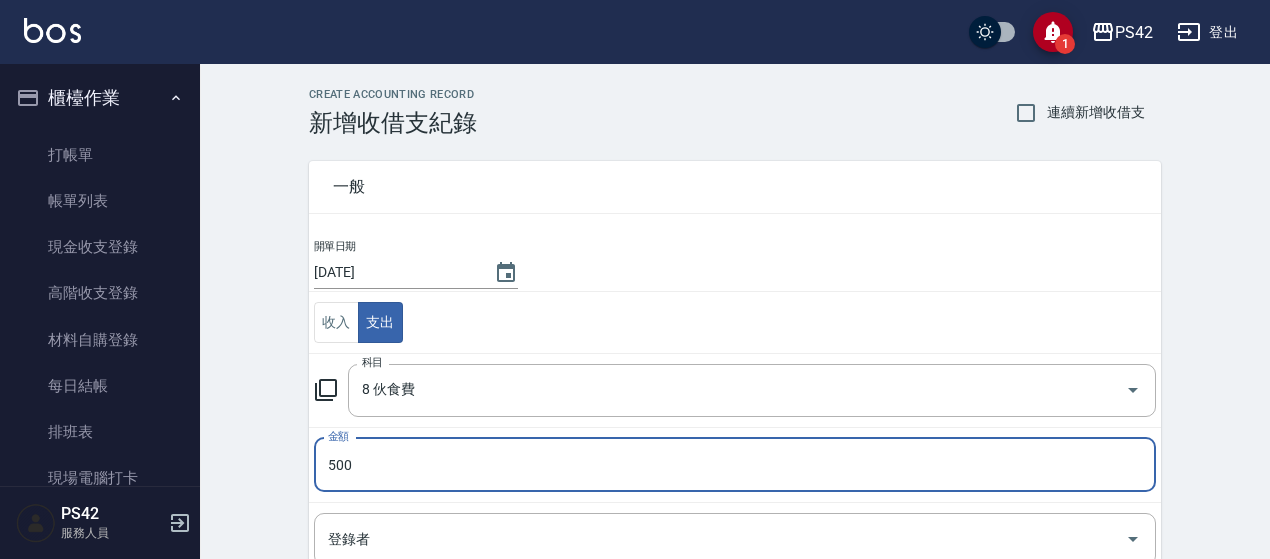 type on "500" 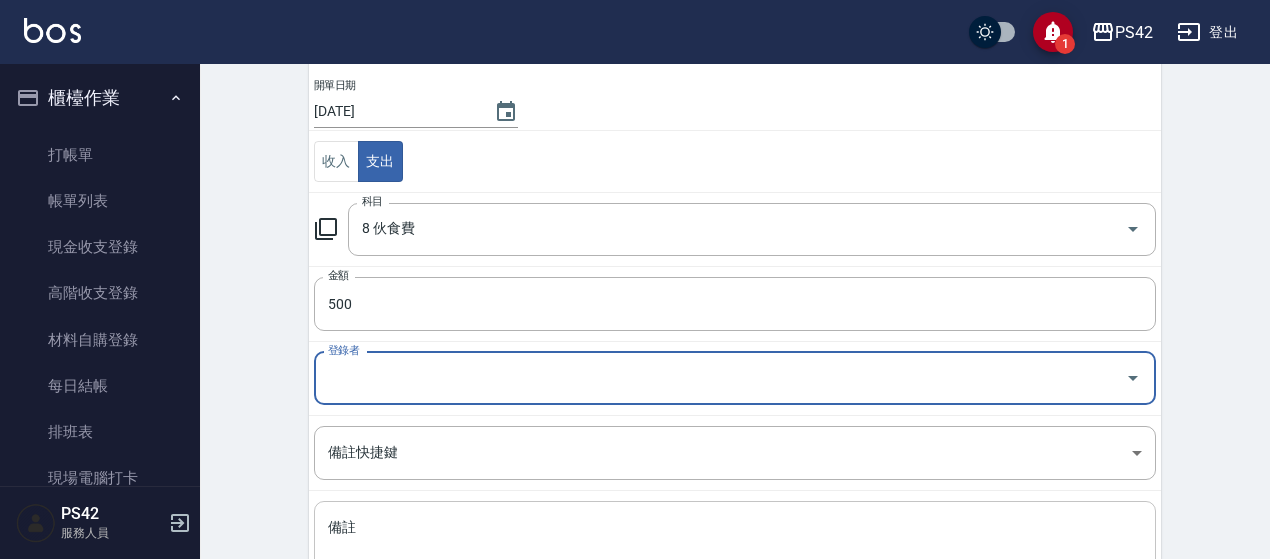 scroll, scrollTop: 300, scrollLeft: 0, axis: vertical 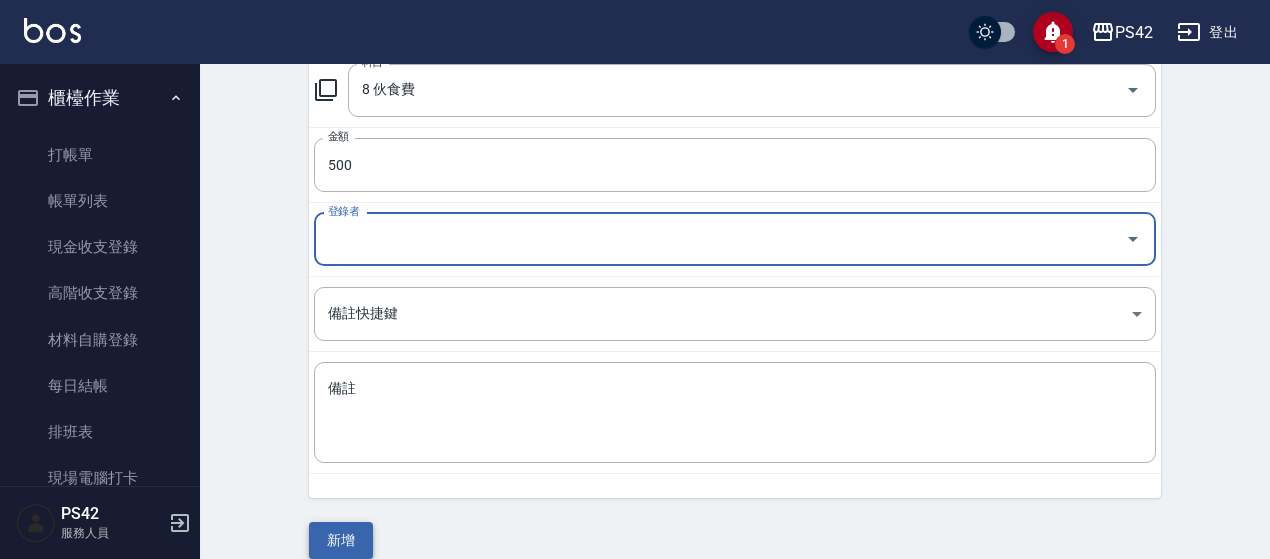 click on "新增" at bounding box center (341, 540) 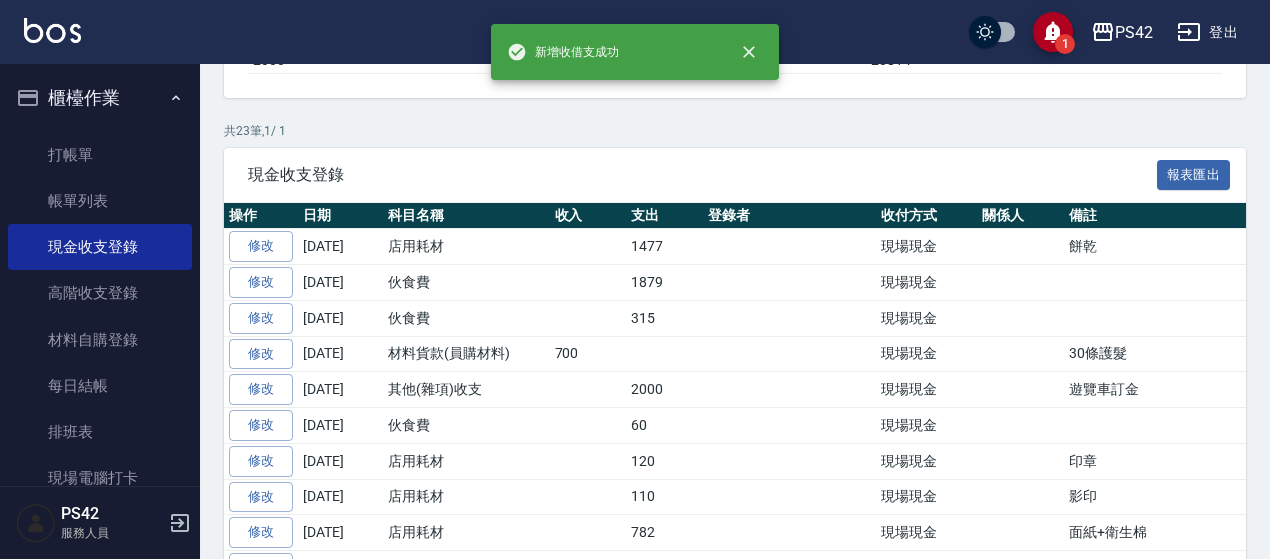 scroll, scrollTop: 0, scrollLeft: 0, axis: both 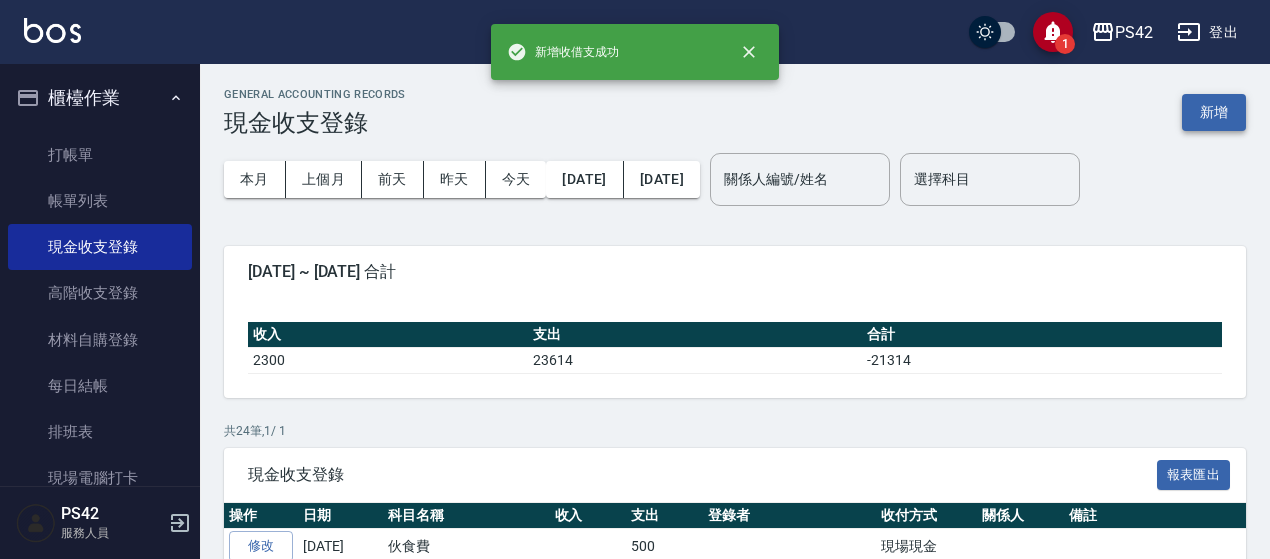 click on "新增" at bounding box center [1214, 112] 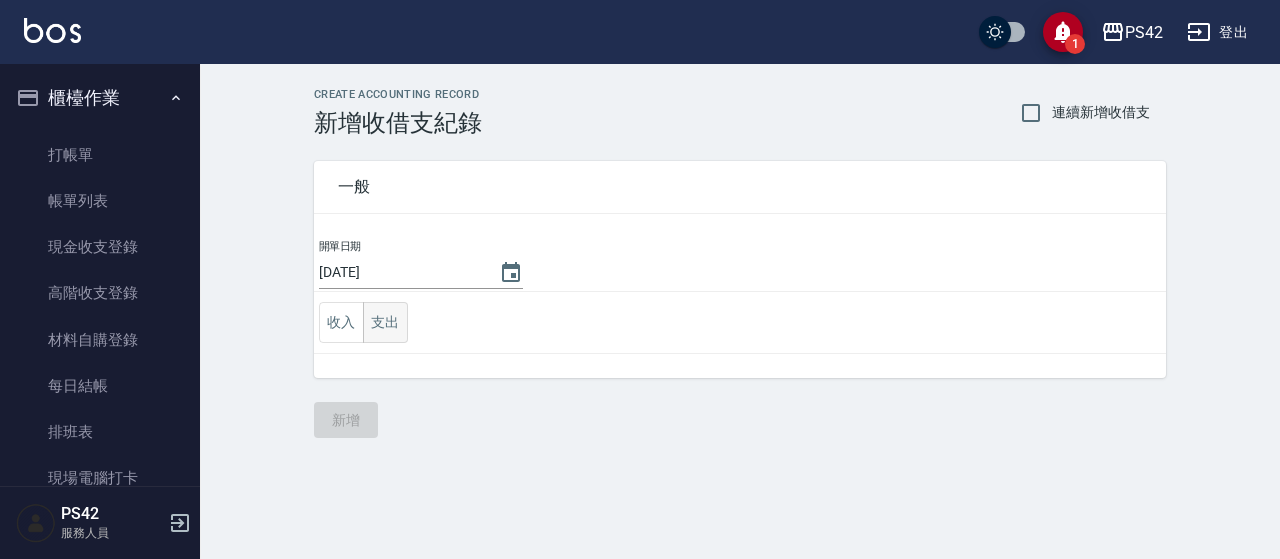click on "支出" at bounding box center [385, 322] 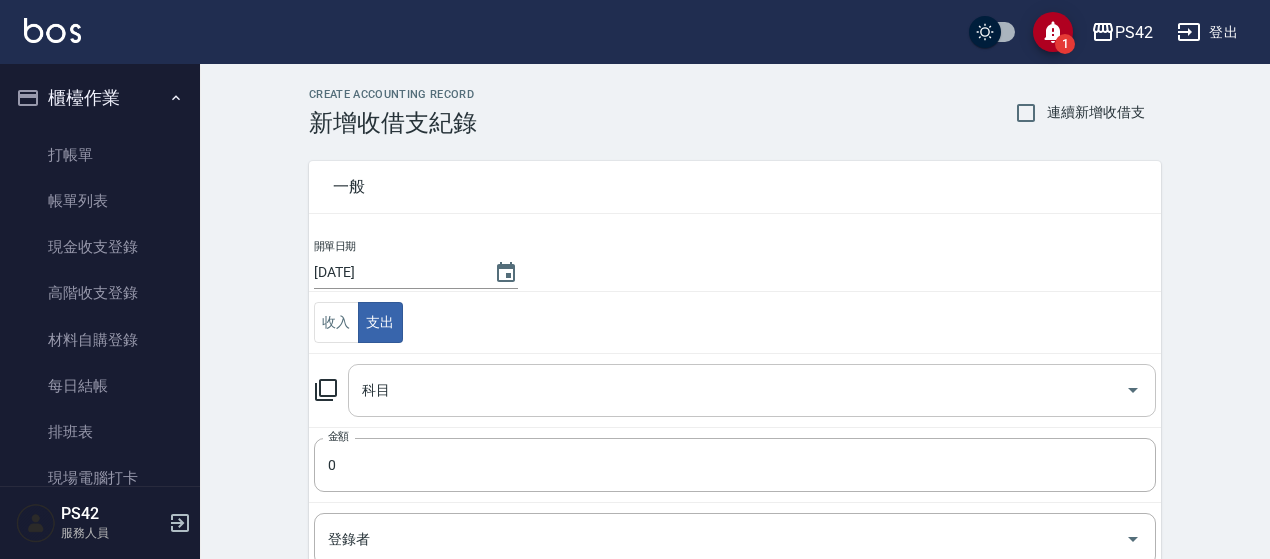 click on "科目" at bounding box center (737, 390) 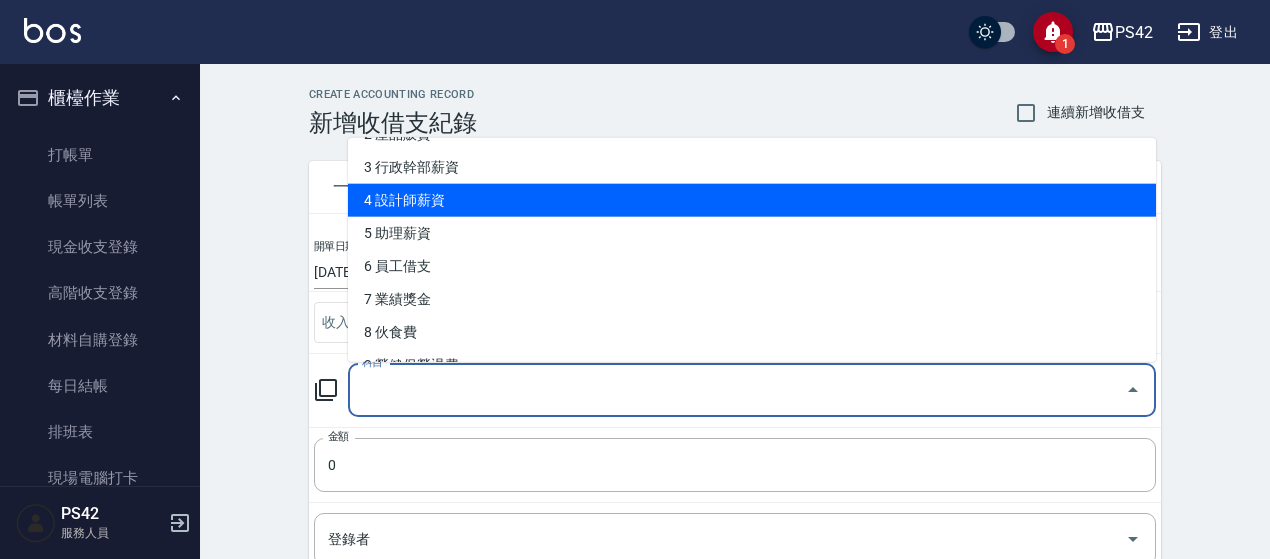 scroll, scrollTop: 400, scrollLeft: 0, axis: vertical 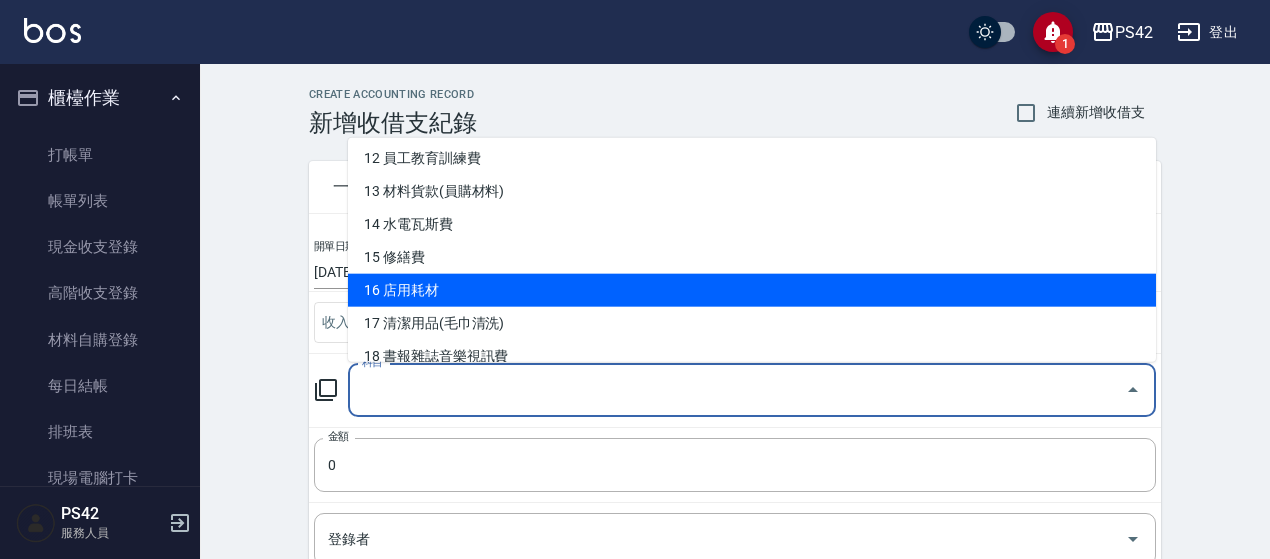 click on "16 店用耗材" at bounding box center [752, 290] 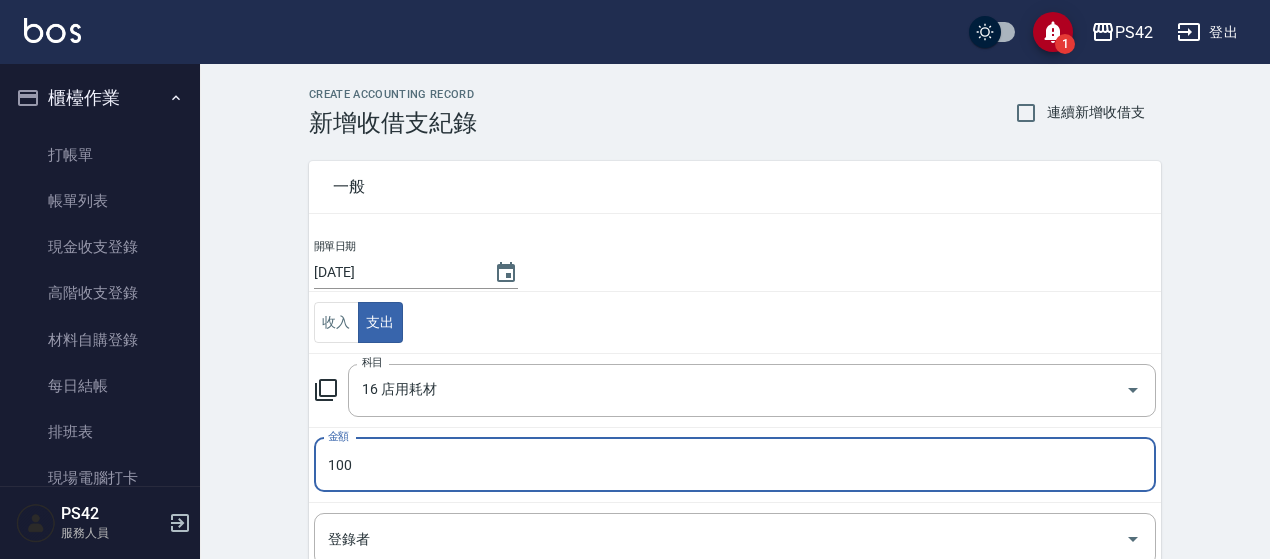 type on "100" 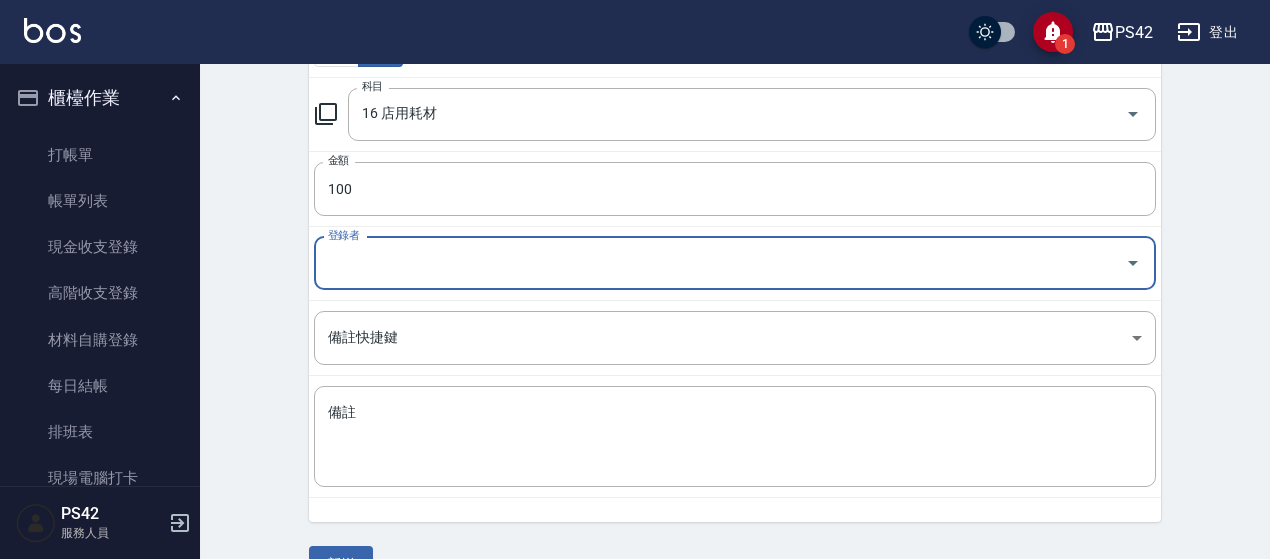 scroll, scrollTop: 320, scrollLeft: 0, axis: vertical 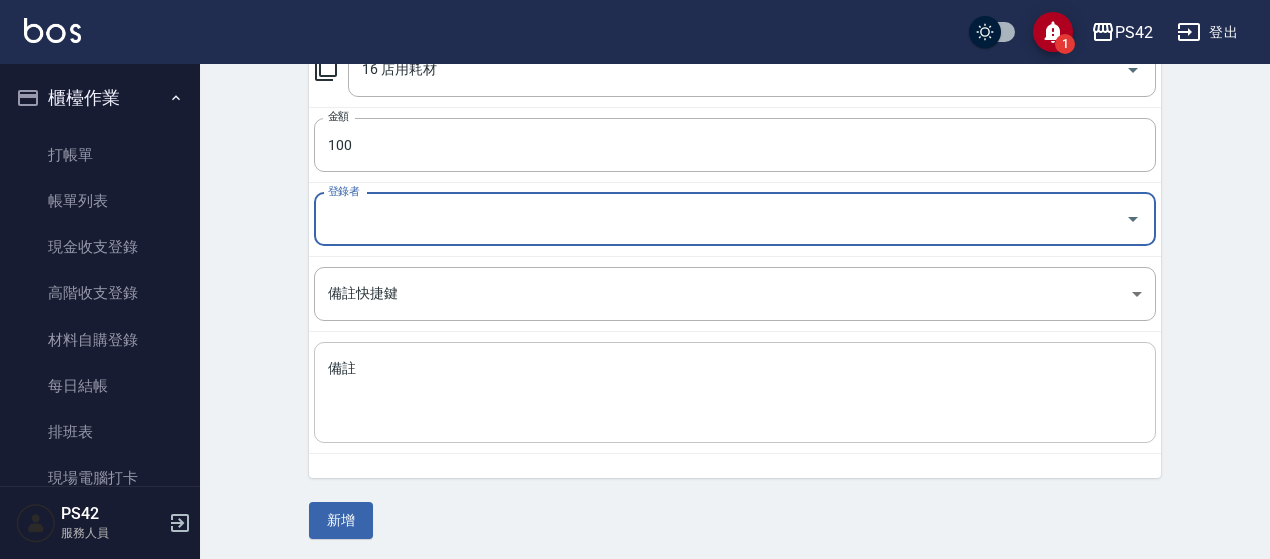 click on "備註" at bounding box center (735, 393) 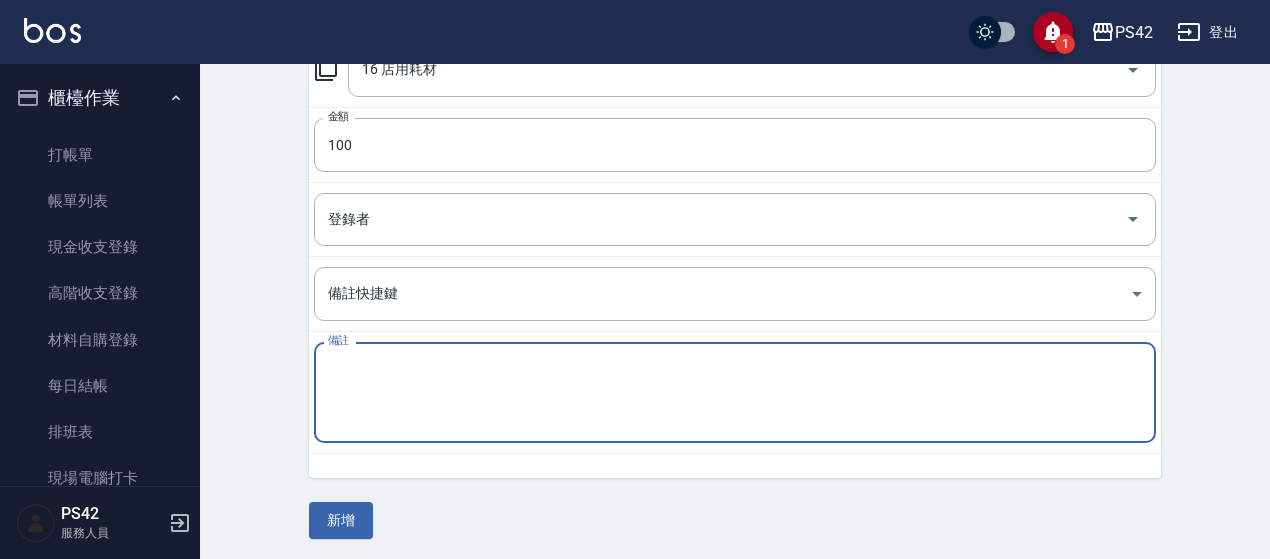type on "x" 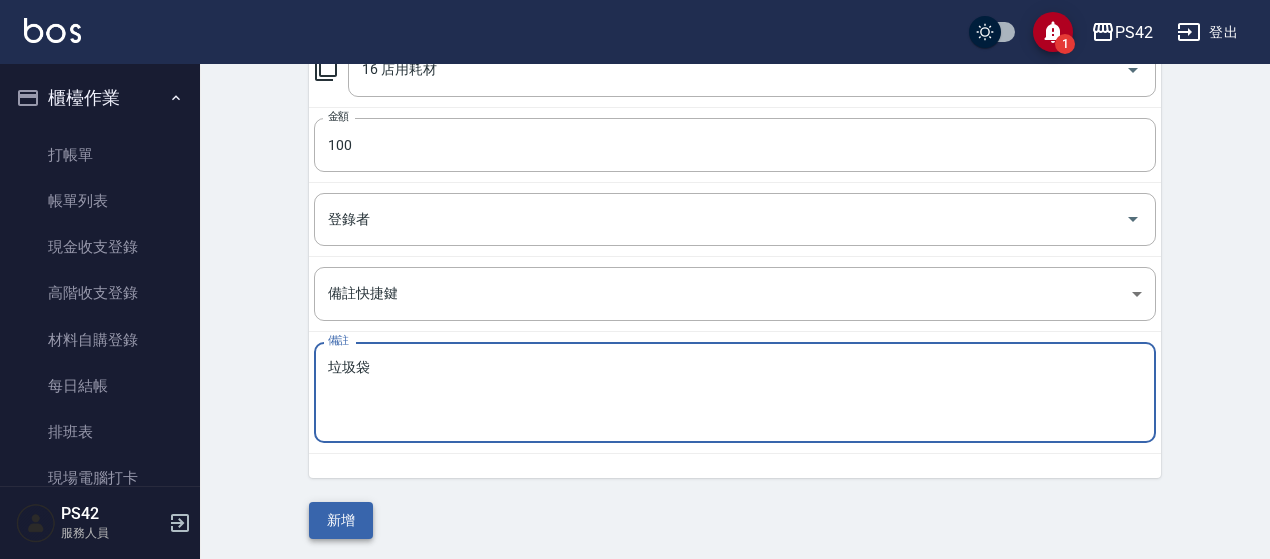 type on "垃圾袋" 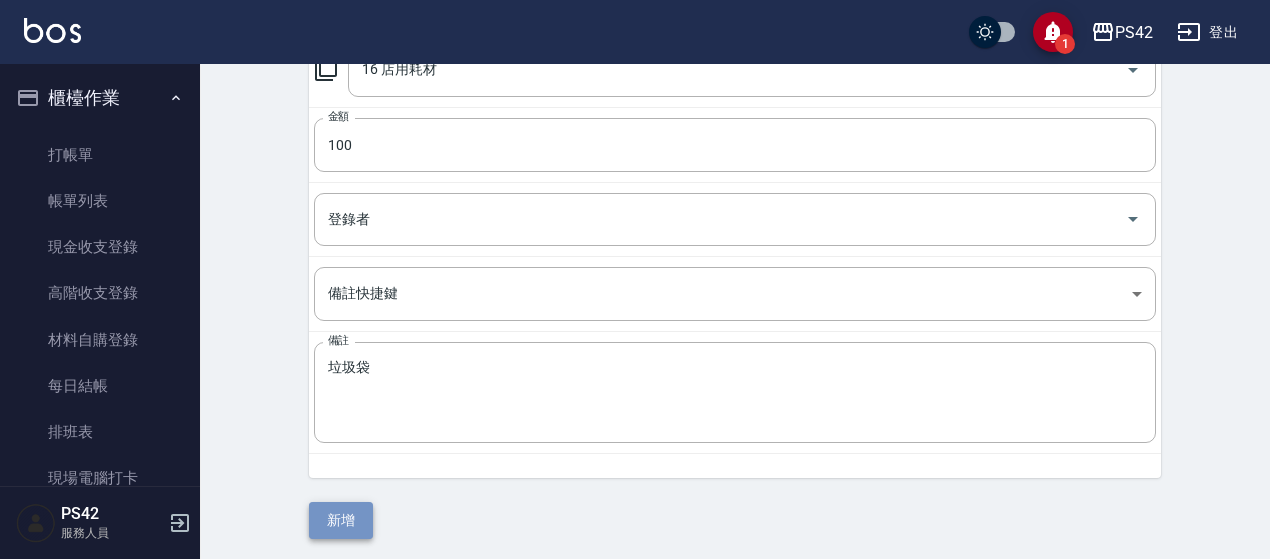 click on "新增" at bounding box center (341, 520) 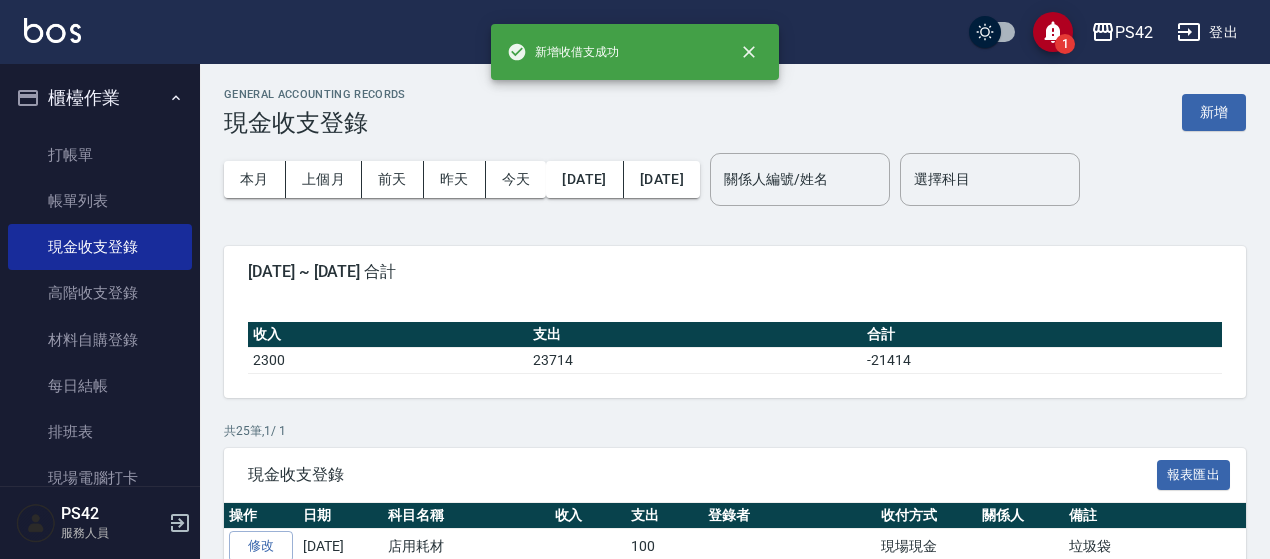 scroll, scrollTop: 300, scrollLeft: 0, axis: vertical 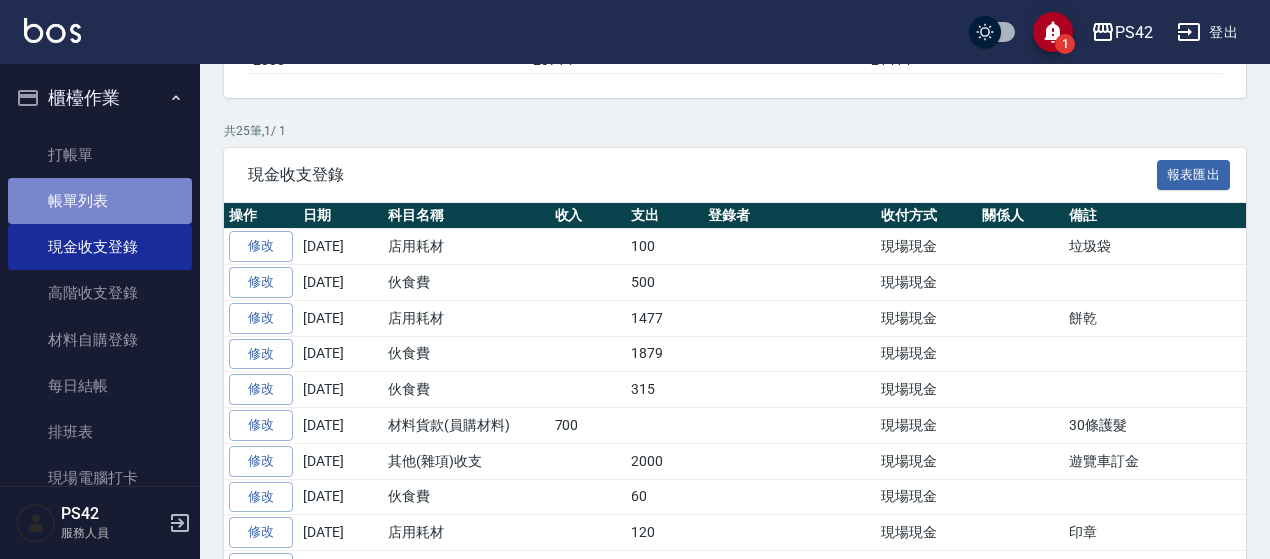 click on "帳單列表" at bounding box center [100, 201] 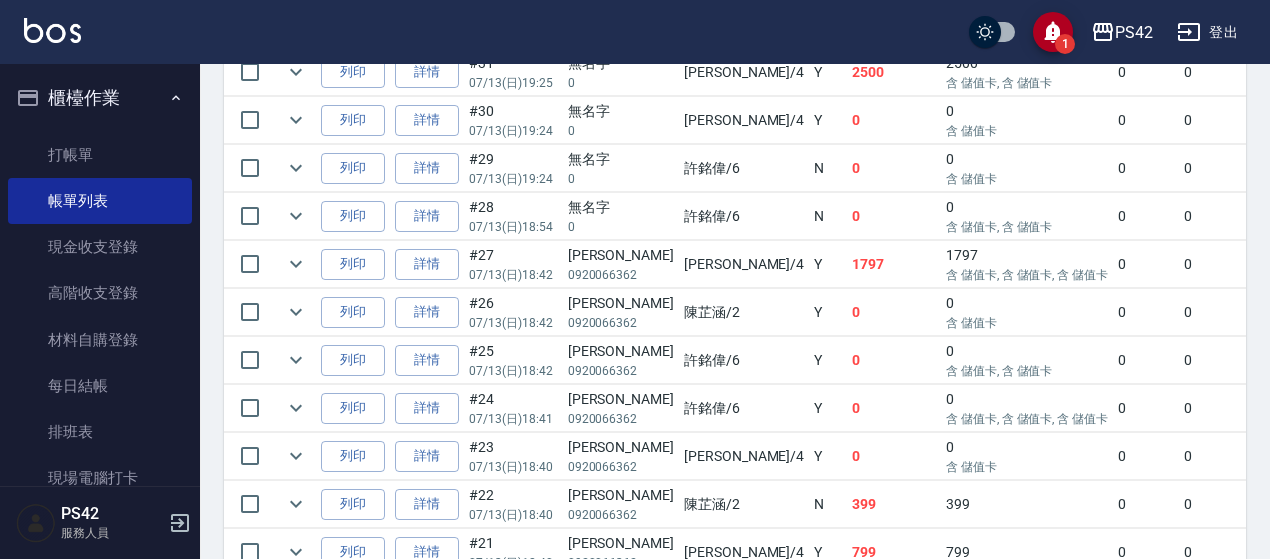 scroll, scrollTop: 700, scrollLeft: 0, axis: vertical 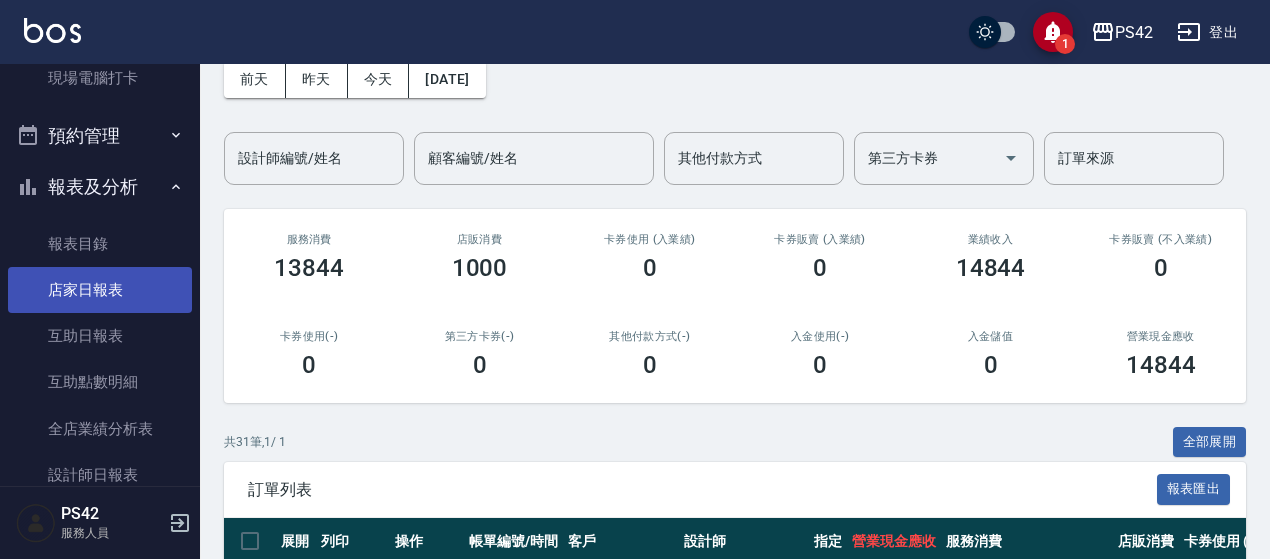 click on "店家日報表" at bounding box center (100, 290) 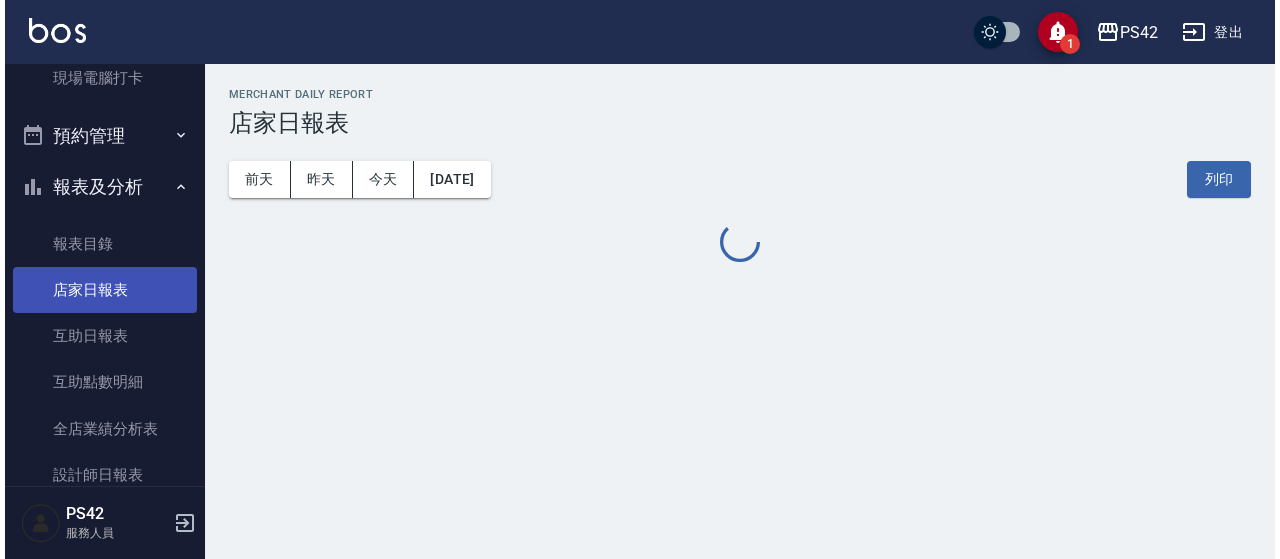scroll, scrollTop: 0, scrollLeft: 0, axis: both 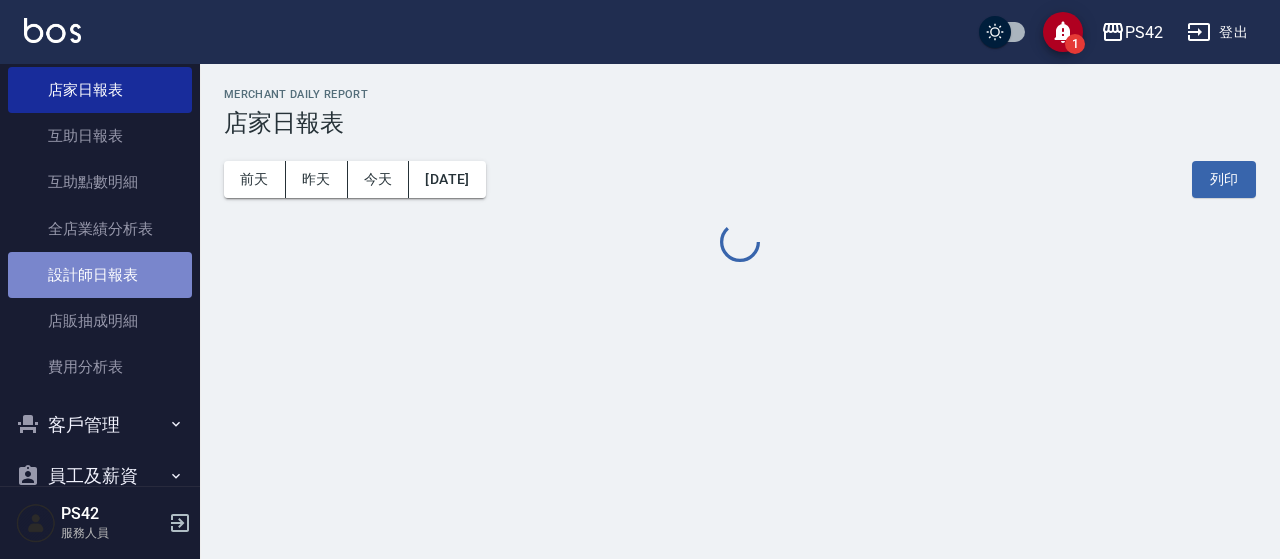 click on "設計師日報表" at bounding box center (100, 275) 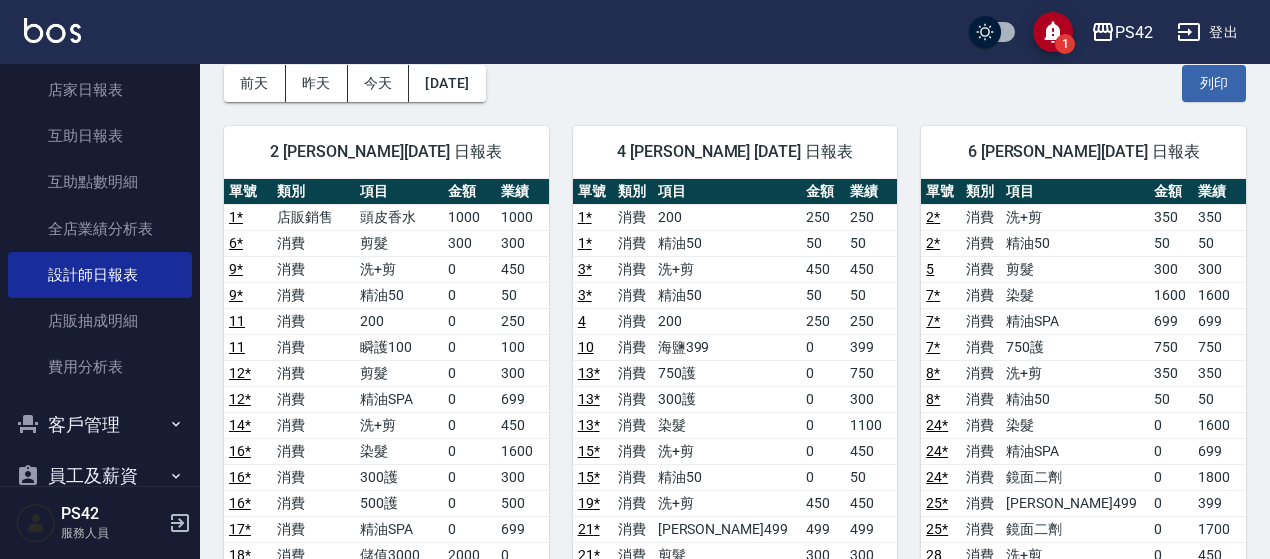 scroll, scrollTop: 300, scrollLeft: 0, axis: vertical 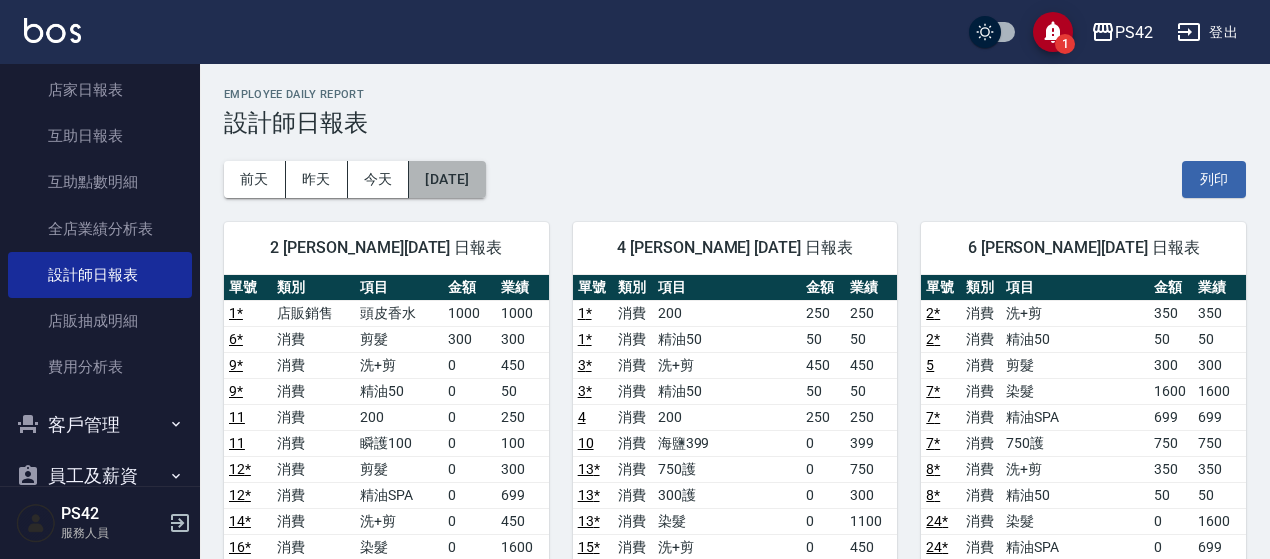 click on "[DATE]" at bounding box center (447, 179) 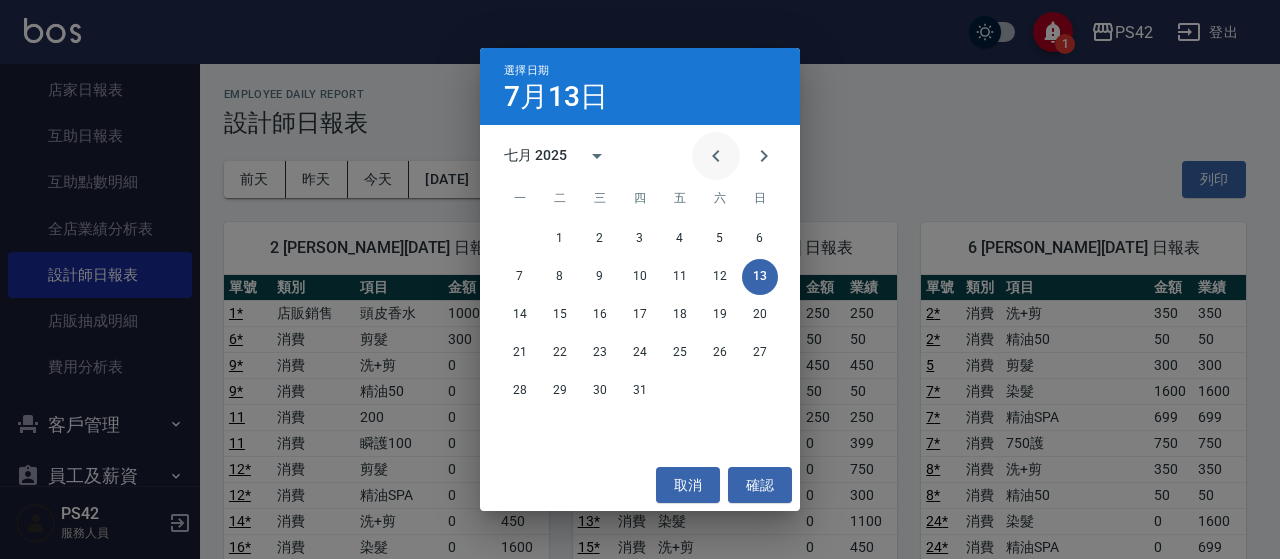click at bounding box center (716, 156) 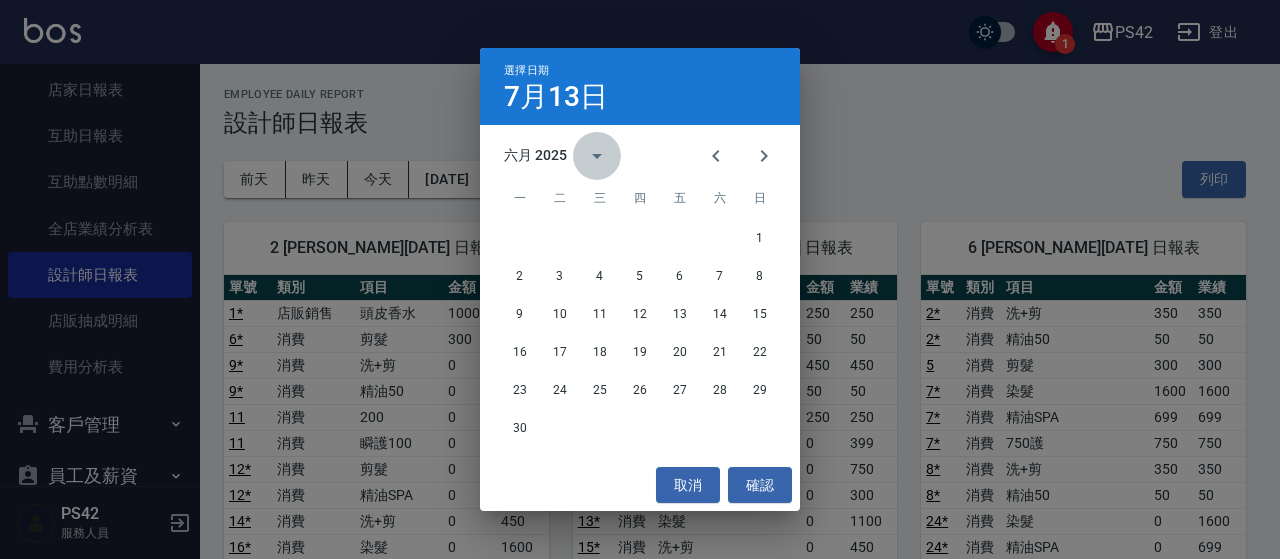 click 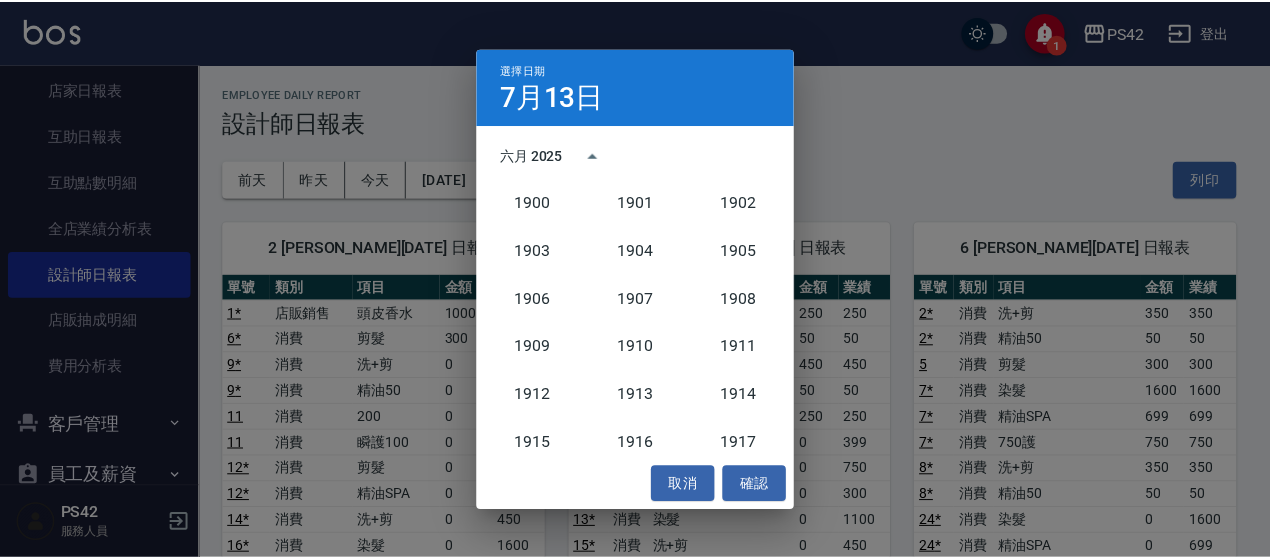 scroll, scrollTop: 1852, scrollLeft: 0, axis: vertical 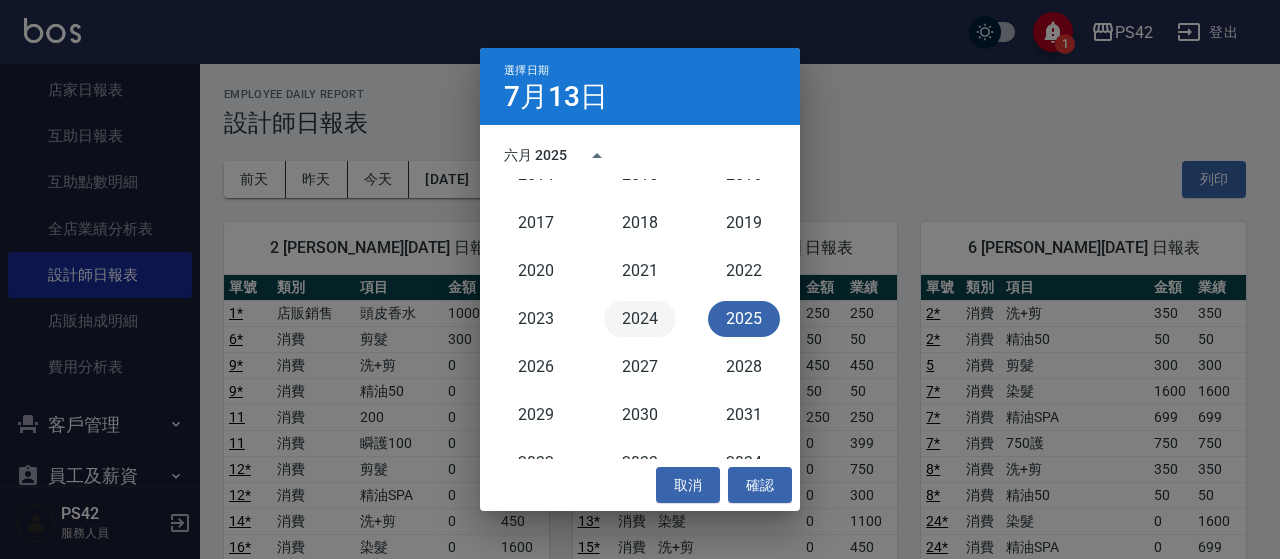 click on "2024" at bounding box center [640, 319] 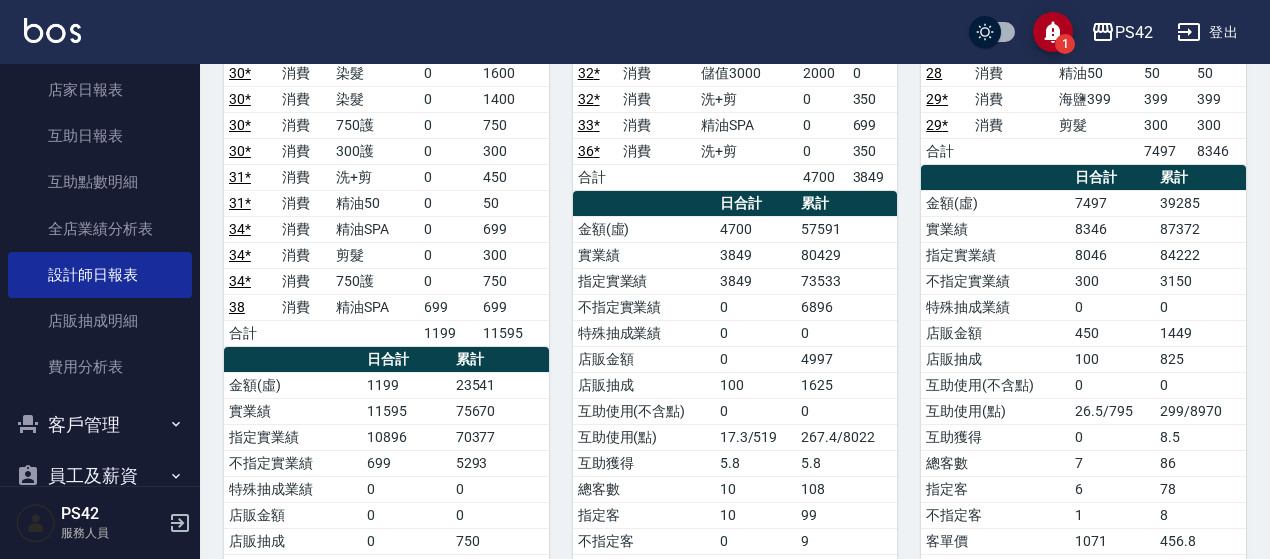 scroll, scrollTop: 0, scrollLeft: 0, axis: both 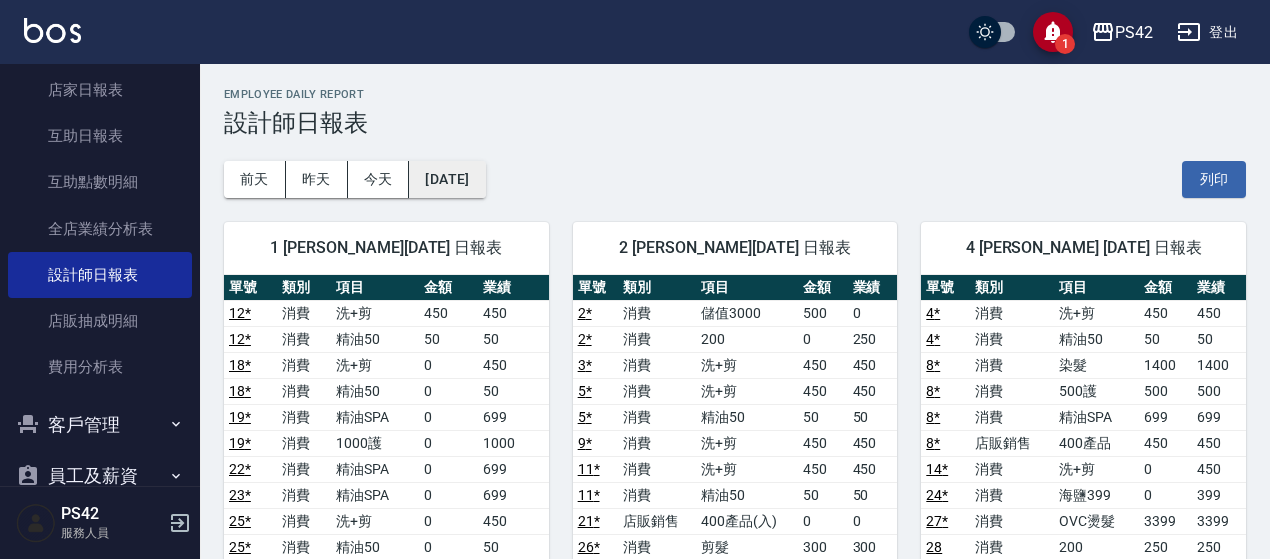 click on "[DATE]" at bounding box center (447, 179) 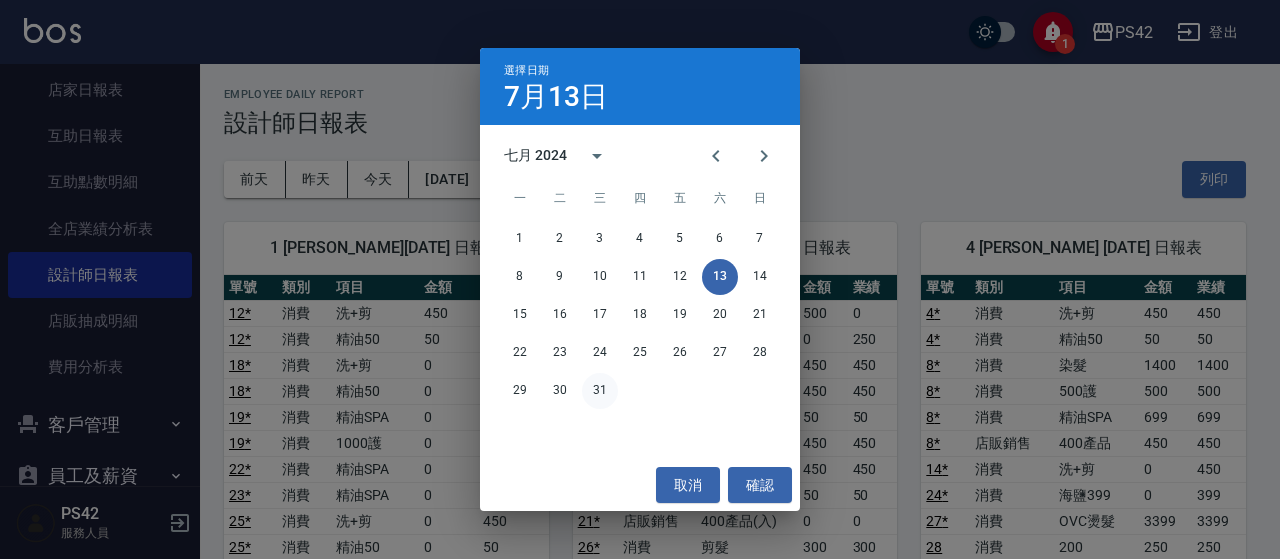 click on "31" at bounding box center [600, 391] 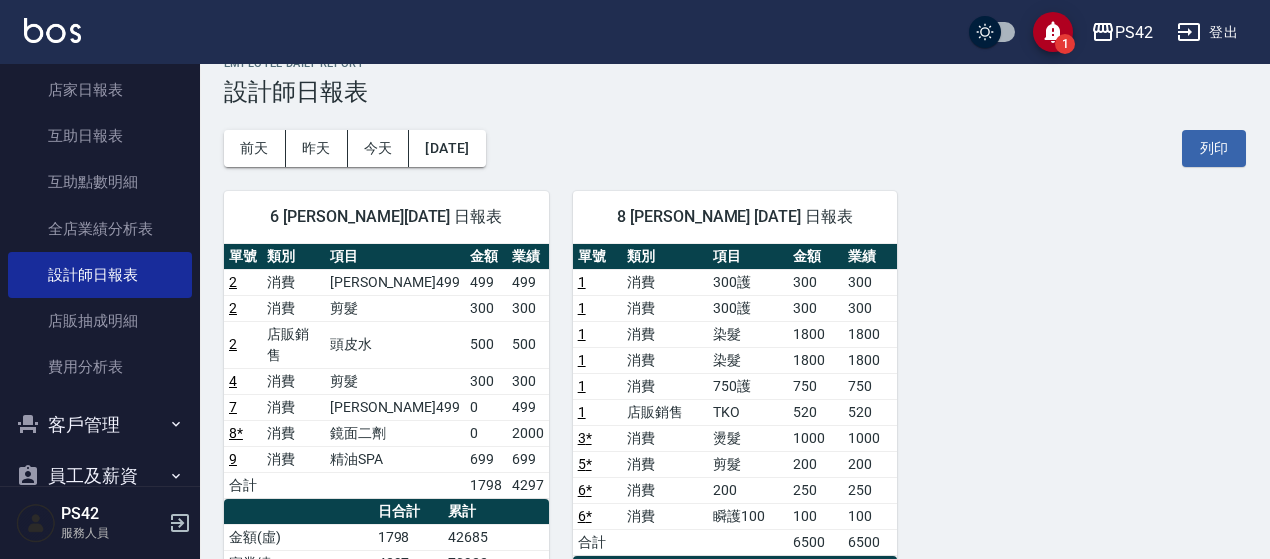 scroll, scrollTop: 0, scrollLeft: 0, axis: both 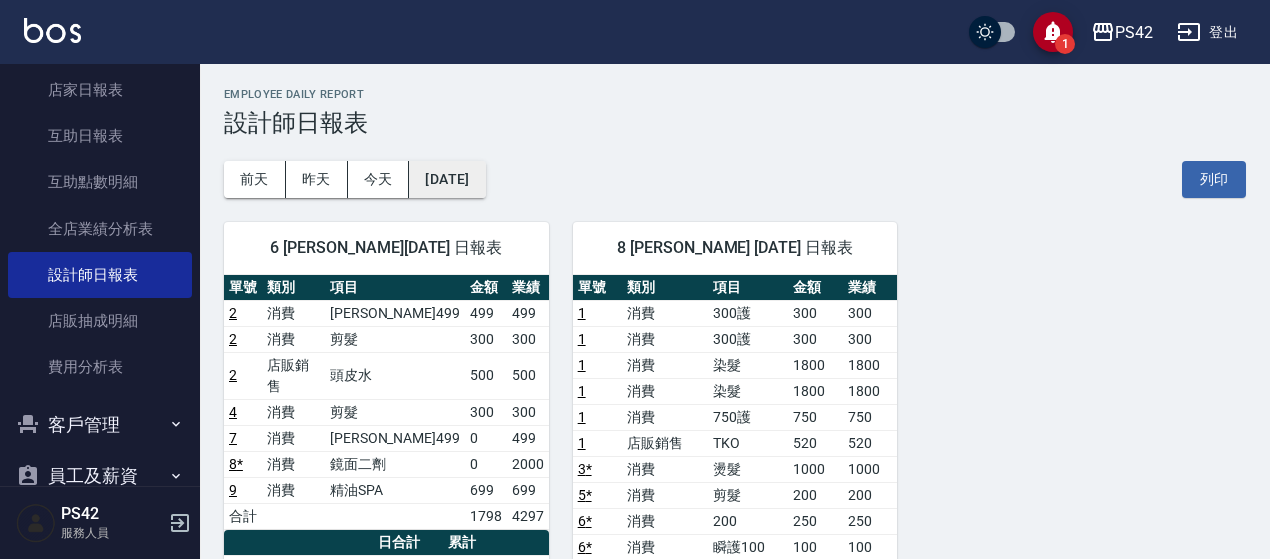 click on "[DATE]" at bounding box center [447, 179] 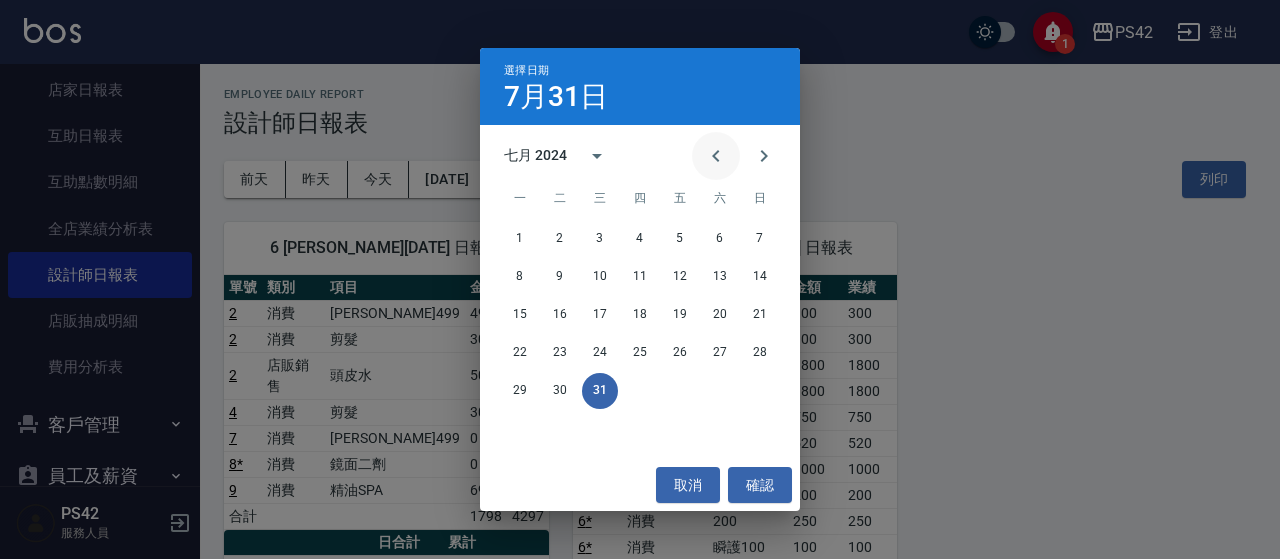 click 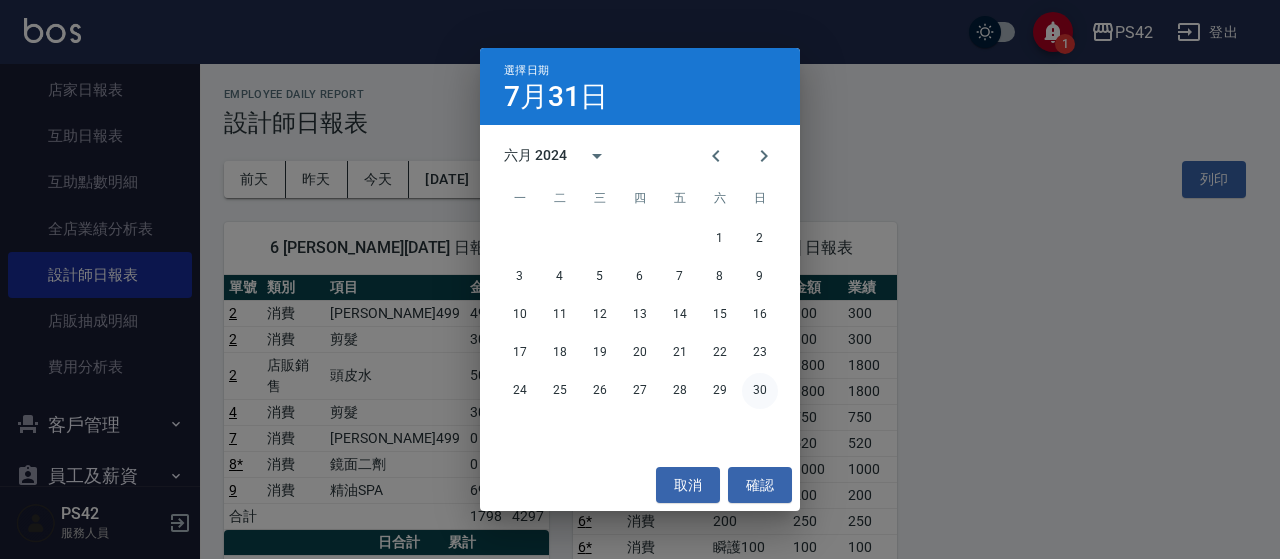 click on "30" at bounding box center [760, 391] 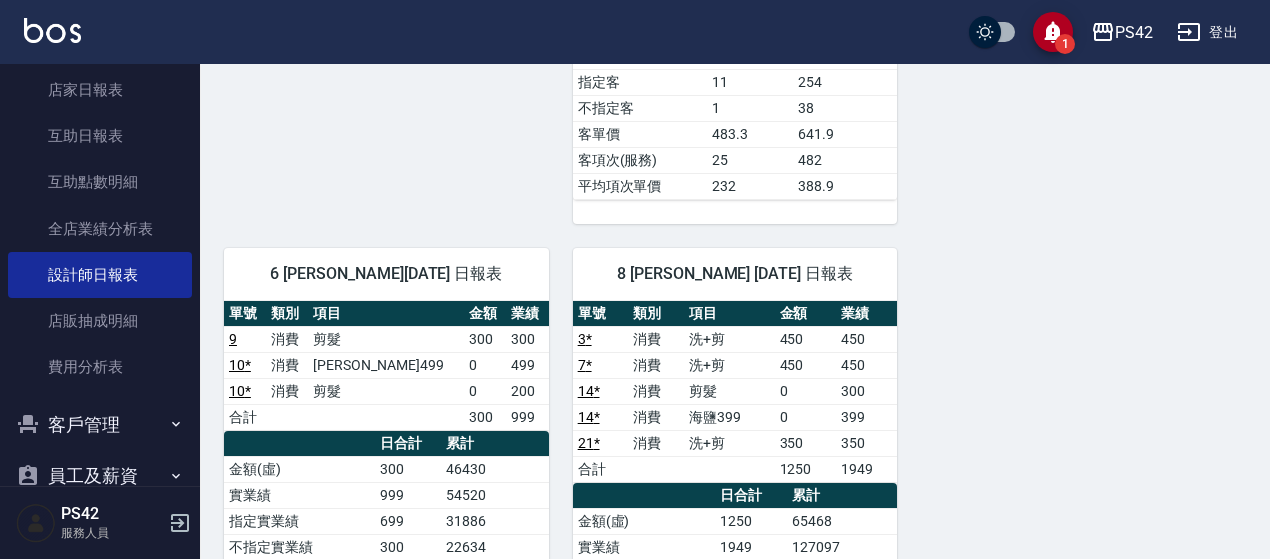 scroll, scrollTop: 1300, scrollLeft: 0, axis: vertical 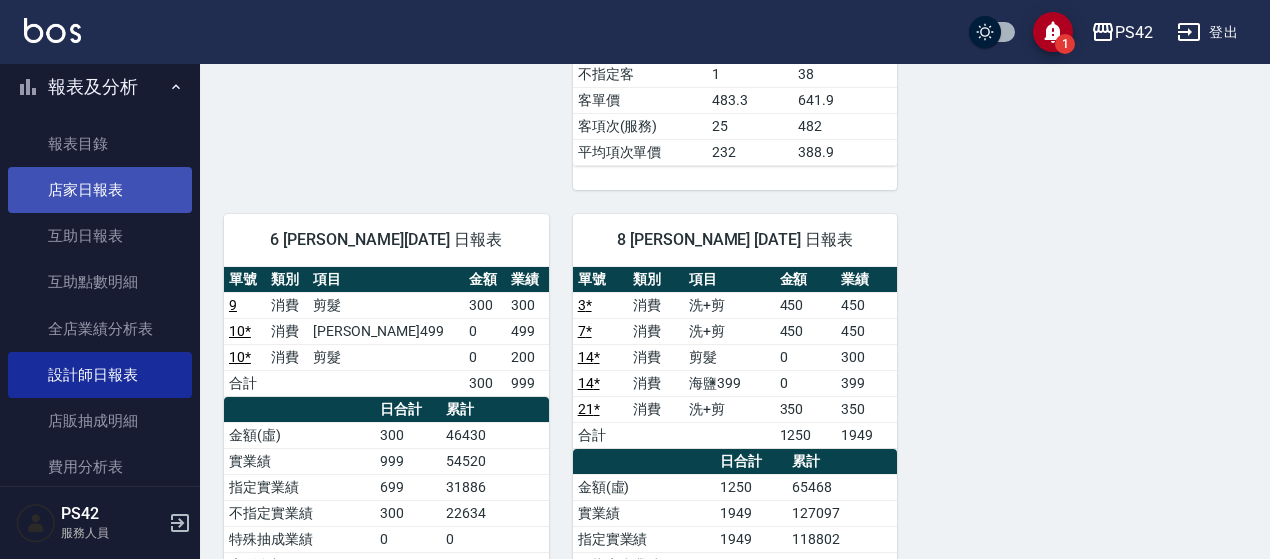 click on "店家日報表" at bounding box center [100, 190] 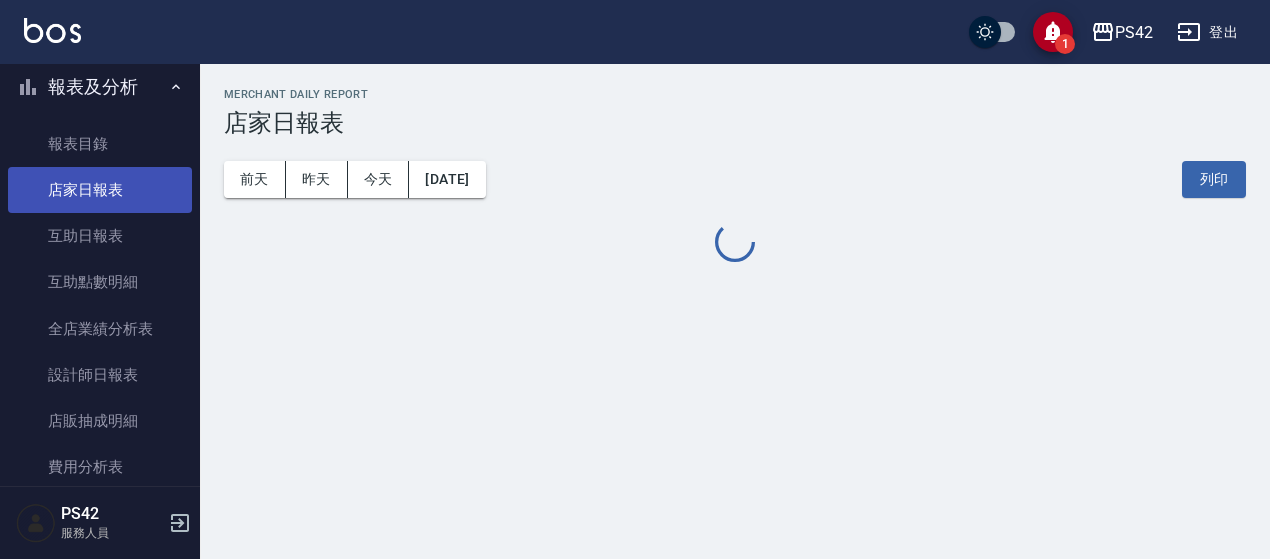 scroll, scrollTop: 0, scrollLeft: 0, axis: both 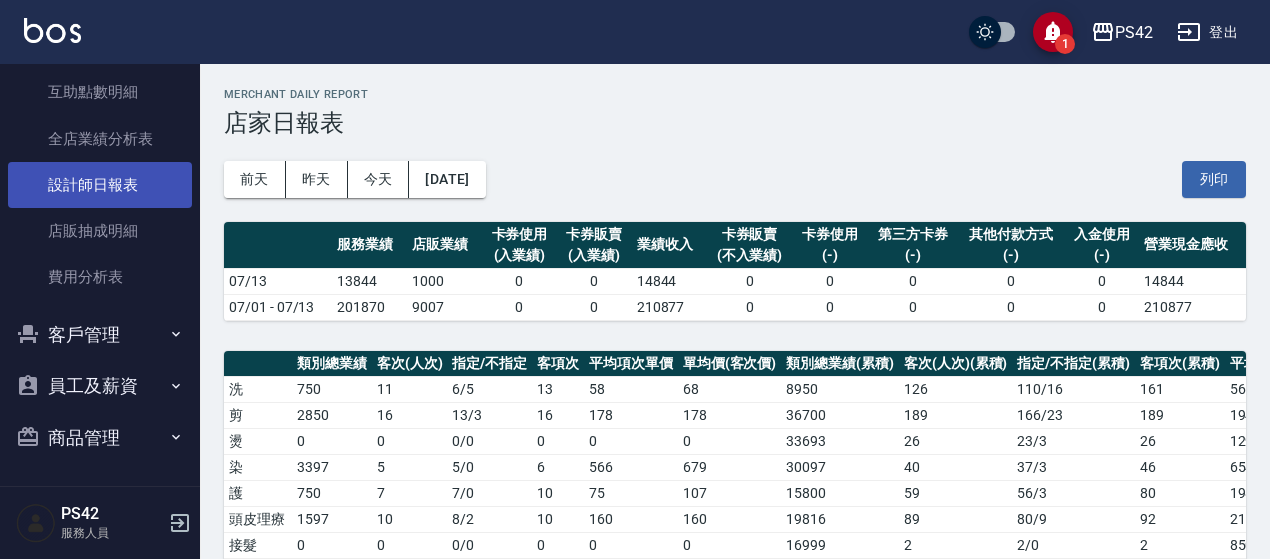 click on "設計師日報表" at bounding box center [100, 185] 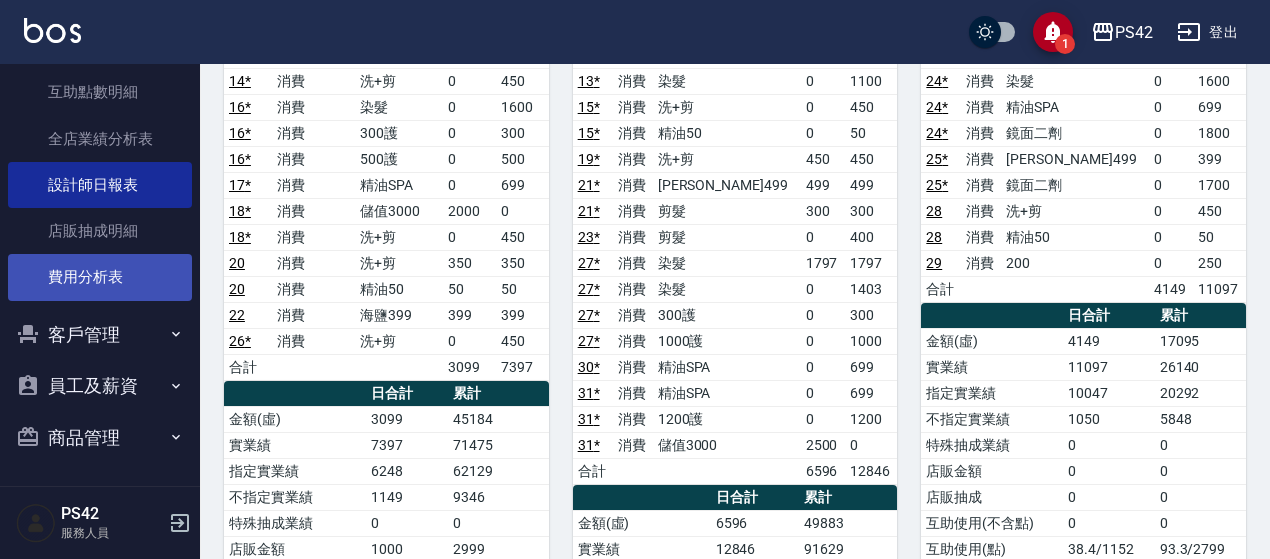 scroll, scrollTop: 840, scrollLeft: 0, axis: vertical 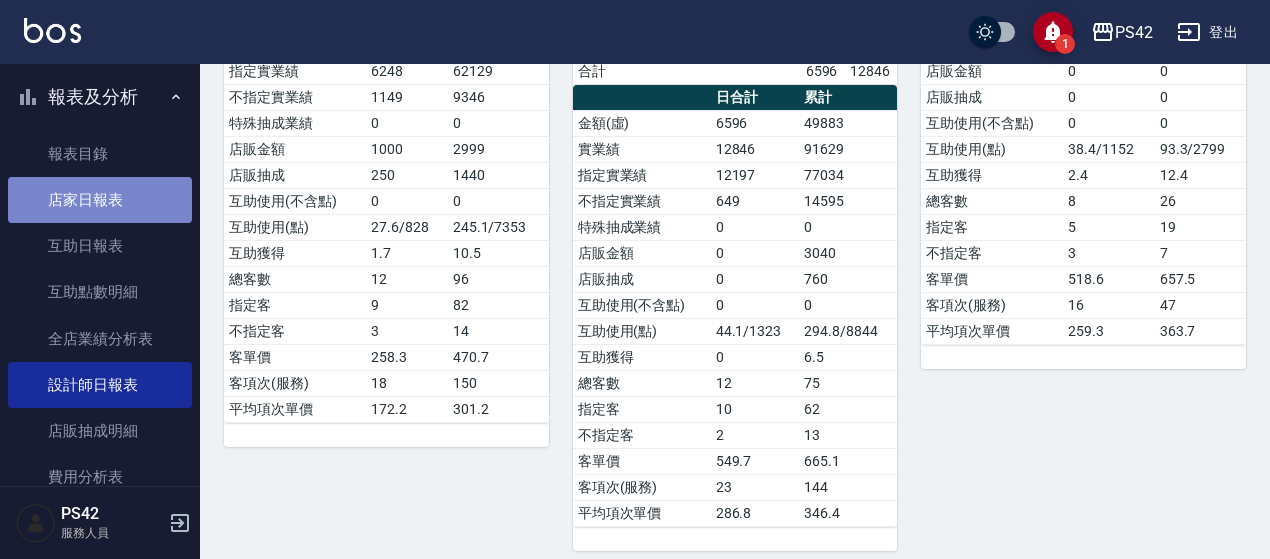 click on "店家日報表" at bounding box center [100, 200] 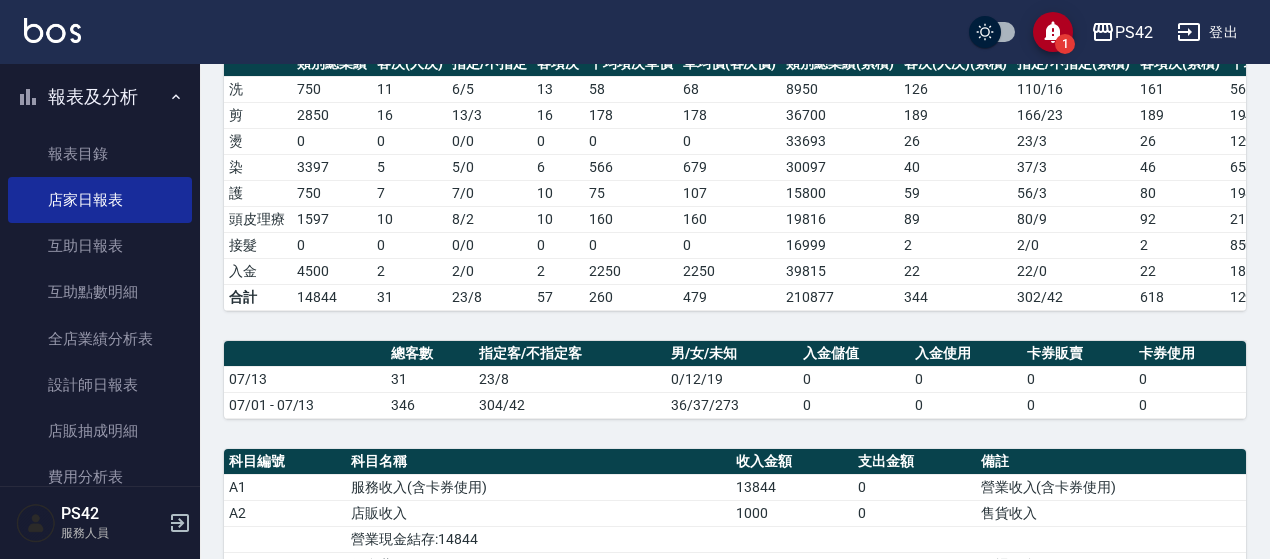 scroll, scrollTop: 700, scrollLeft: 0, axis: vertical 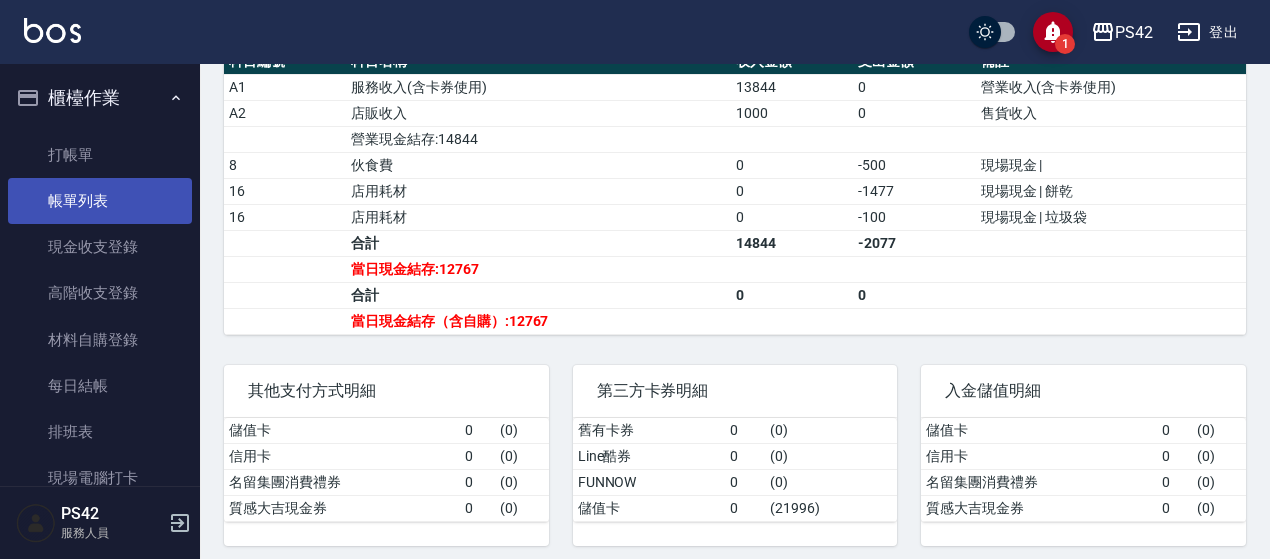 click on "帳單列表" at bounding box center [100, 201] 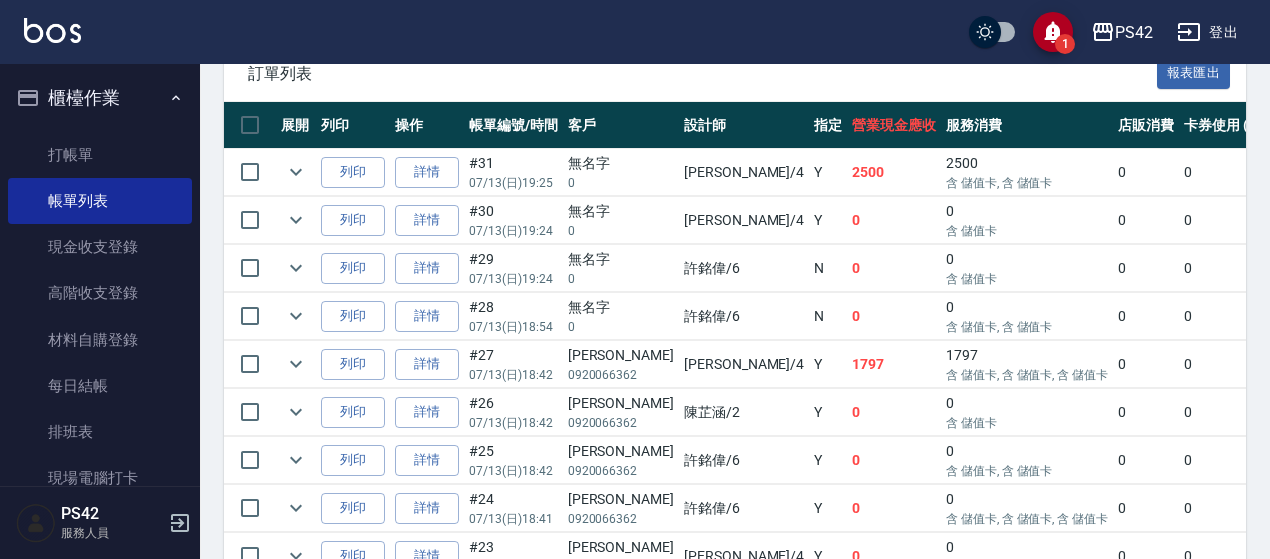 scroll, scrollTop: 500, scrollLeft: 0, axis: vertical 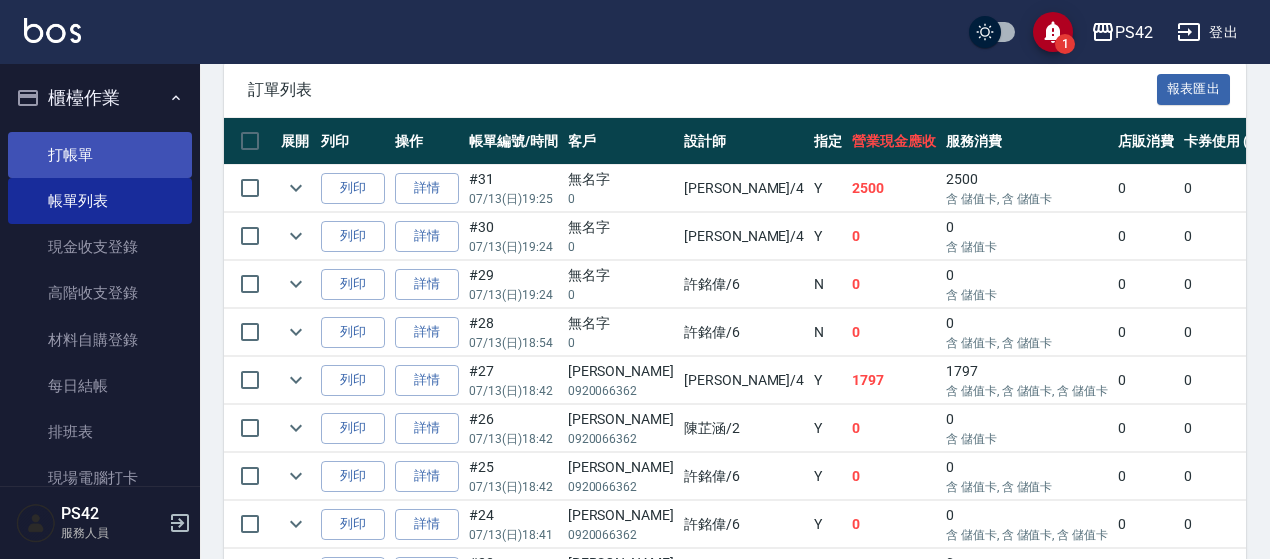 click on "打帳單" at bounding box center (100, 155) 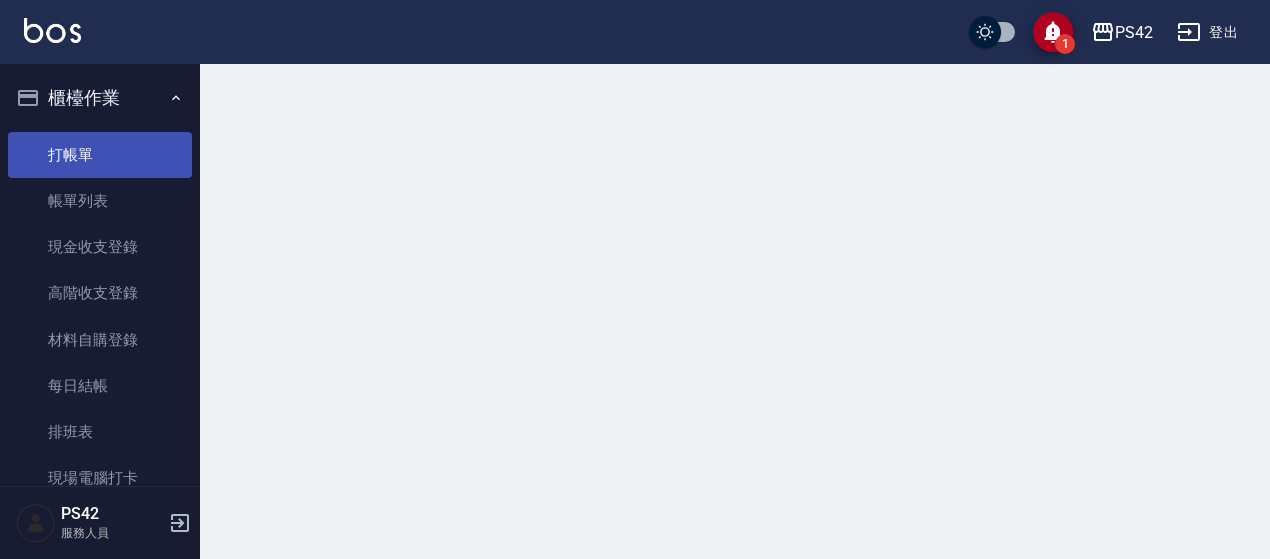 scroll, scrollTop: 0, scrollLeft: 0, axis: both 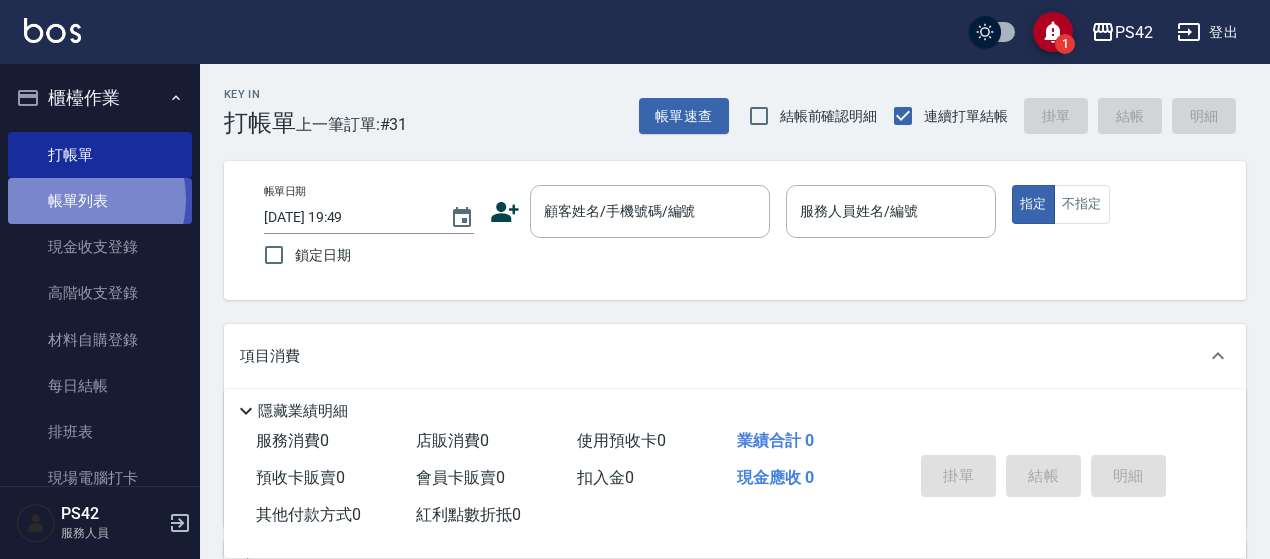 click on "帳單列表" at bounding box center [100, 201] 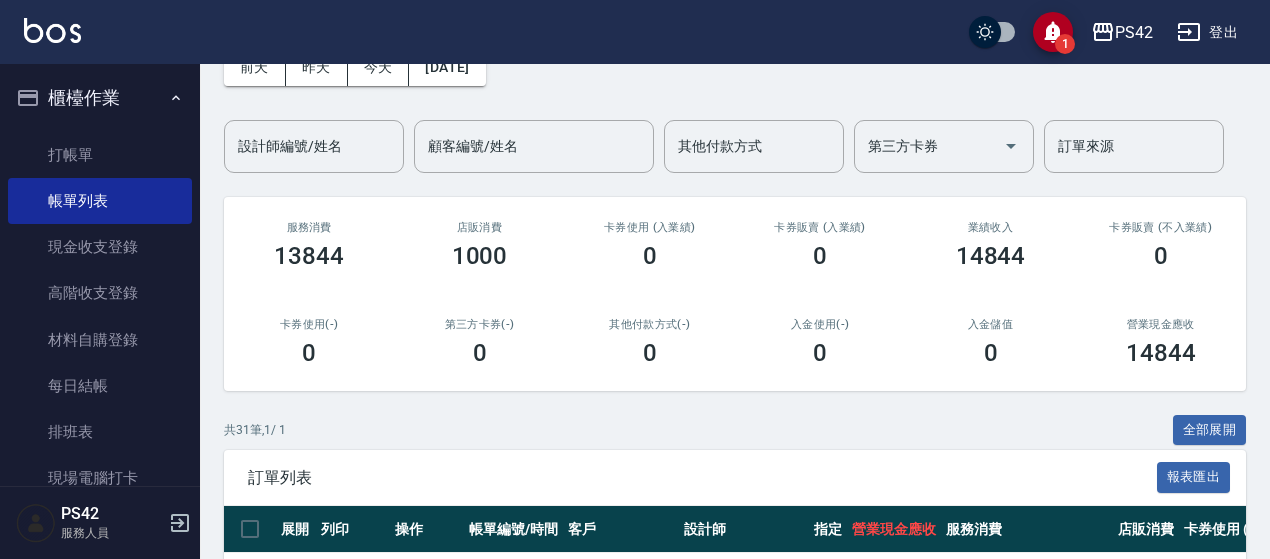 scroll, scrollTop: 400, scrollLeft: 0, axis: vertical 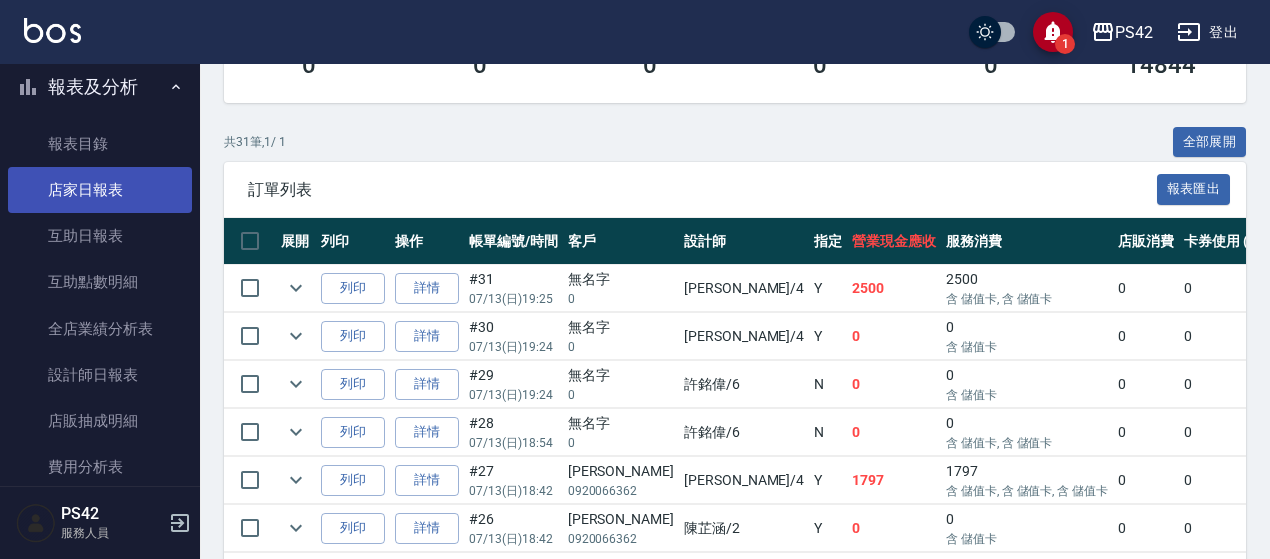 click on "店家日報表" at bounding box center [100, 190] 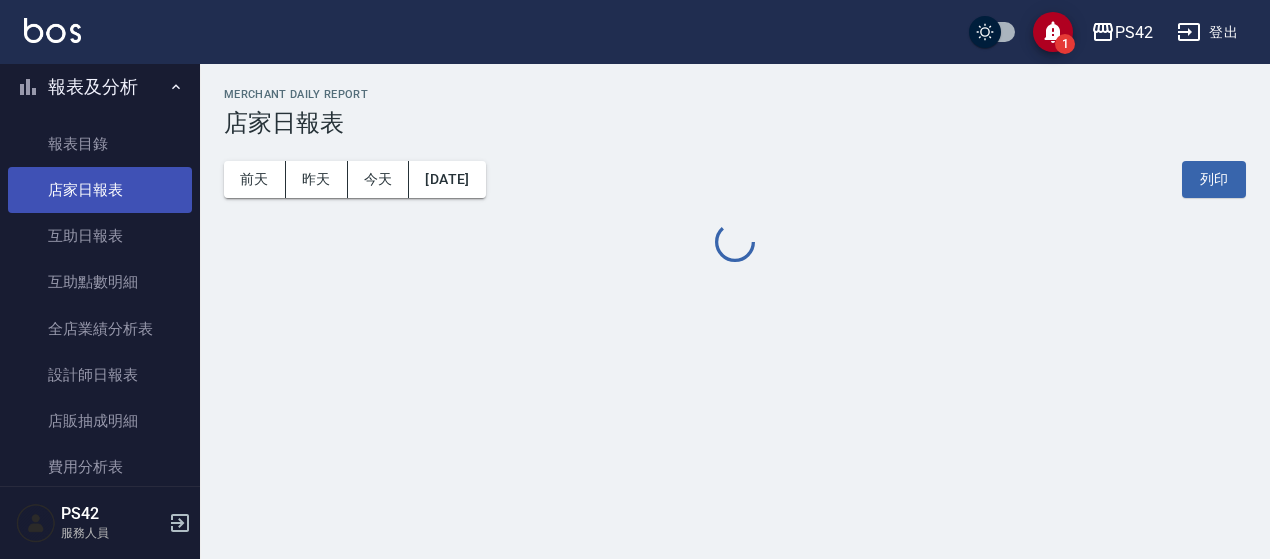 scroll, scrollTop: 0, scrollLeft: 0, axis: both 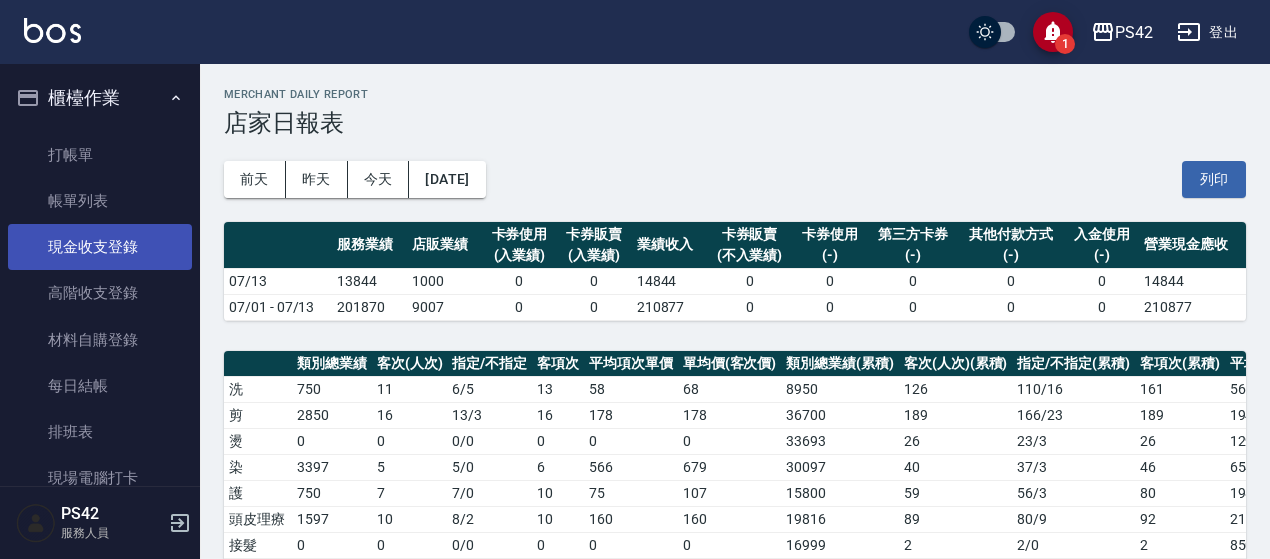 click on "現金收支登錄" at bounding box center (100, 247) 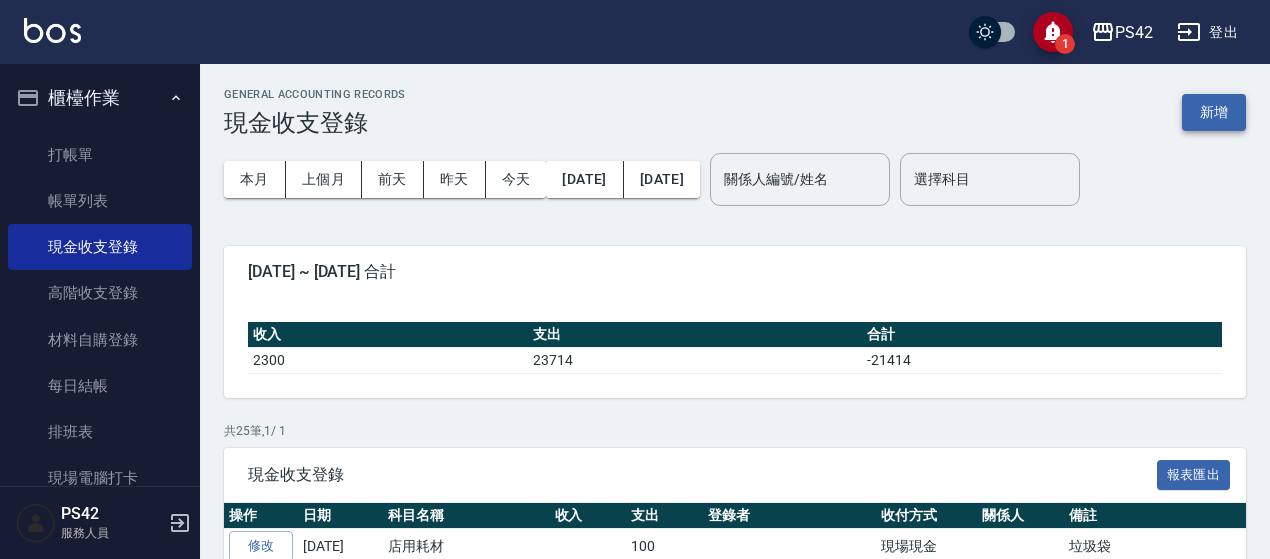 click on "新增" at bounding box center (1214, 112) 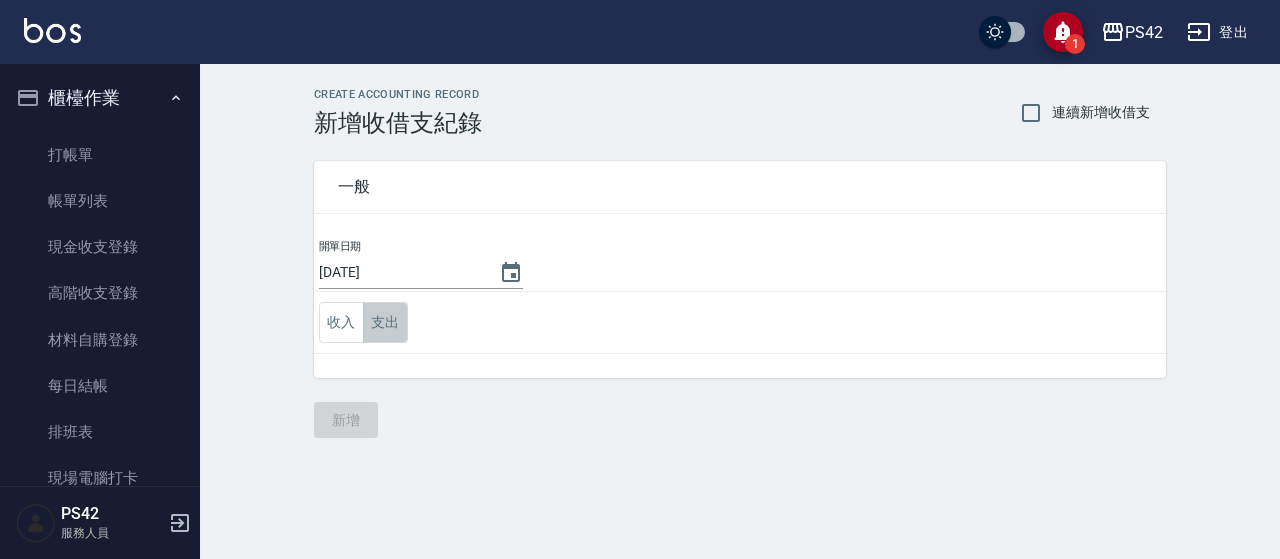 click on "支出" at bounding box center (385, 322) 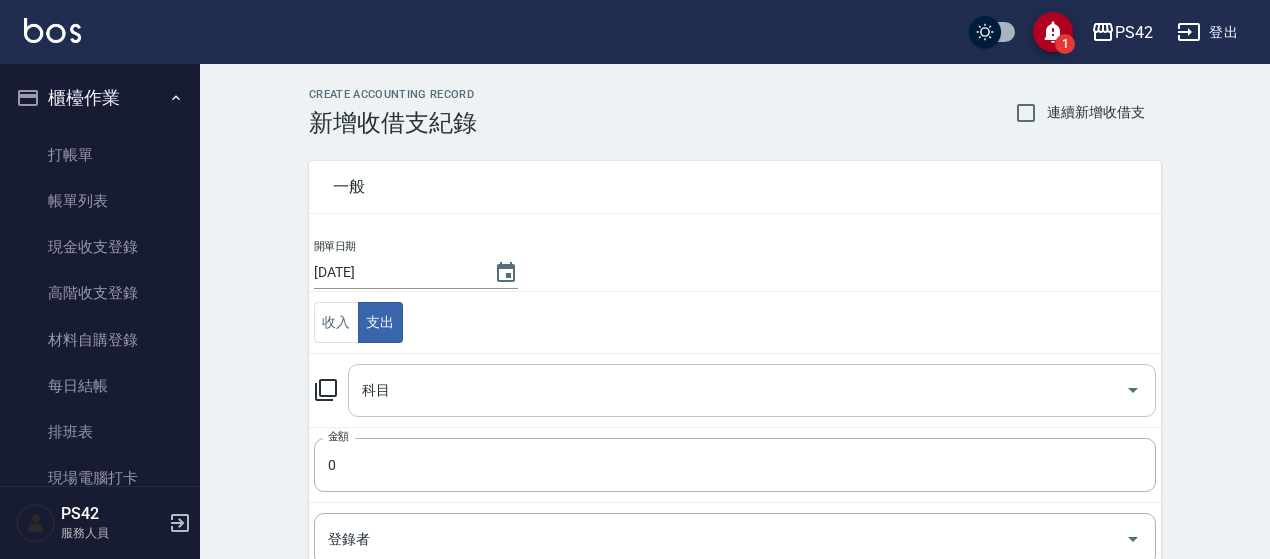 click on "科目" at bounding box center [737, 390] 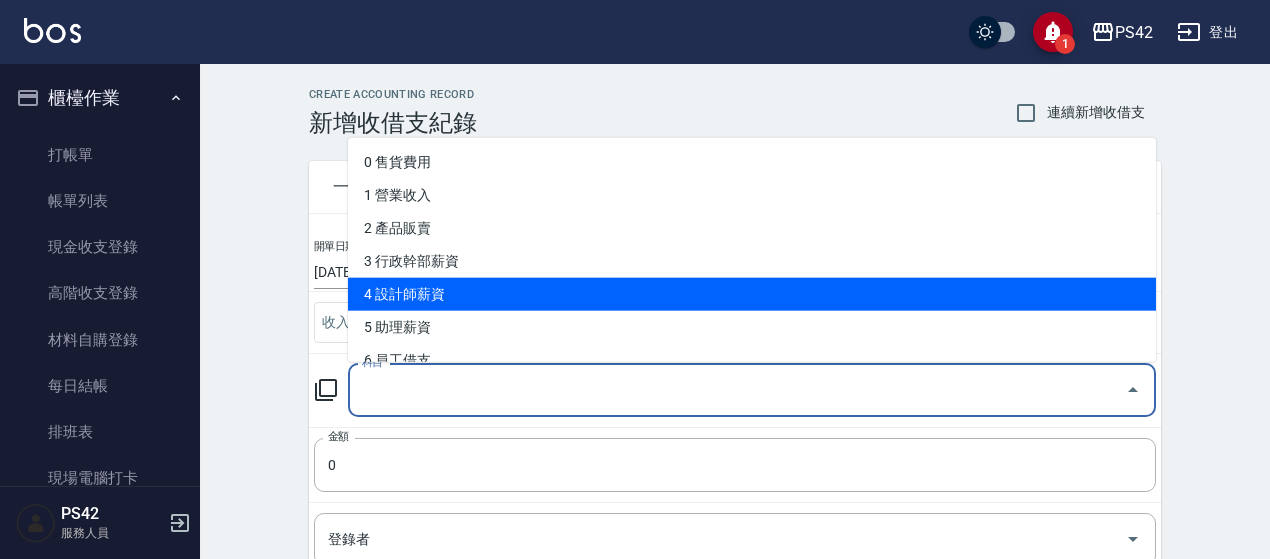 scroll, scrollTop: 200, scrollLeft: 0, axis: vertical 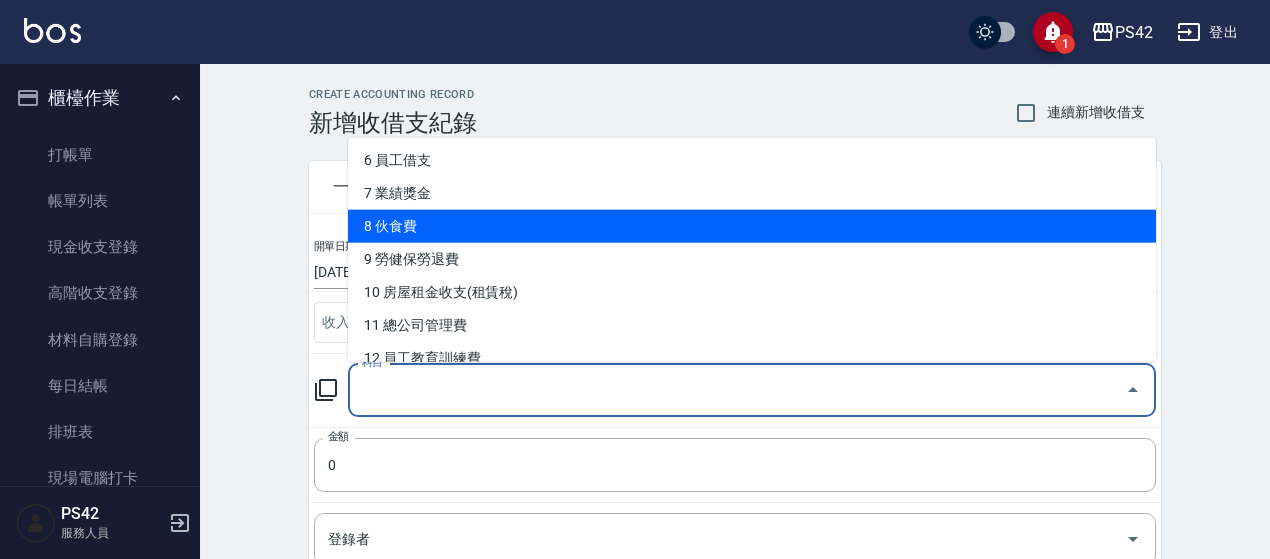 click on "8 伙食費" at bounding box center (752, 226) 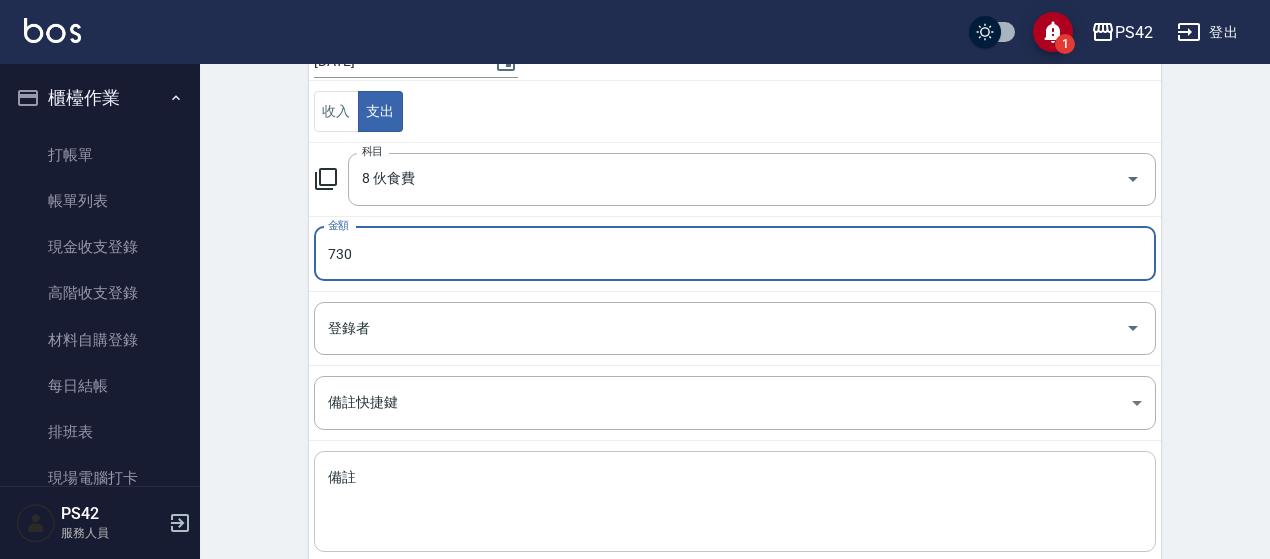 scroll, scrollTop: 300, scrollLeft: 0, axis: vertical 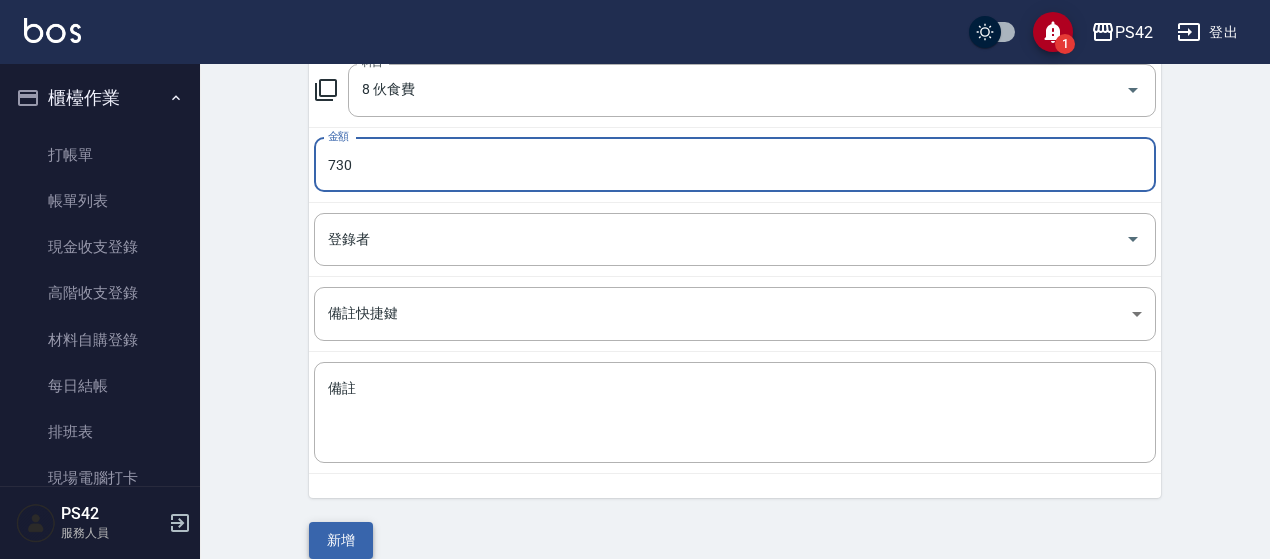 type on "730" 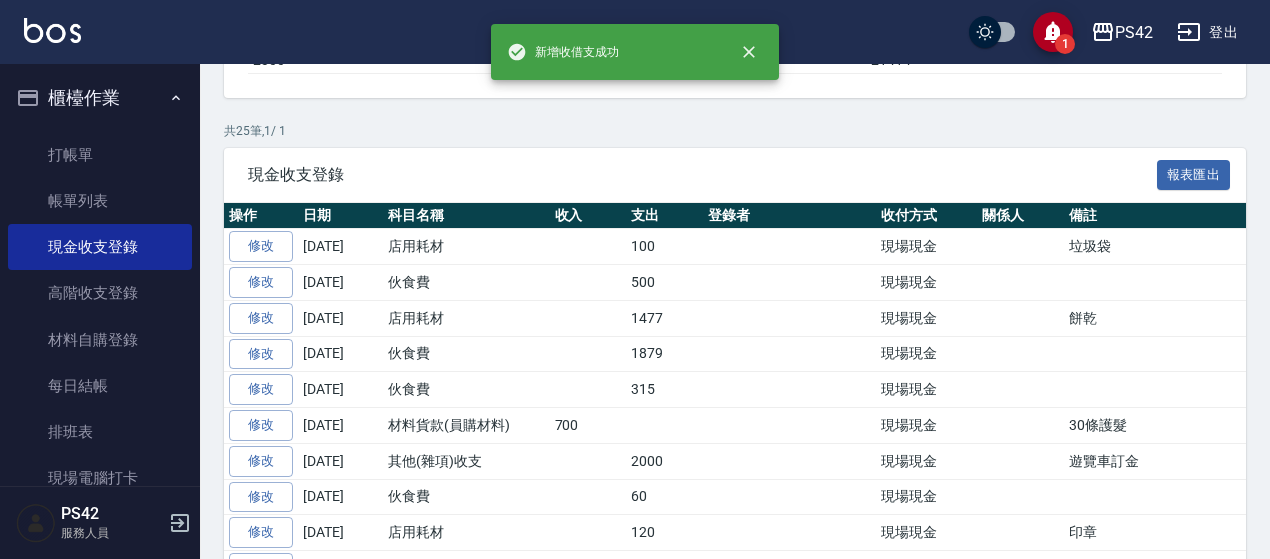 scroll, scrollTop: 0, scrollLeft: 0, axis: both 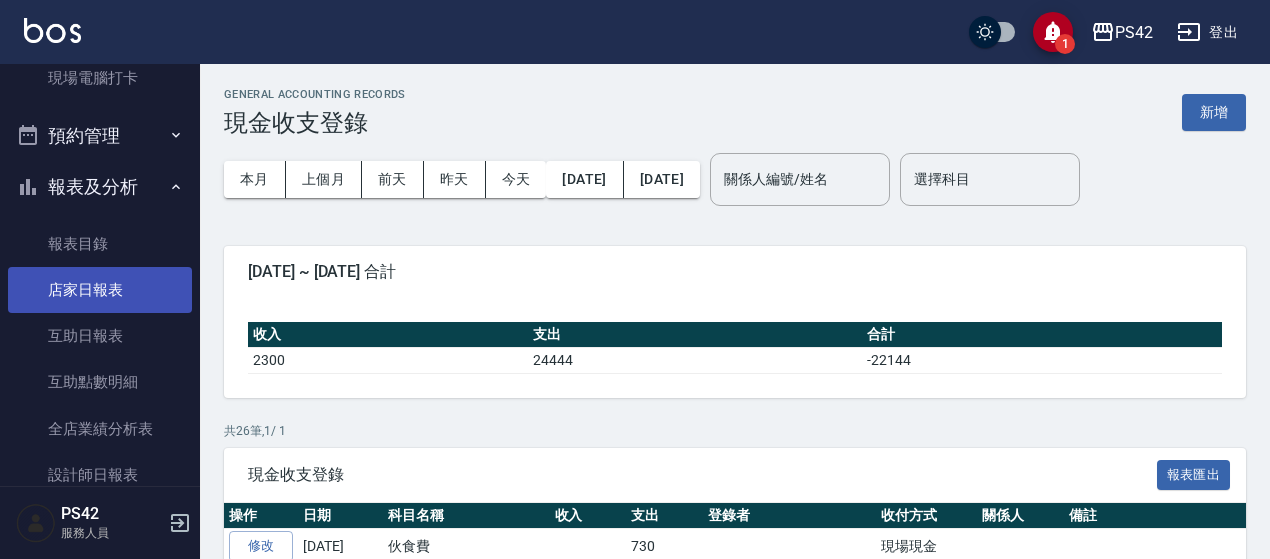 click on "店家日報表" at bounding box center (100, 290) 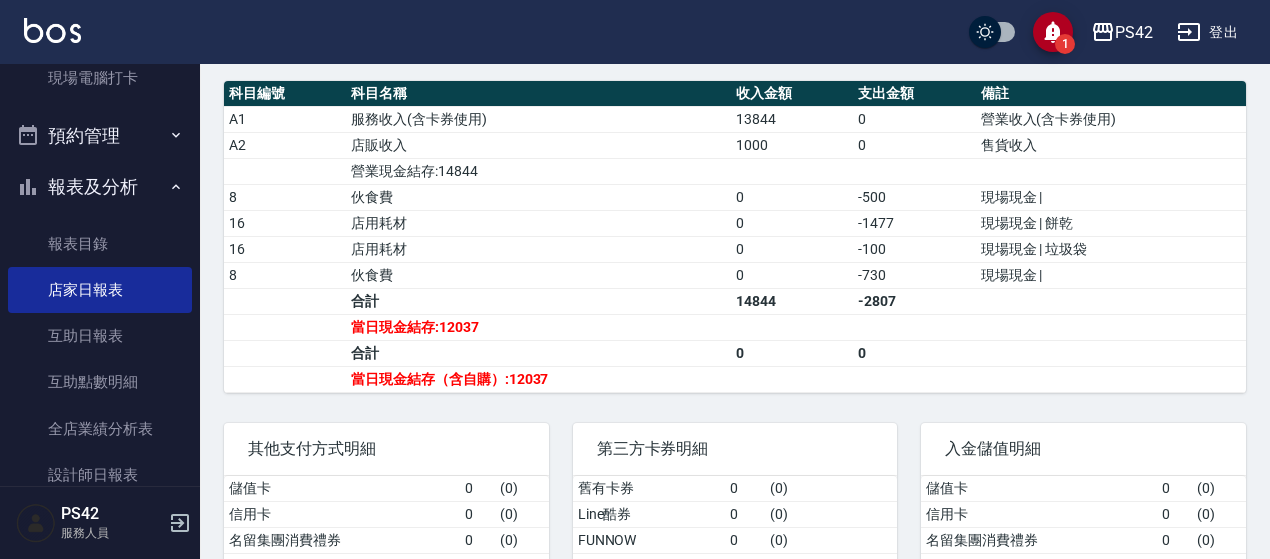 scroll, scrollTop: 700, scrollLeft: 0, axis: vertical 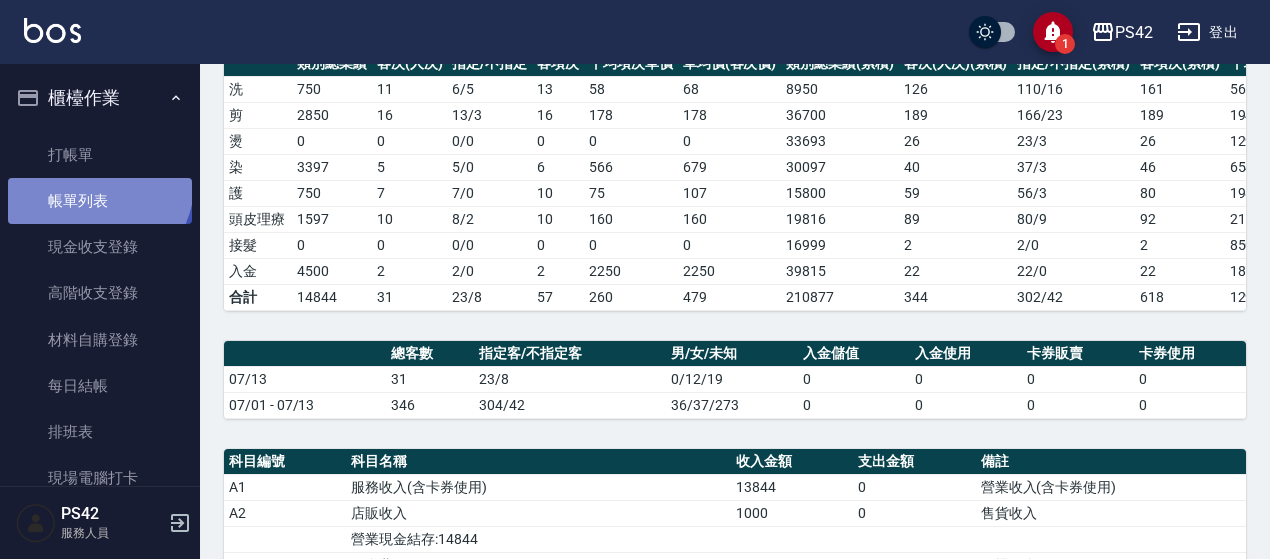 click on "帳單列表" at bounding box center (100, 201) 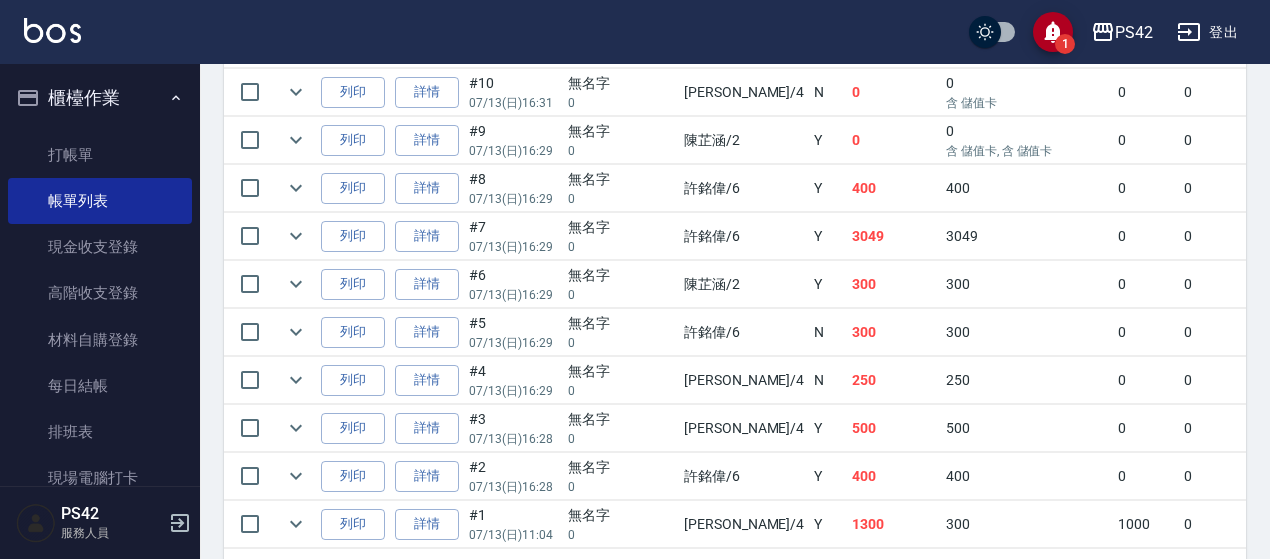 scroll, scrollTop: 1666, scrollLeft: 0, axis: vertical 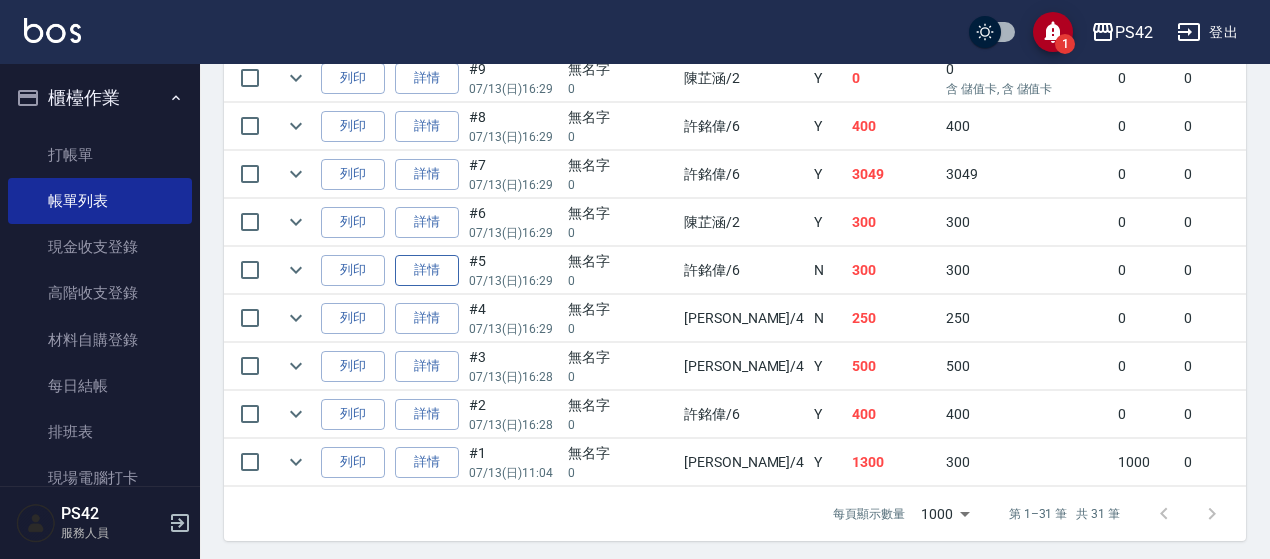 click on "詳情" at bounding box center (427, 270) 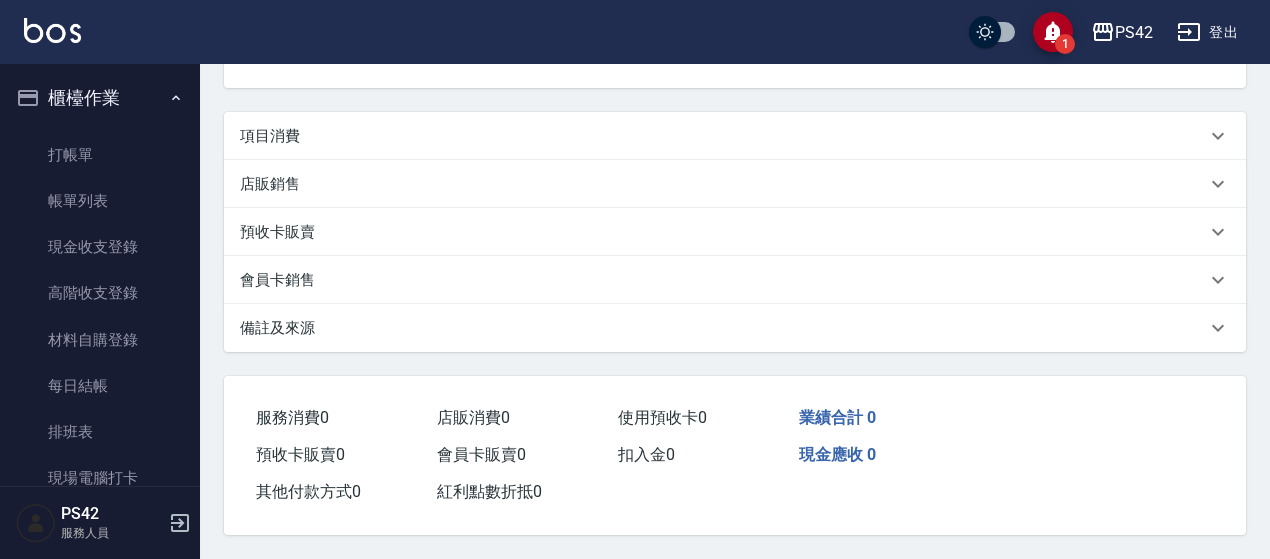 scroll, scrollTop: 0, scrollLeft: 0, axis: both 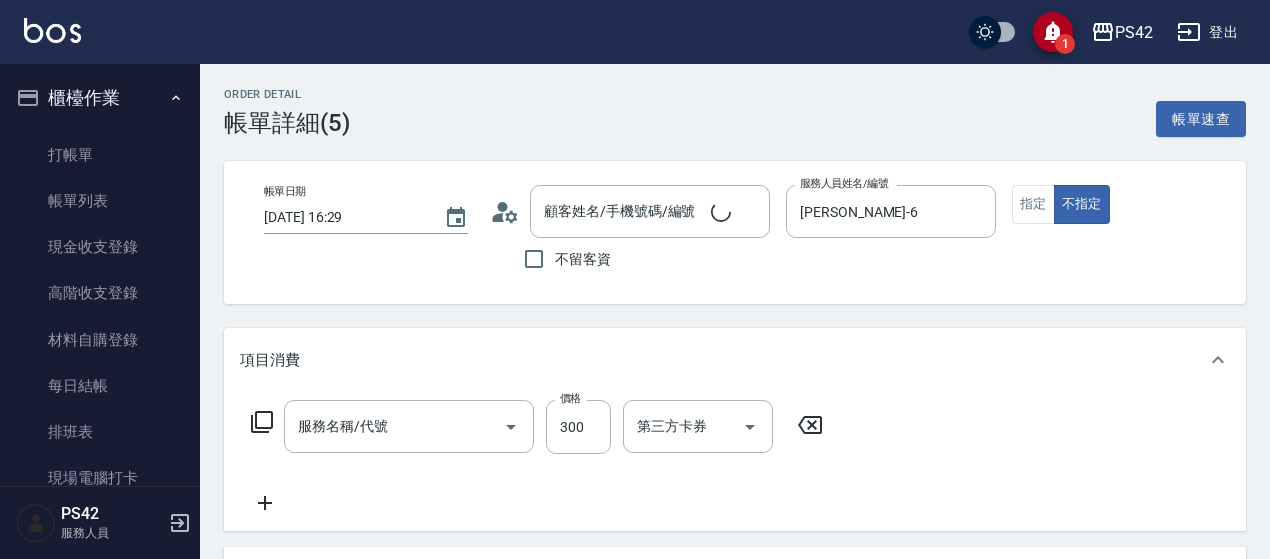 type on "[DATE] 16:29" 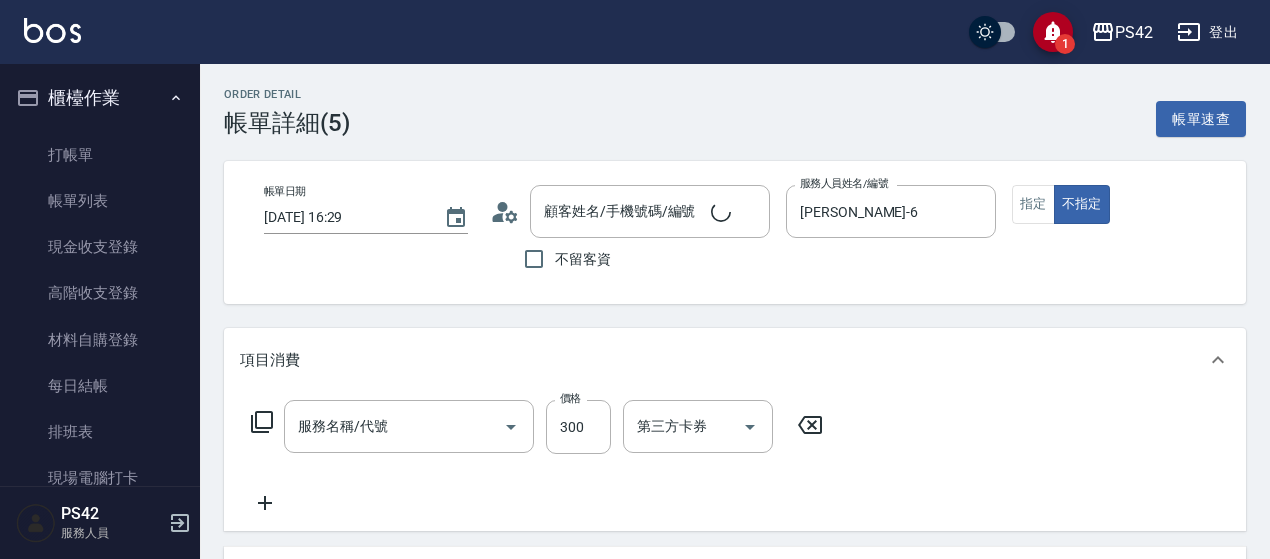 type on "[PERSON_NAME]-6" 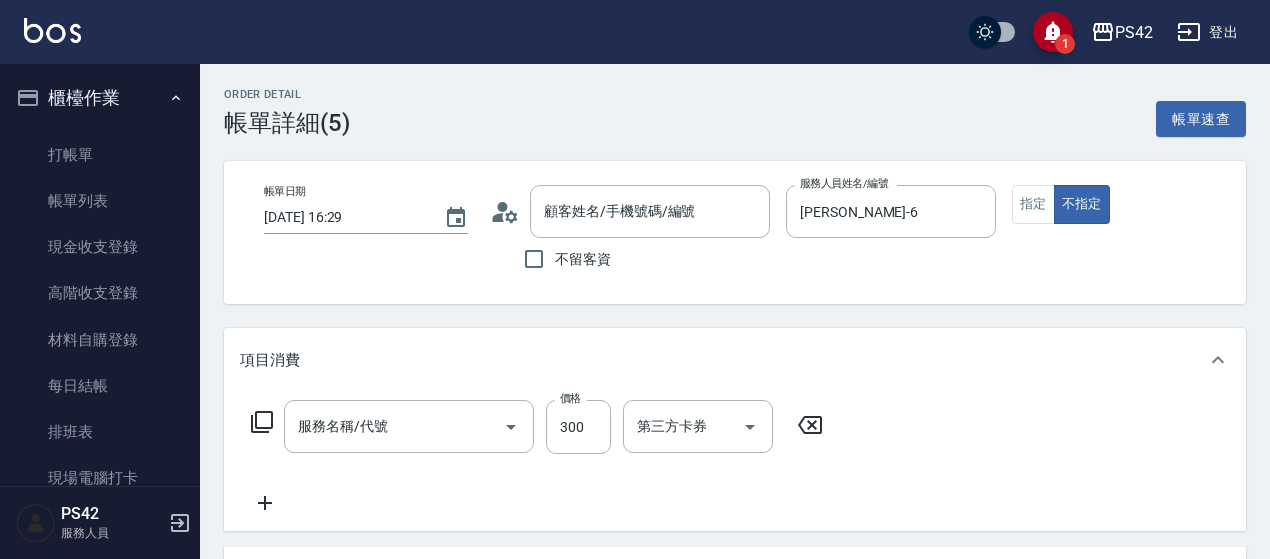 type on "無名字/0/null" 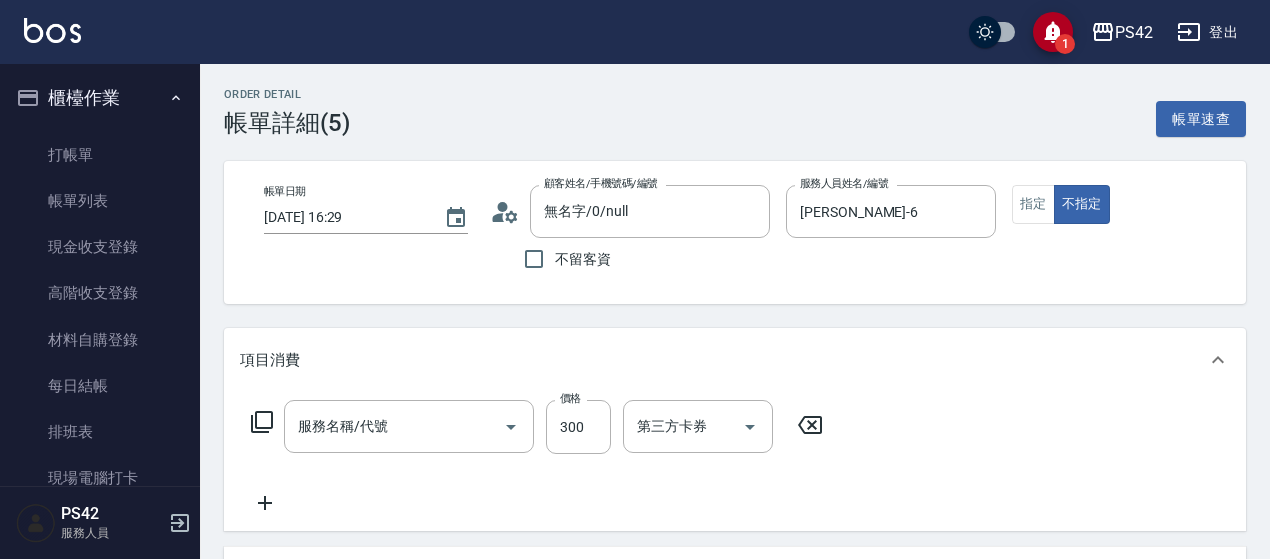 type on "剪髮(302)" 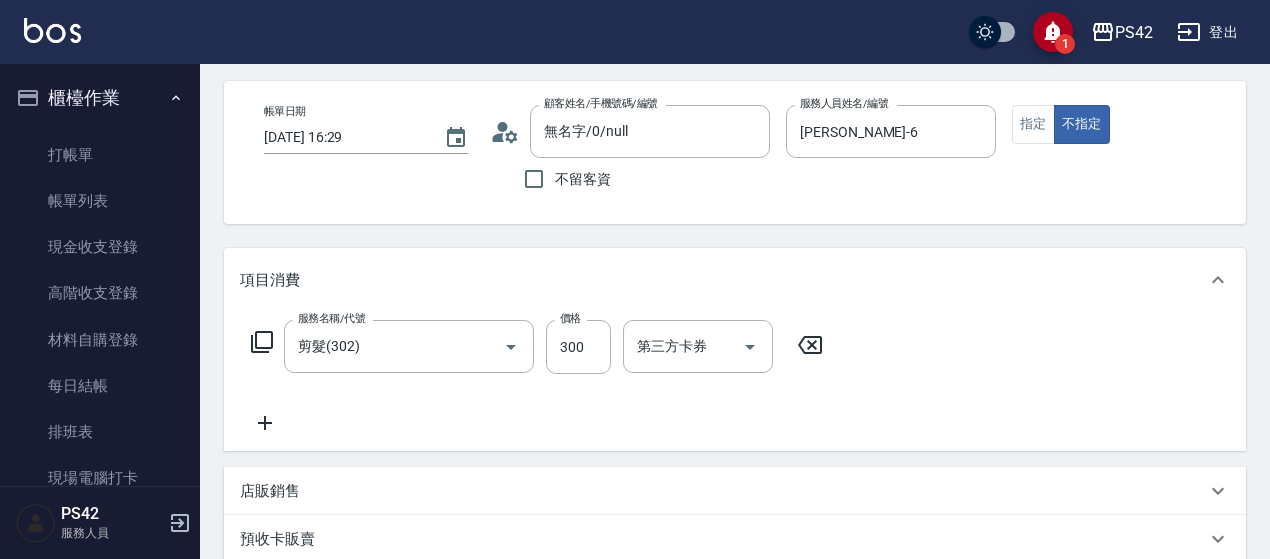 scroll, scrollTop: 200, scrollLeft: 0, axis: vertical 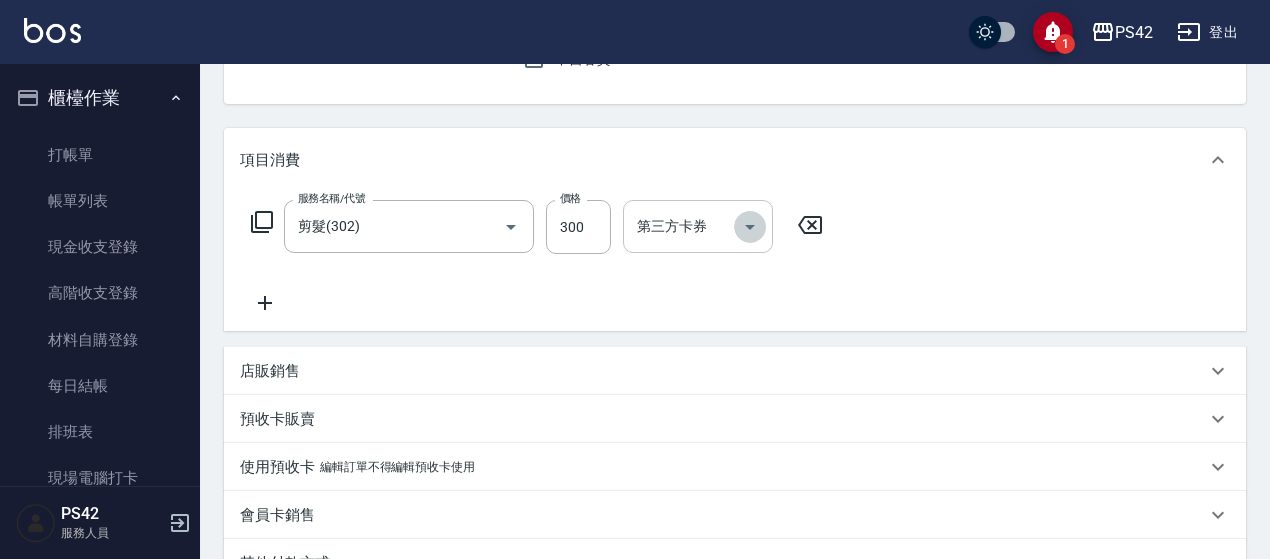 click 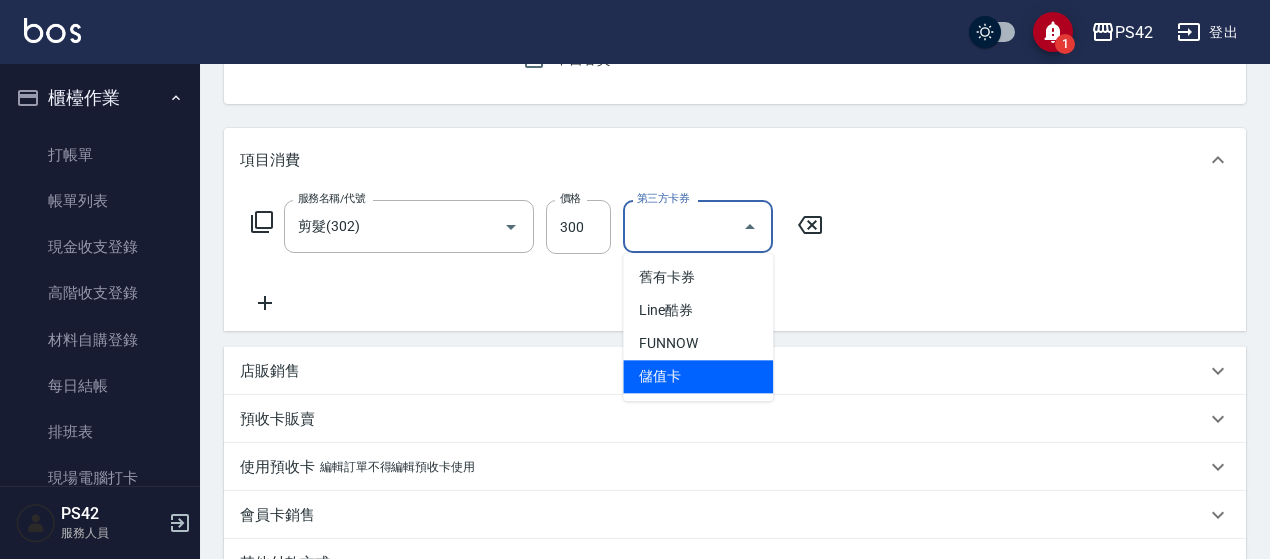 click on "儲值卡" at bounding box center [698, 376] 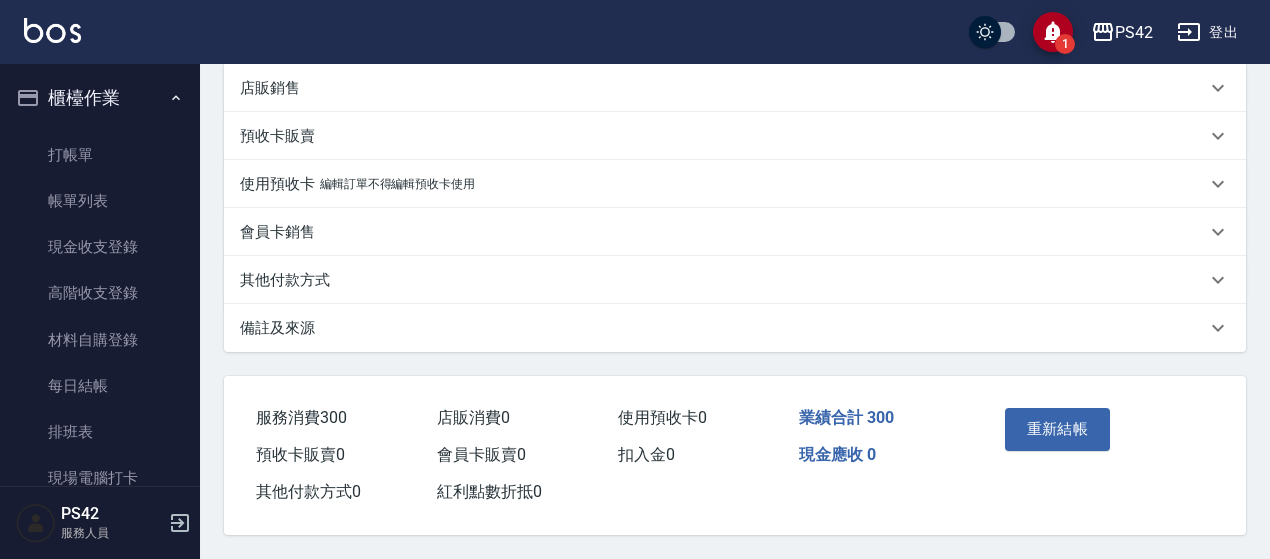 scroll, scrollTop: 510, scrollLeft: 0, axis: vertical 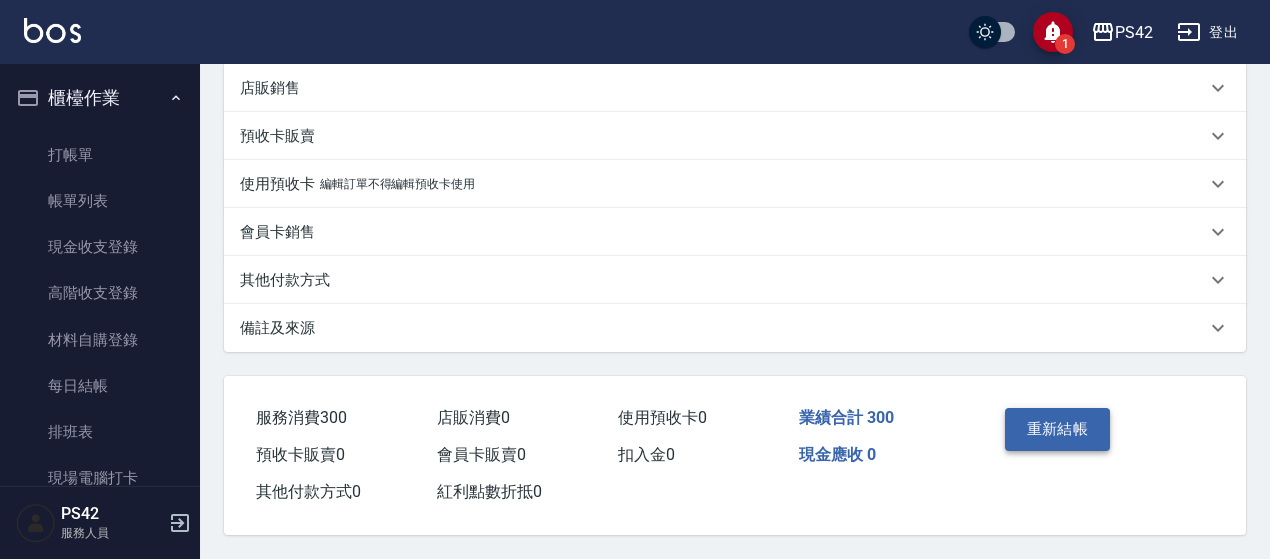 click on "重新結帳" at bounding box center [1058, 429] 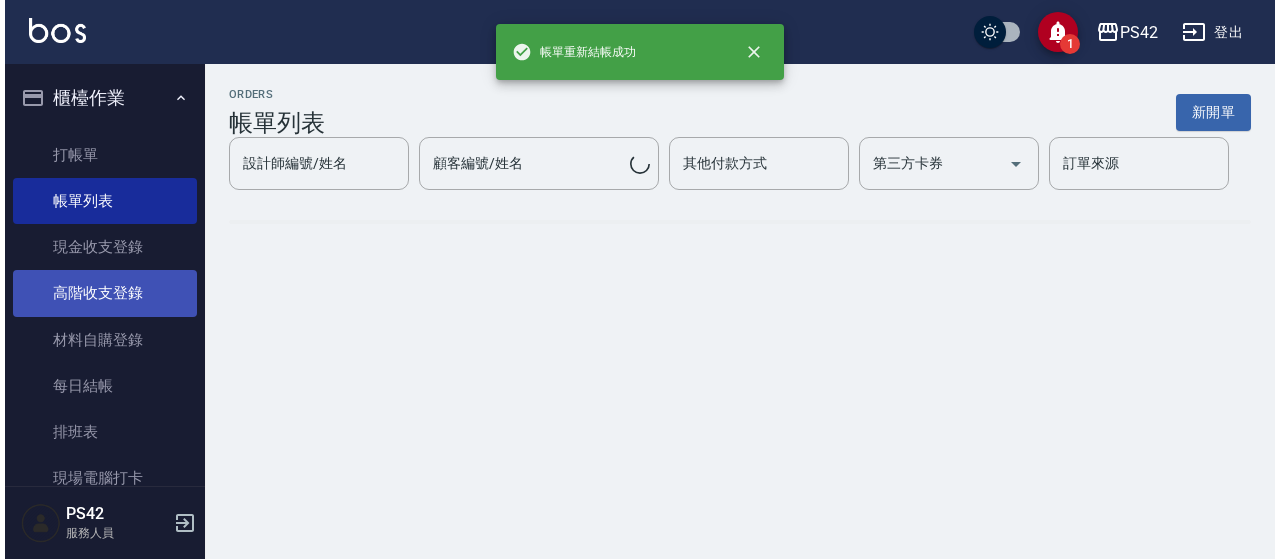 scroll, scrollTop: 0, scrollLeft: 0, axis: both 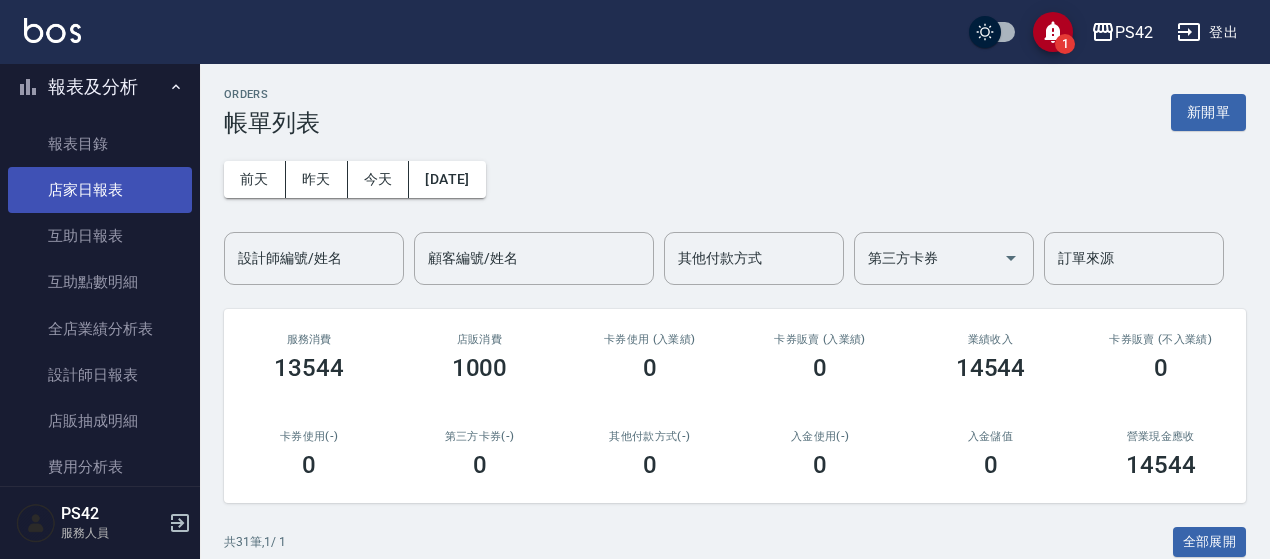 click on "店家日報表" at bounding box center (100, 190) 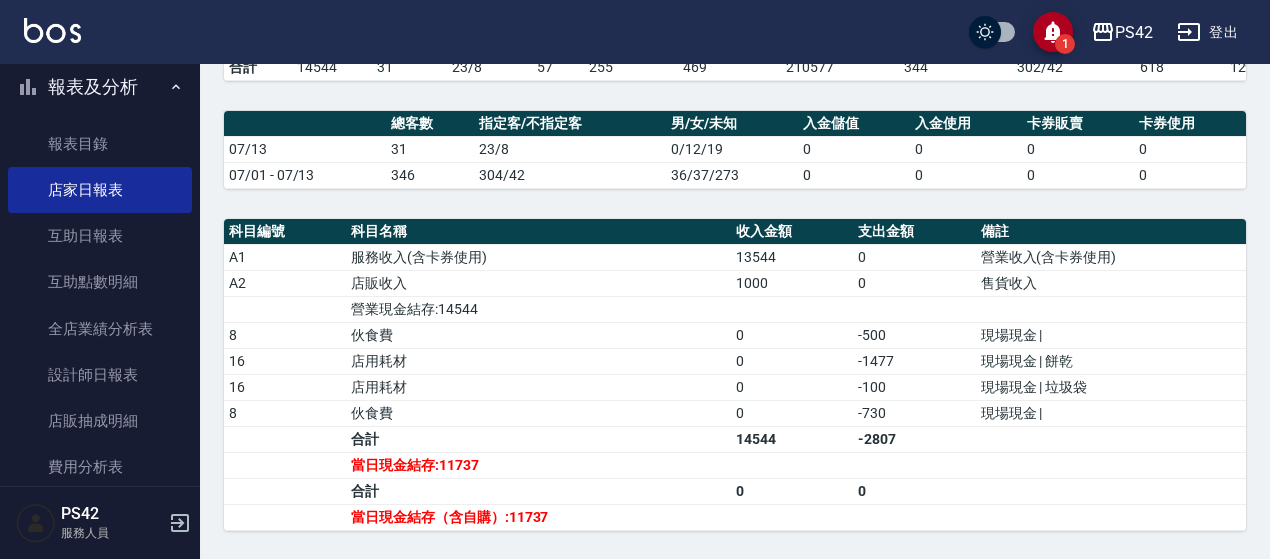 scroll, scrollTop: 600, scrollLeft: 0, axis: vertical 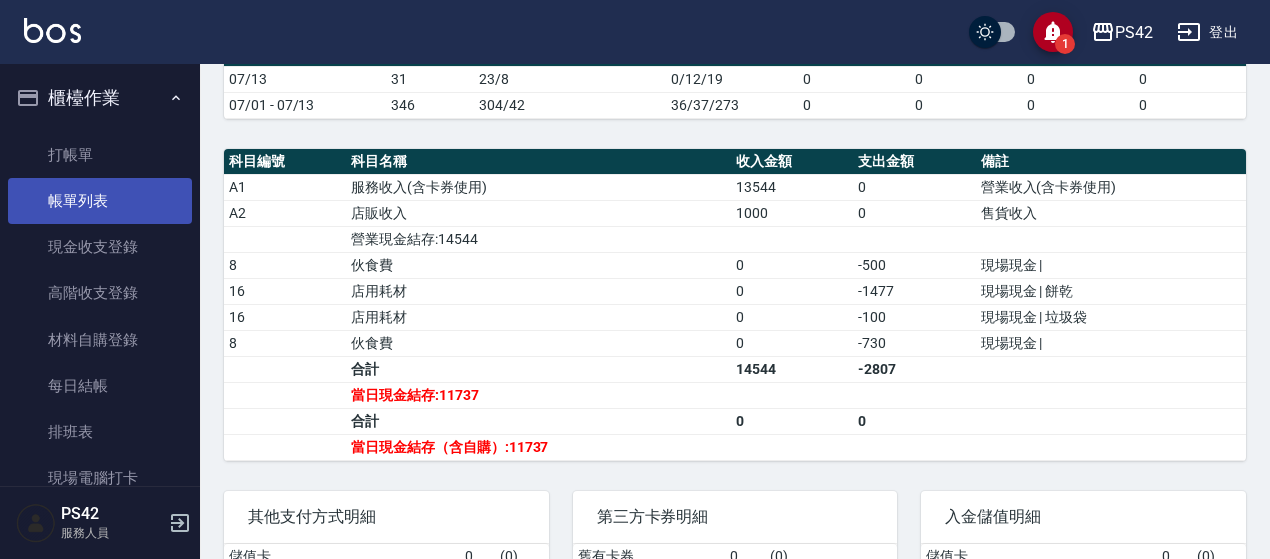 click on "帳單列表" at bounding box center [100, 201] 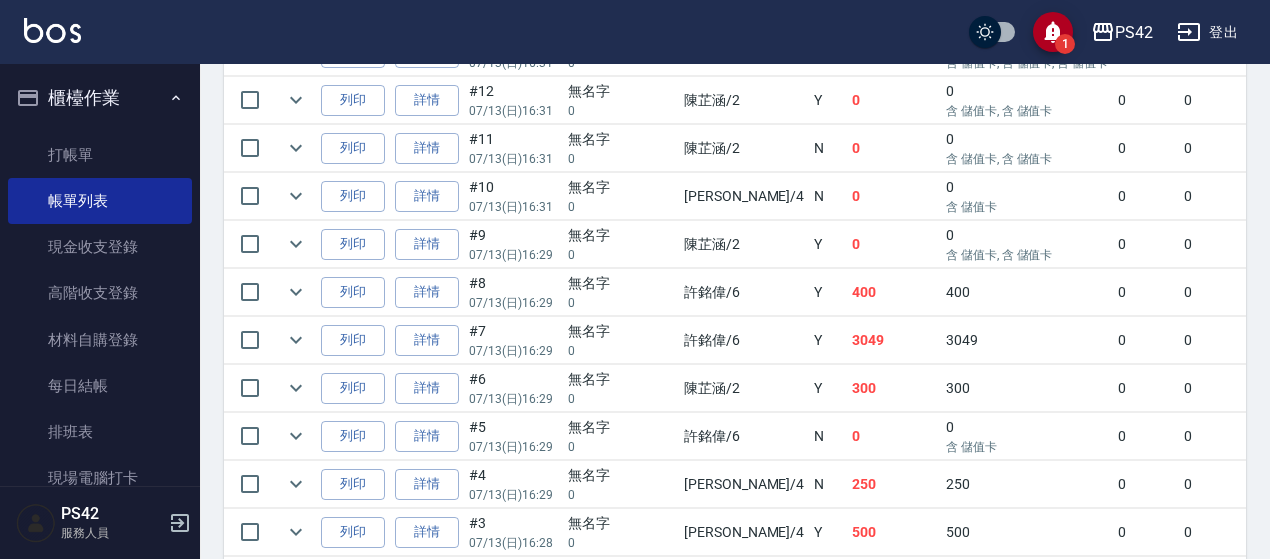 scroll, scrollTop: 1600, scrollLeft: 0, axis: vertical 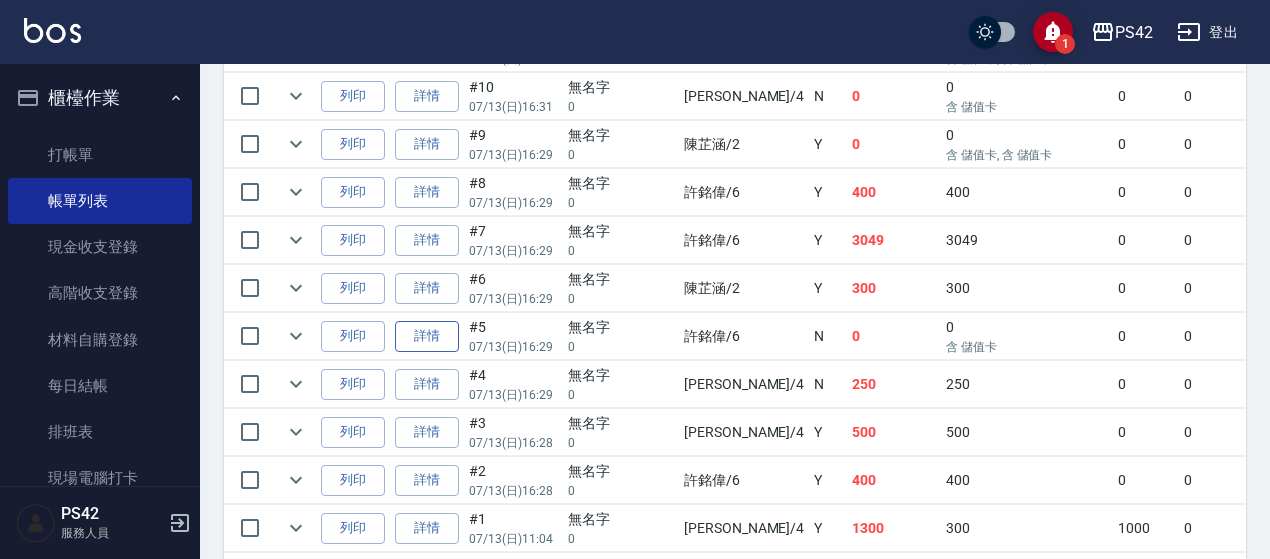 click on "詳情" at bounding box center [427, 336] 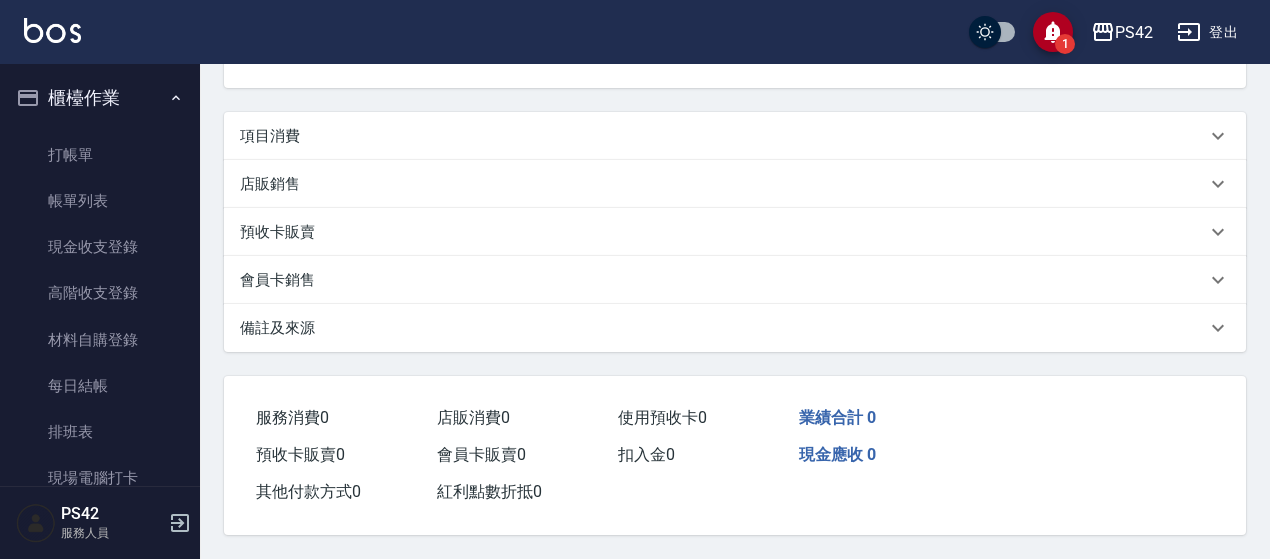 scroll, scrollTop: 0, scrollLeft: 0, axis: both 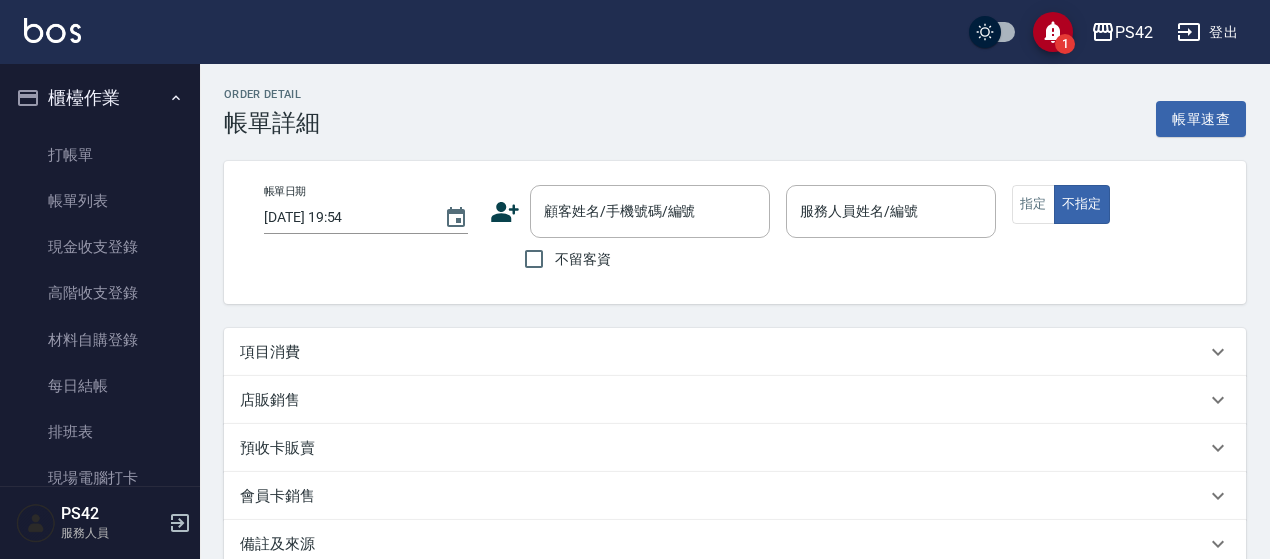 type on "[DATE] 16:29" 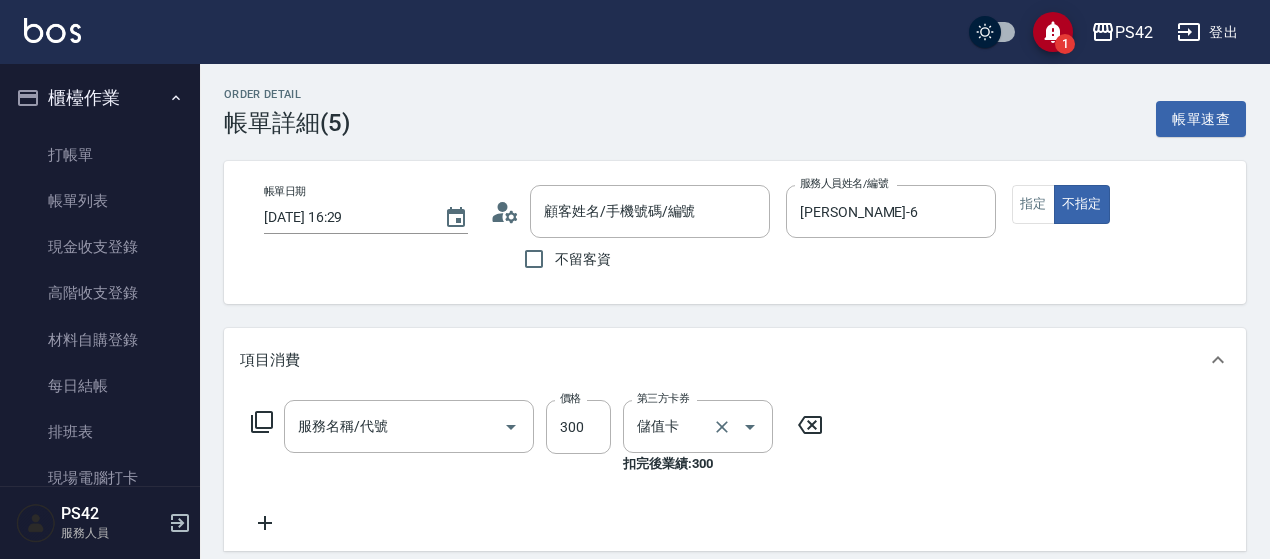 type on "無名字/0/null" 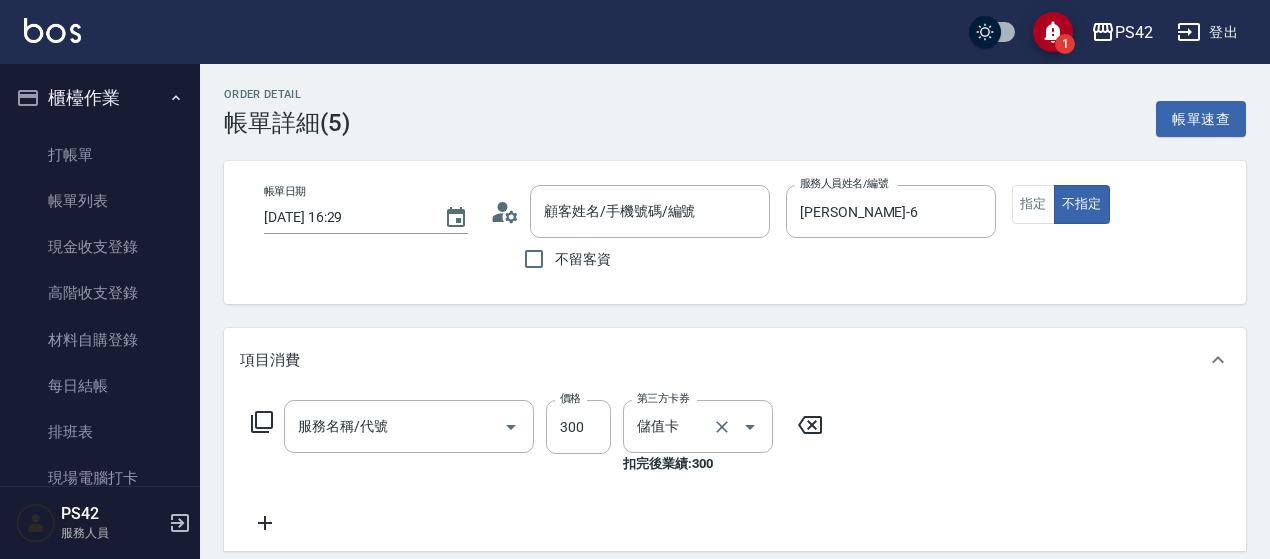 type on "剪髮(302)" 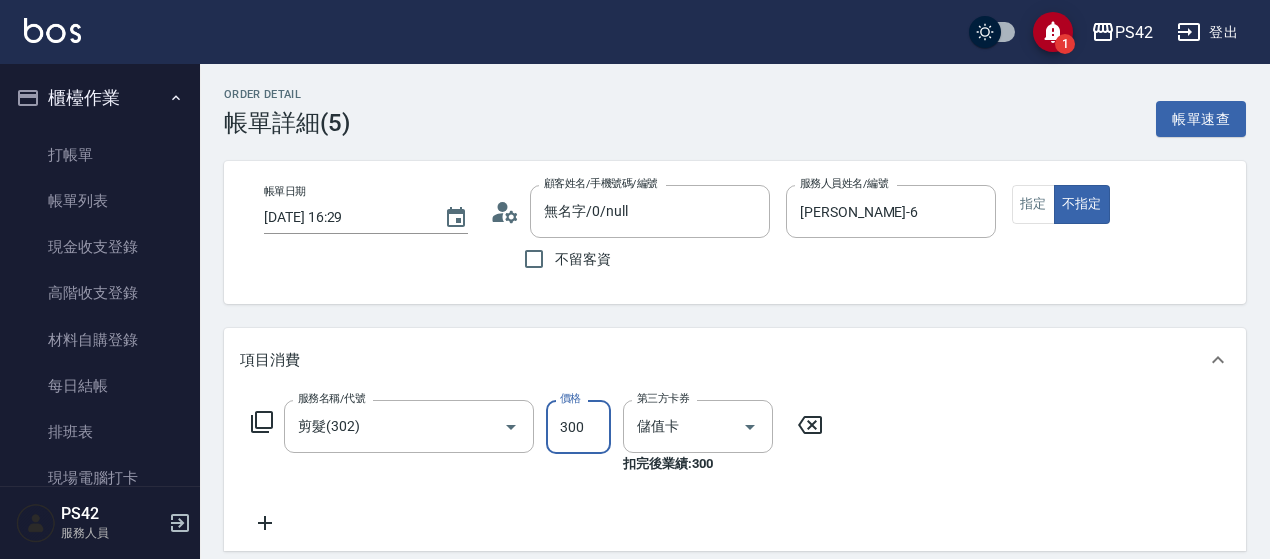 click on "300" at bounding box center [578, 427] 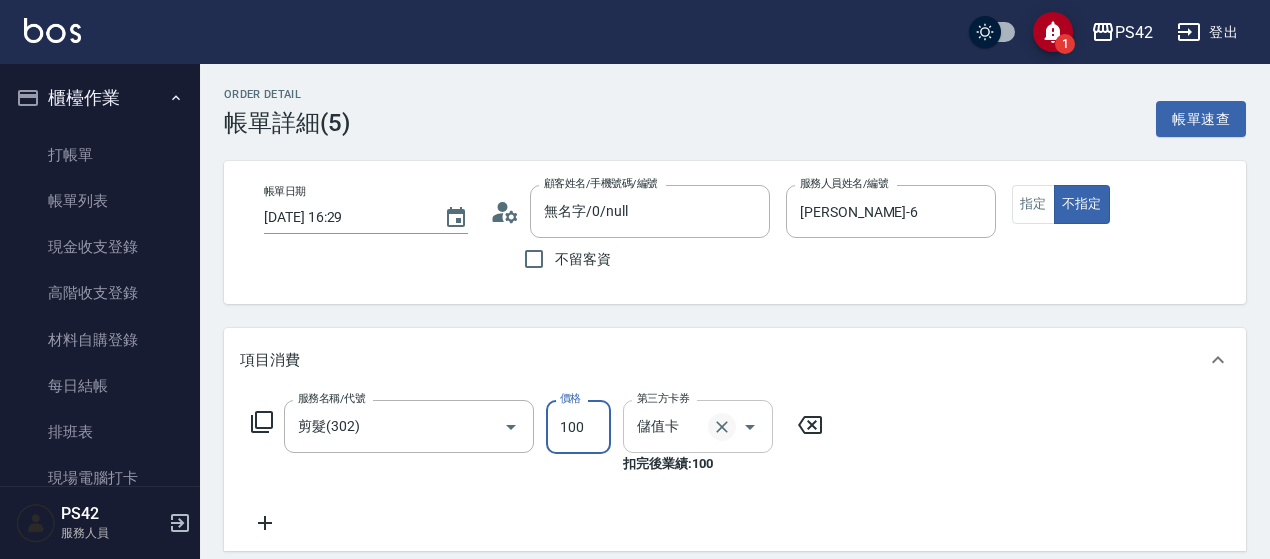 type on "100" 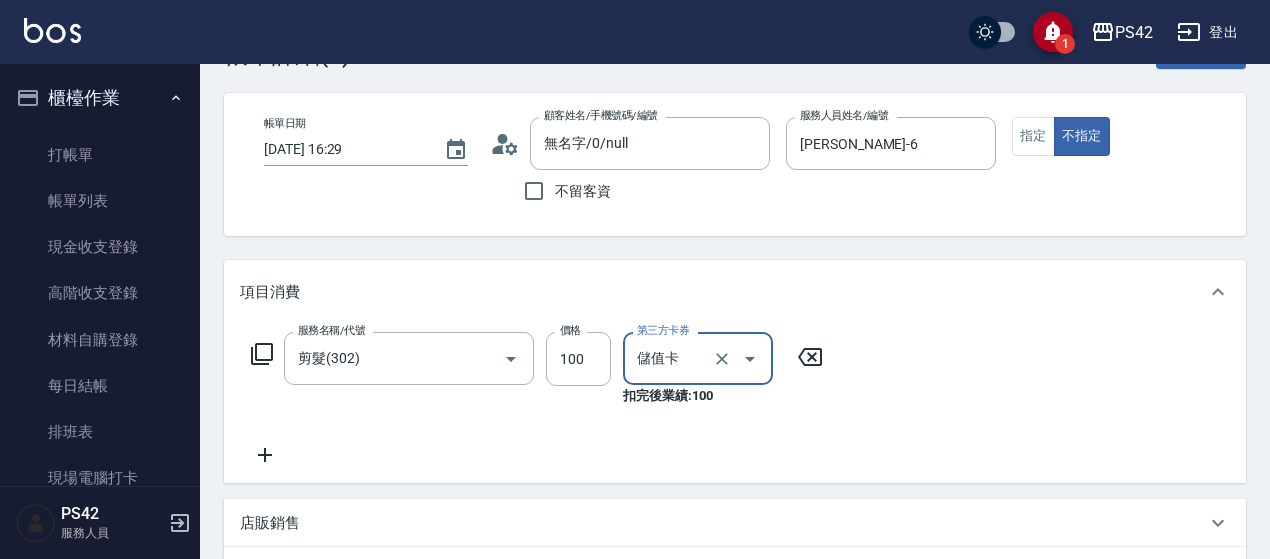 scroll, scrollTop: 100, scrollLeft: 0, axis: vertical 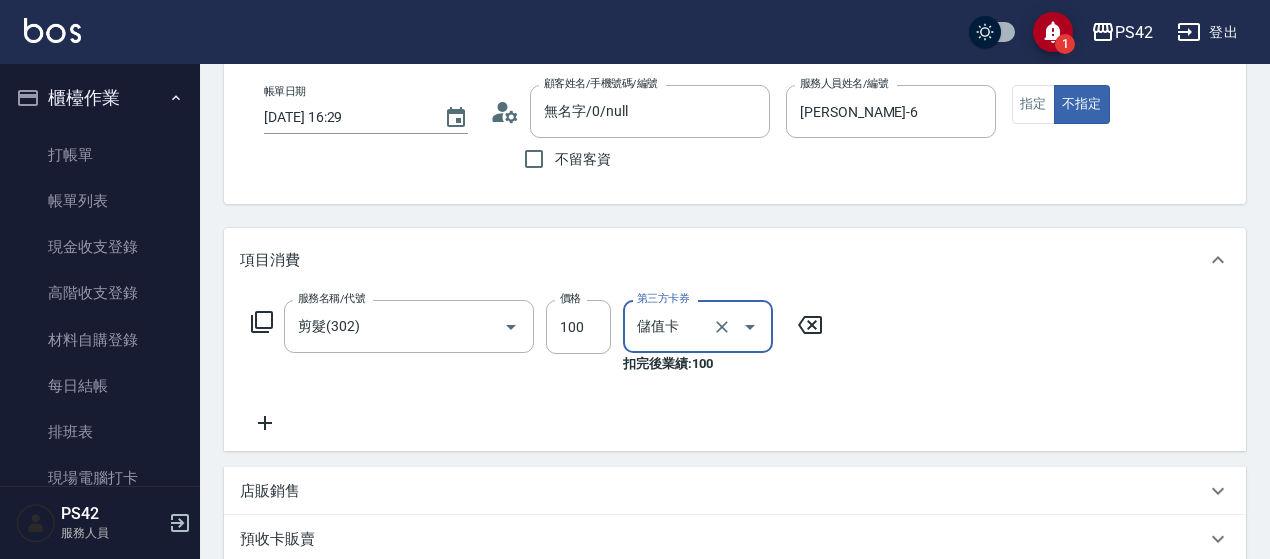click 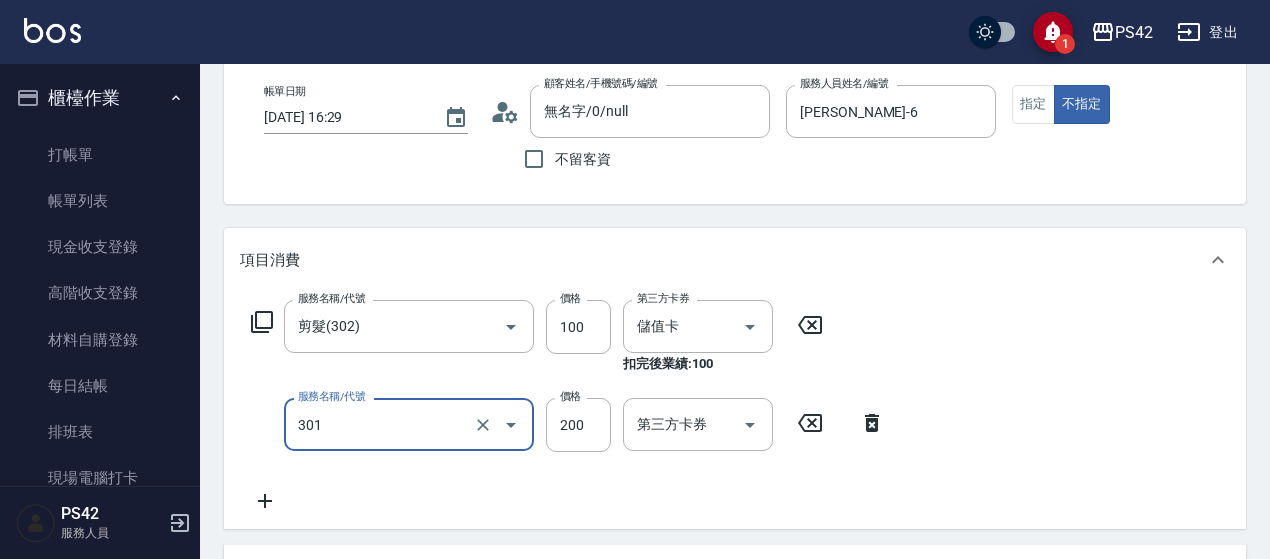 type on "剪髮(301)" 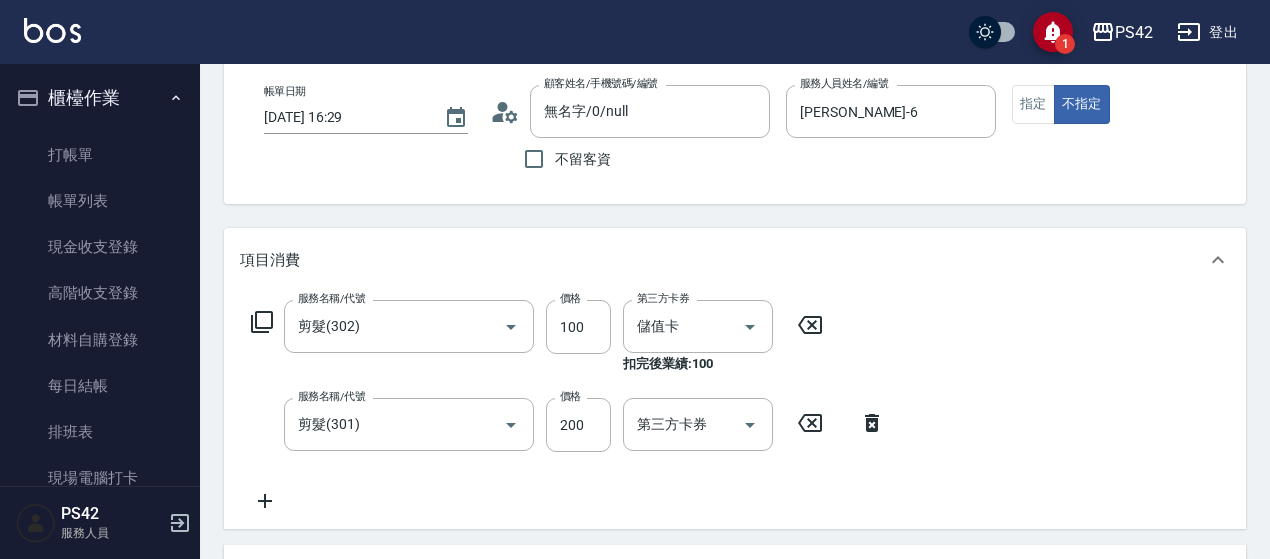 click on "服務名稱/代號 剪髮(302) 服務名稱/代號 價格 100 價格 第三方卡券 儲值卡 第三方卡券 扣完後業績: 100 服務名稱/代號 剪髮(301) 服務名稱/代號 價格 200 價格 第三方卡券 第三方卡券" at bounding box center (735, 410) 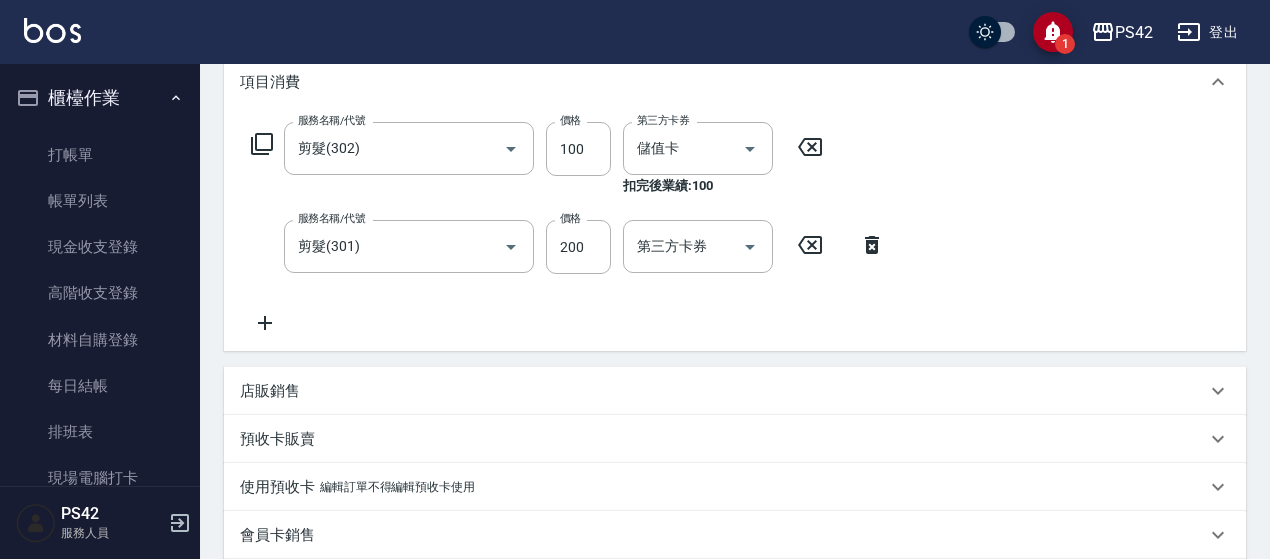 scroll, scrollTop: 588, scrollLeft: 0, axis: vertical 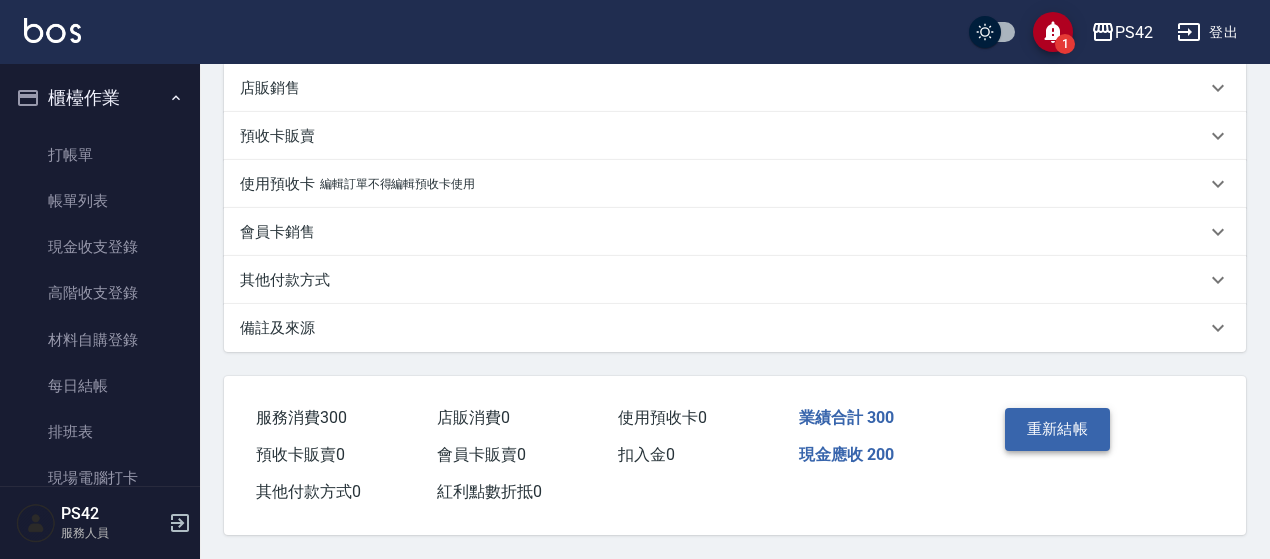 click on "重新結帳" at bounding box center (1058, 429) 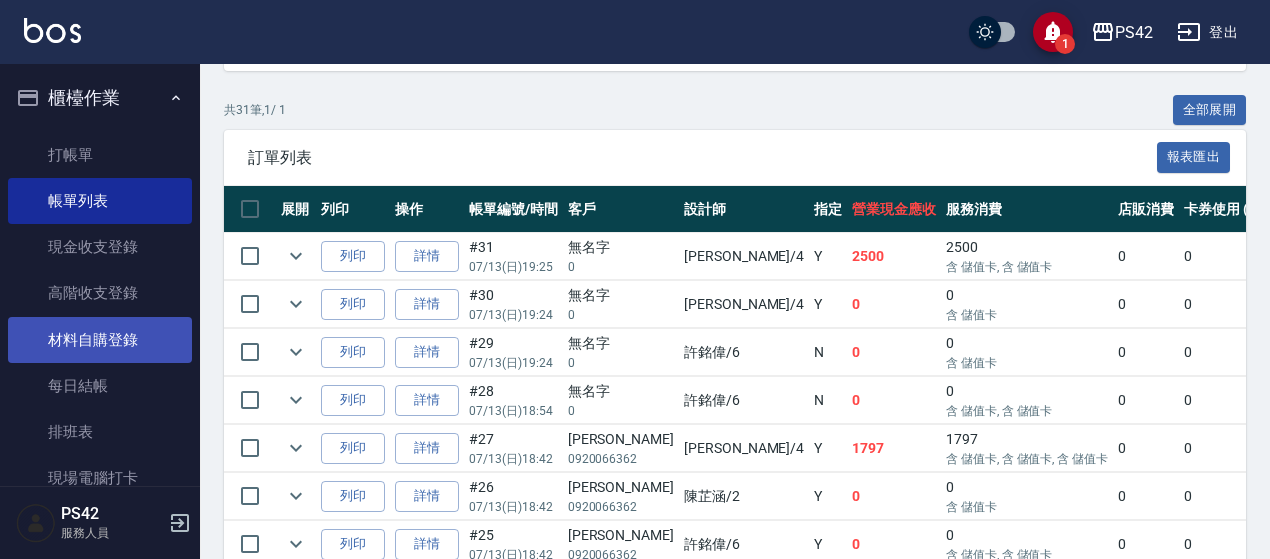 scroll, scrollTop: 500, scrollLeft: 0, axis: vertical 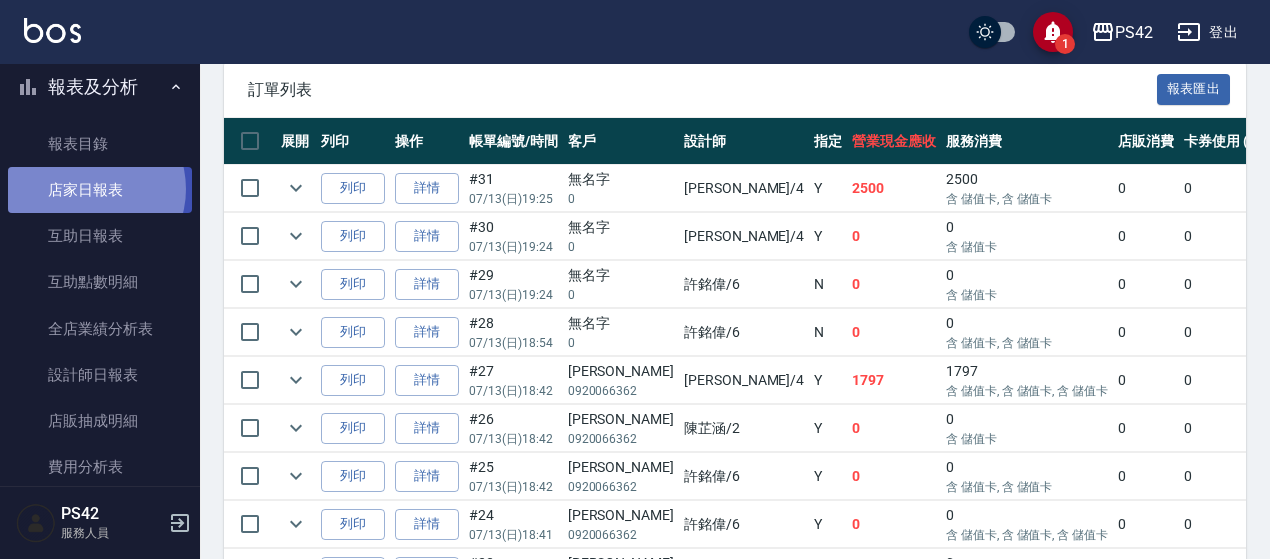 click on "店家日報表" at bounding box center [100, 190] 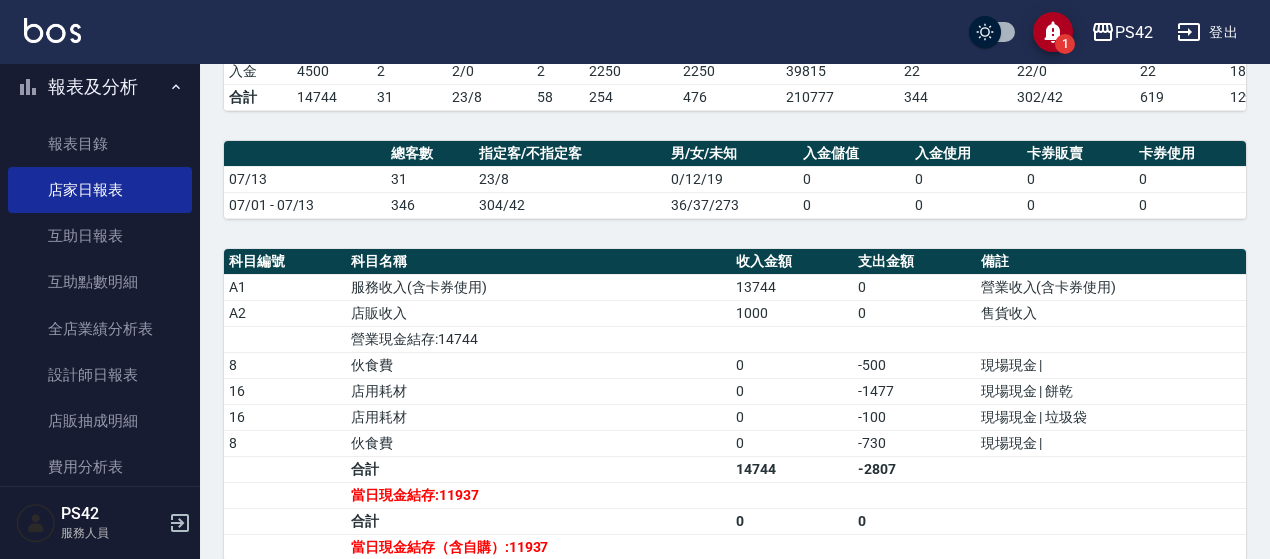 scroll, scrollTop: 700, scrollLeft: 0, axis: vertical 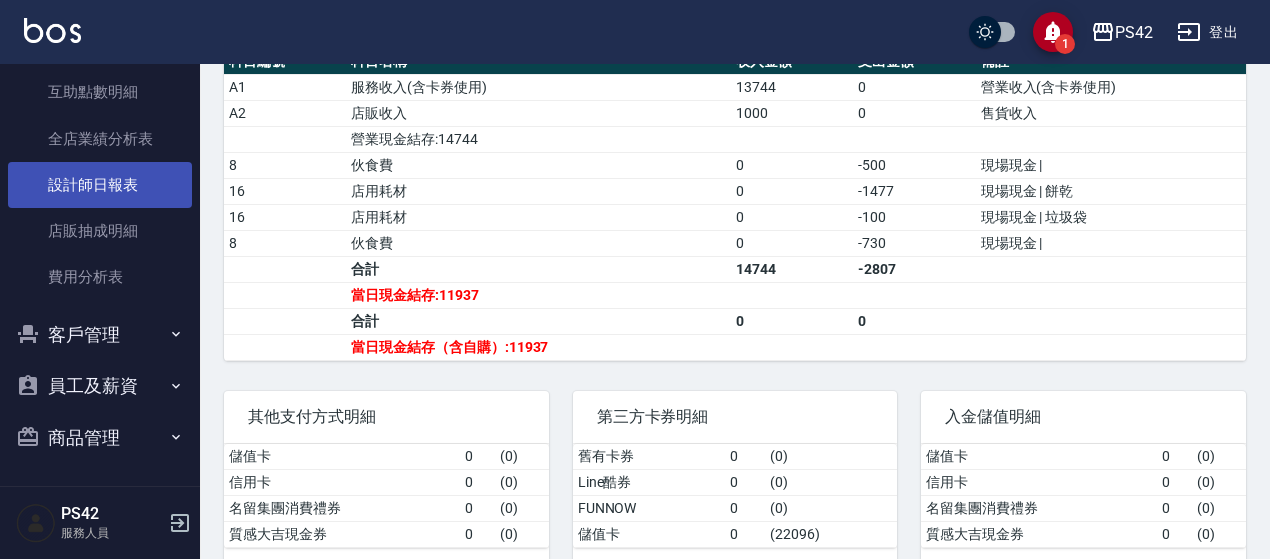 click on "設計師日報表" at bounding box center (100, 185) 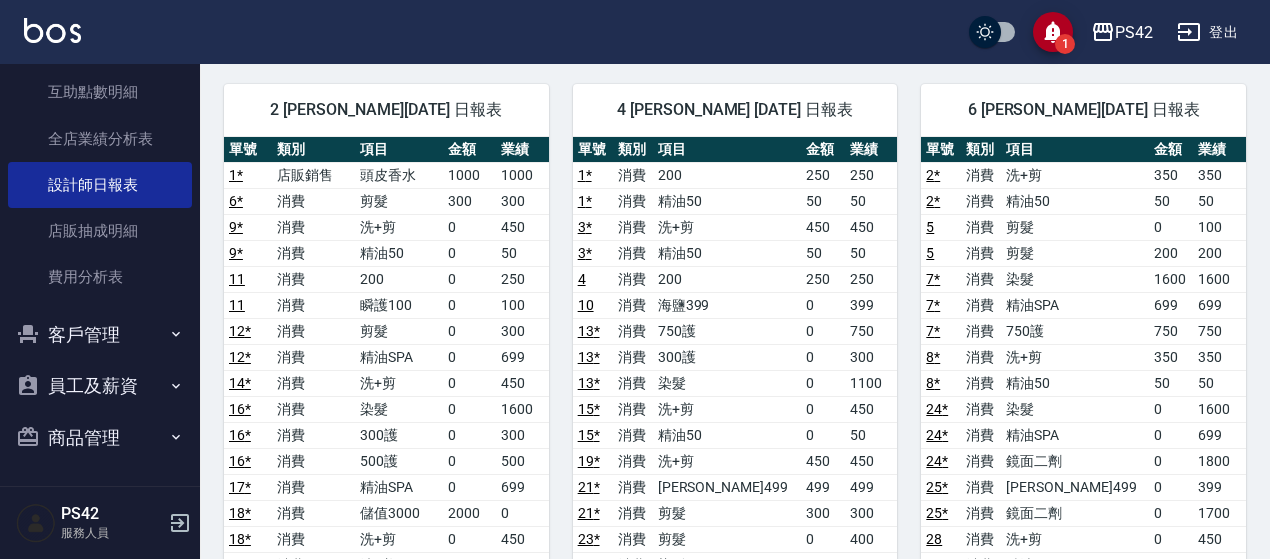 scroll, scrollTop: 200, scrollLeft: 0, axis: vertical 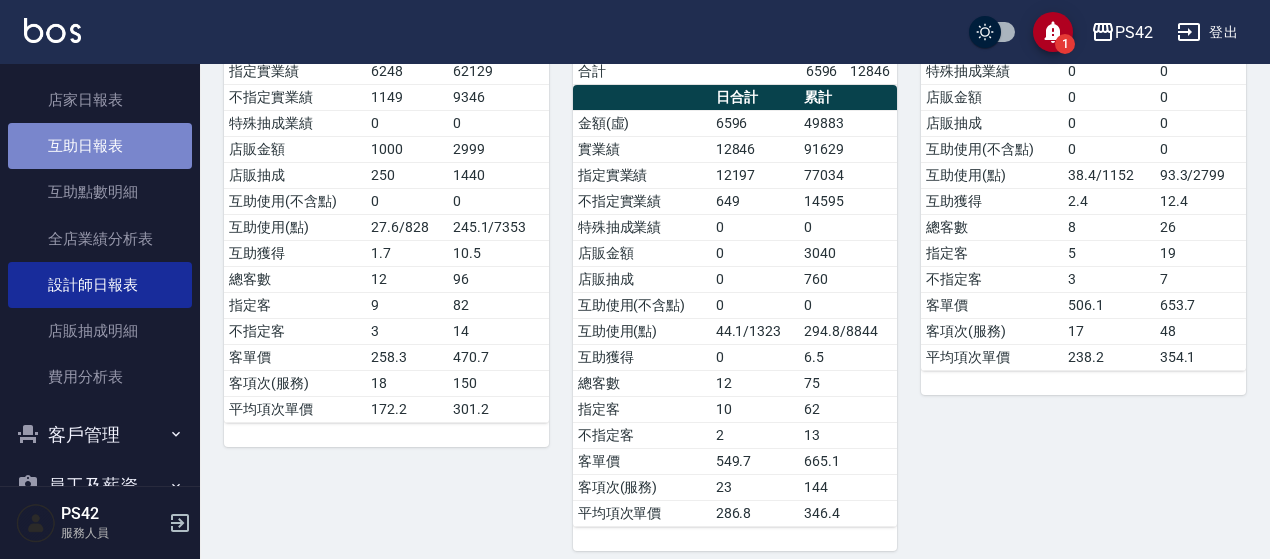 click on "互助日報表" at bounding box center [100, 146] 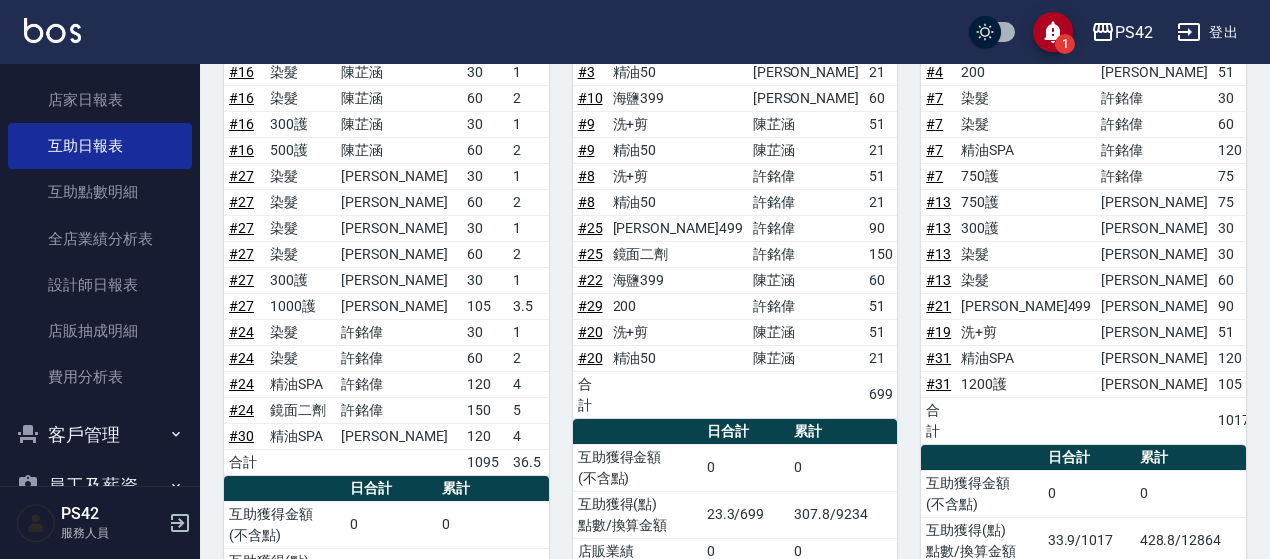 scroll, scrollTop: 1021, scrollLeft: 0, axis: vertical 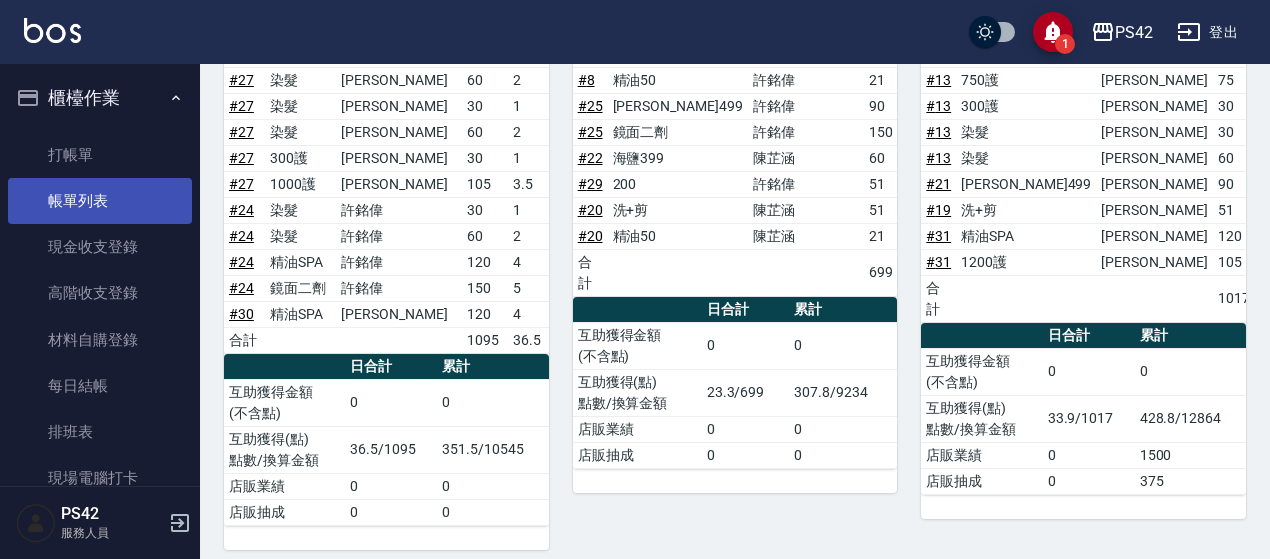 click on "帳單列表" at bounding box center (100, 201) 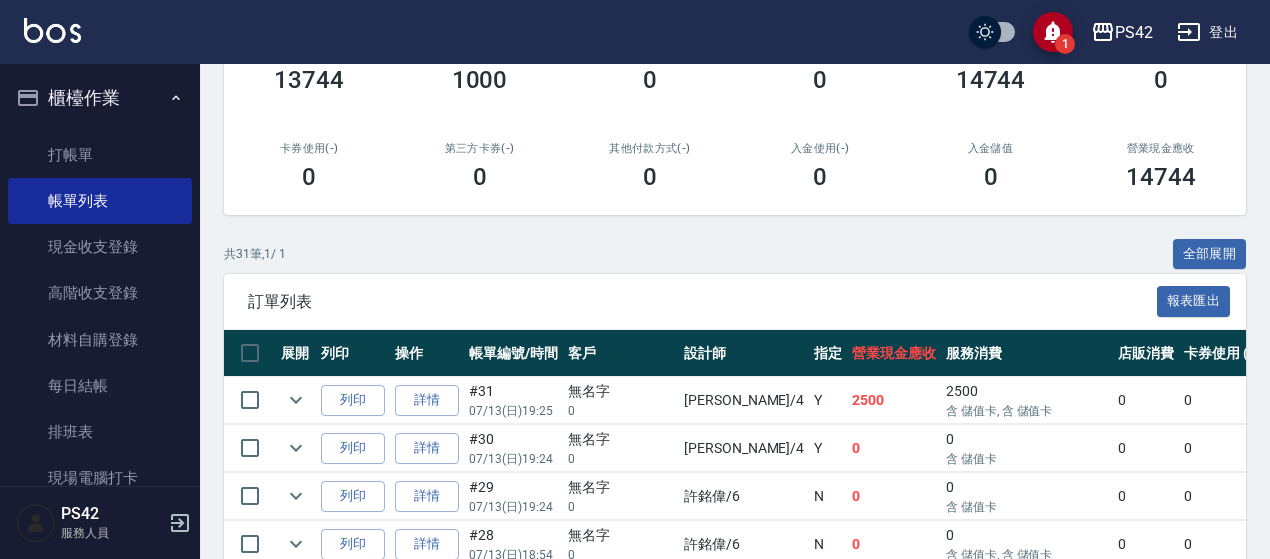 scroll, scrollTop: 400, scrollLeft: 0, axis: vertical 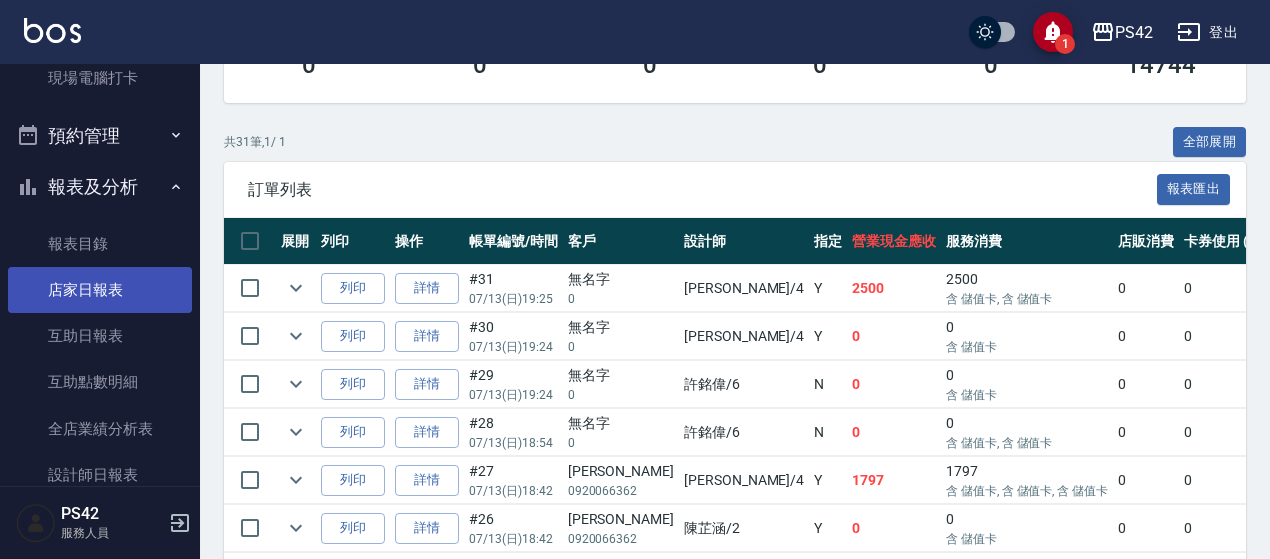 click on "店家日報表" at bounding box center [100, 290] 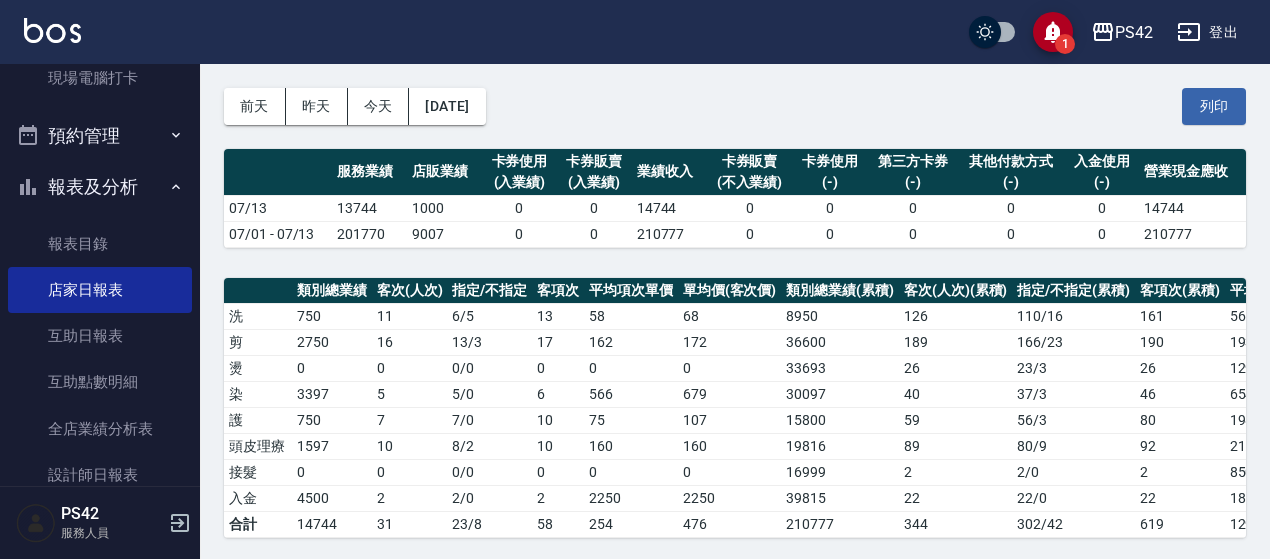 scroll, scrollTop: 100, scrollLeft: 0, axis: vertical 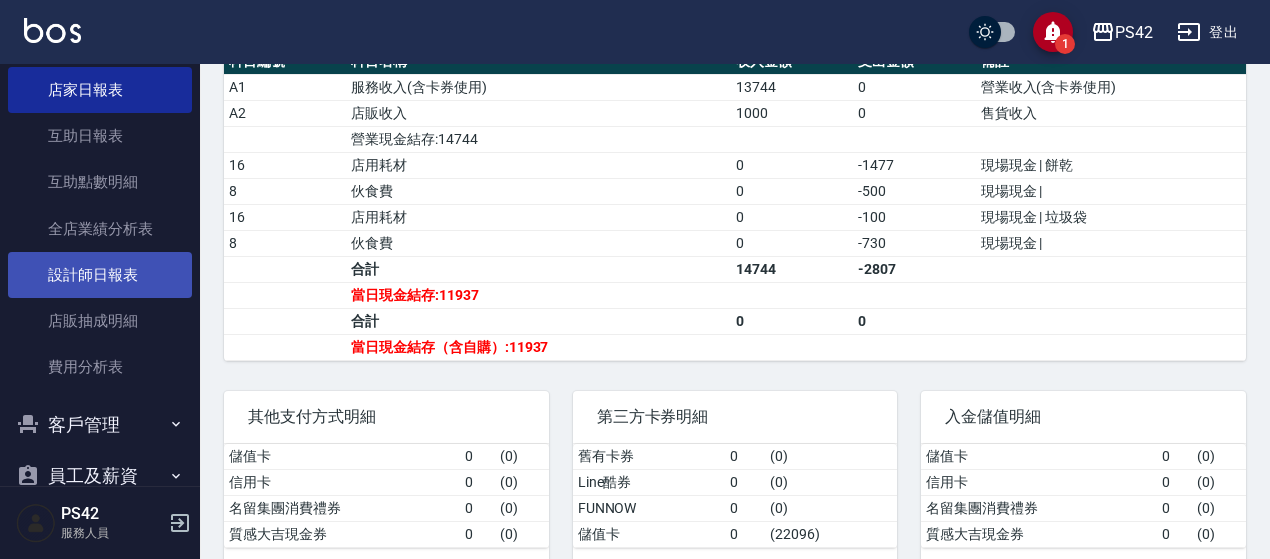 click on "設計師日報表" at bounding box center [100, 275] 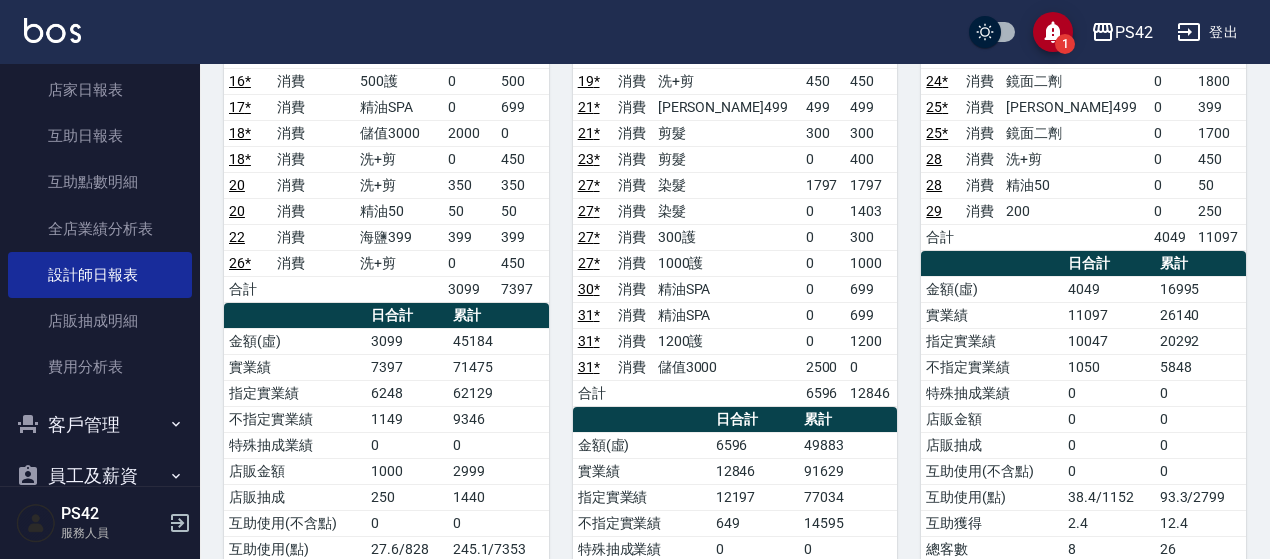 scroll, scrollTop: 700, scrollLeft: 0, axis: vertical 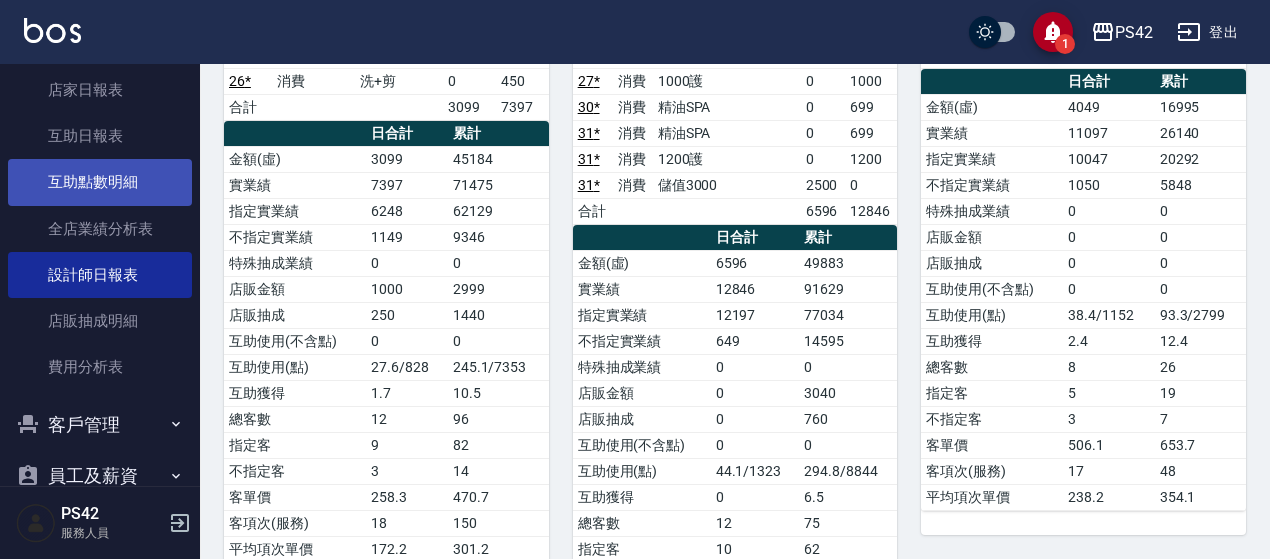 drag, startPoint x: 36, startPoint y: 143, endPoint x: 69, endPoint y: 163, distance: 38.587563 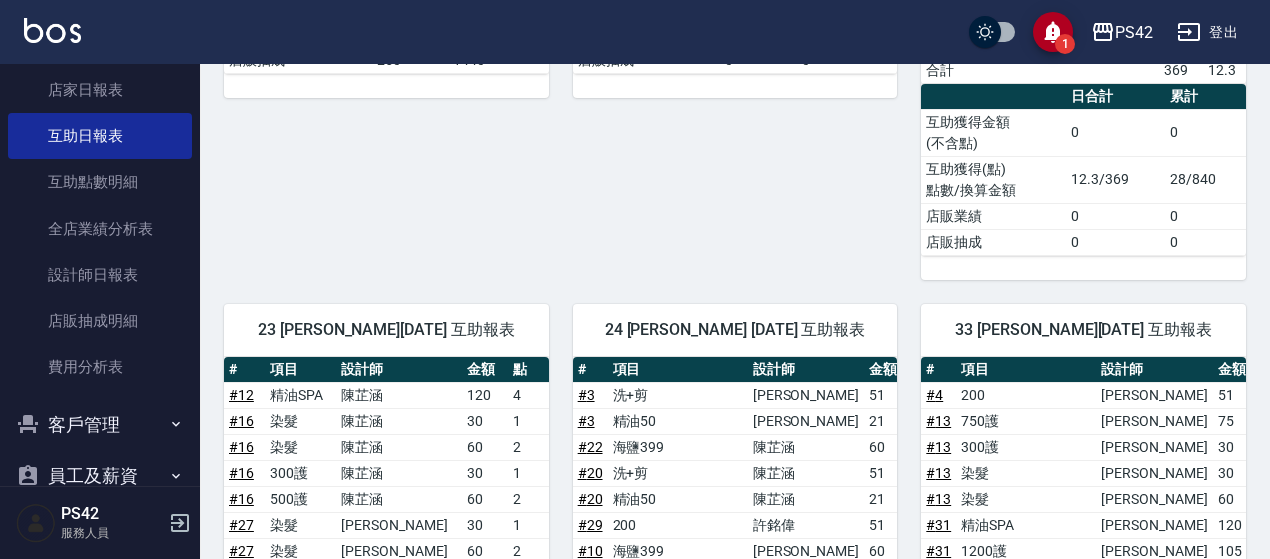 scroll, scrollTop: 321, scrollLeft: 0, axis: vertical 